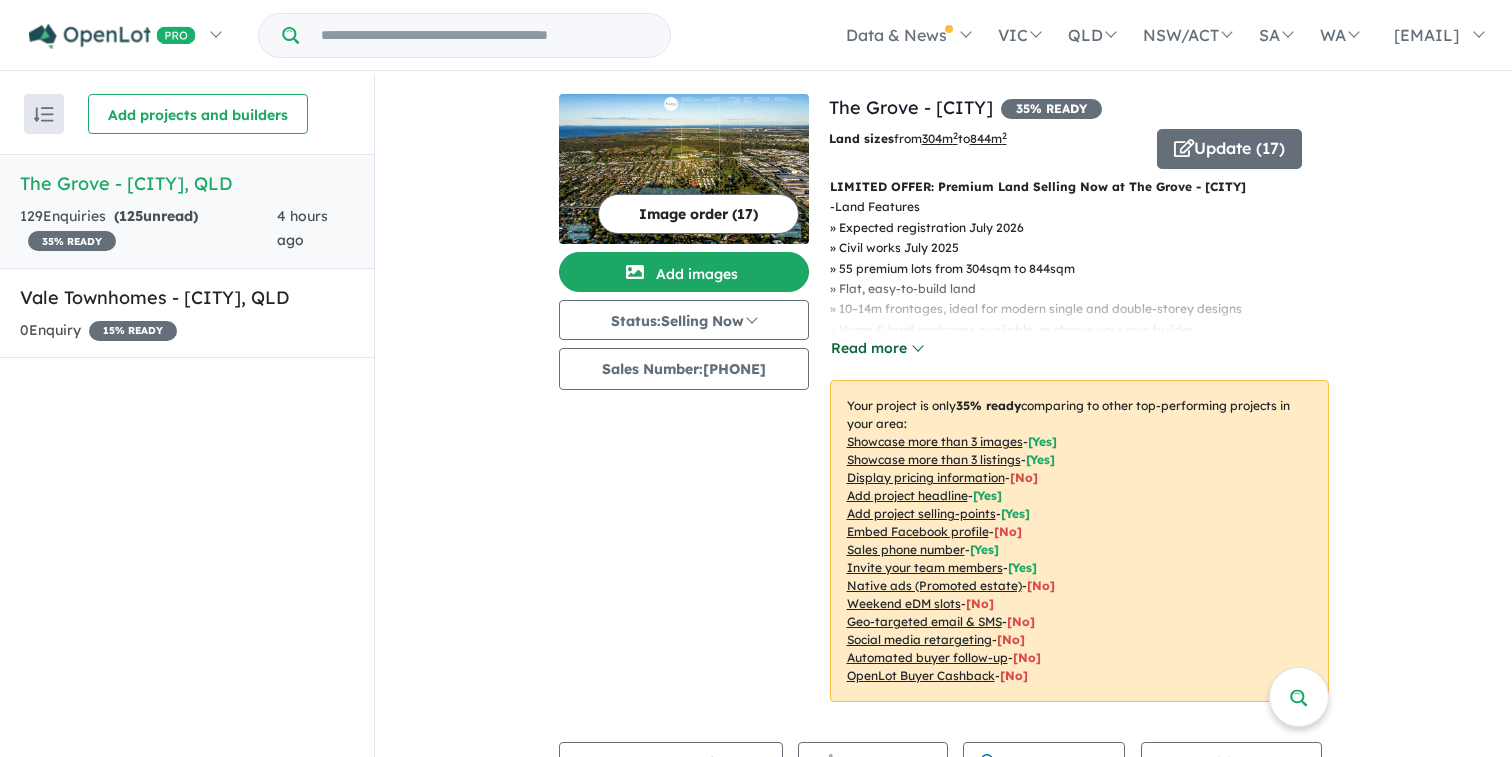 scroll, scrollTop: 0, scrollLeft: 0, axis: both 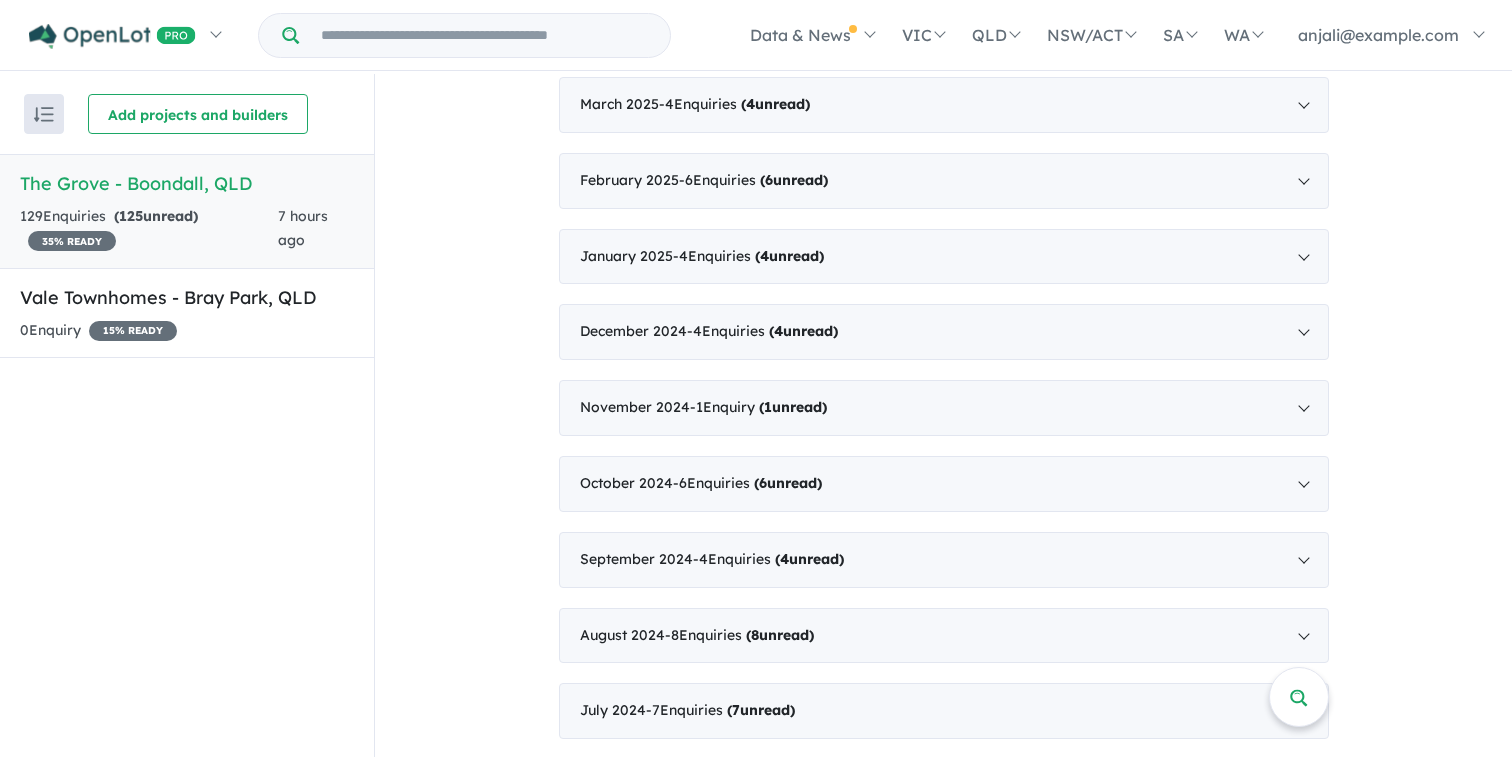 click on "The Grove - Boondall , [STATE]" at bounding box center (187, 183) 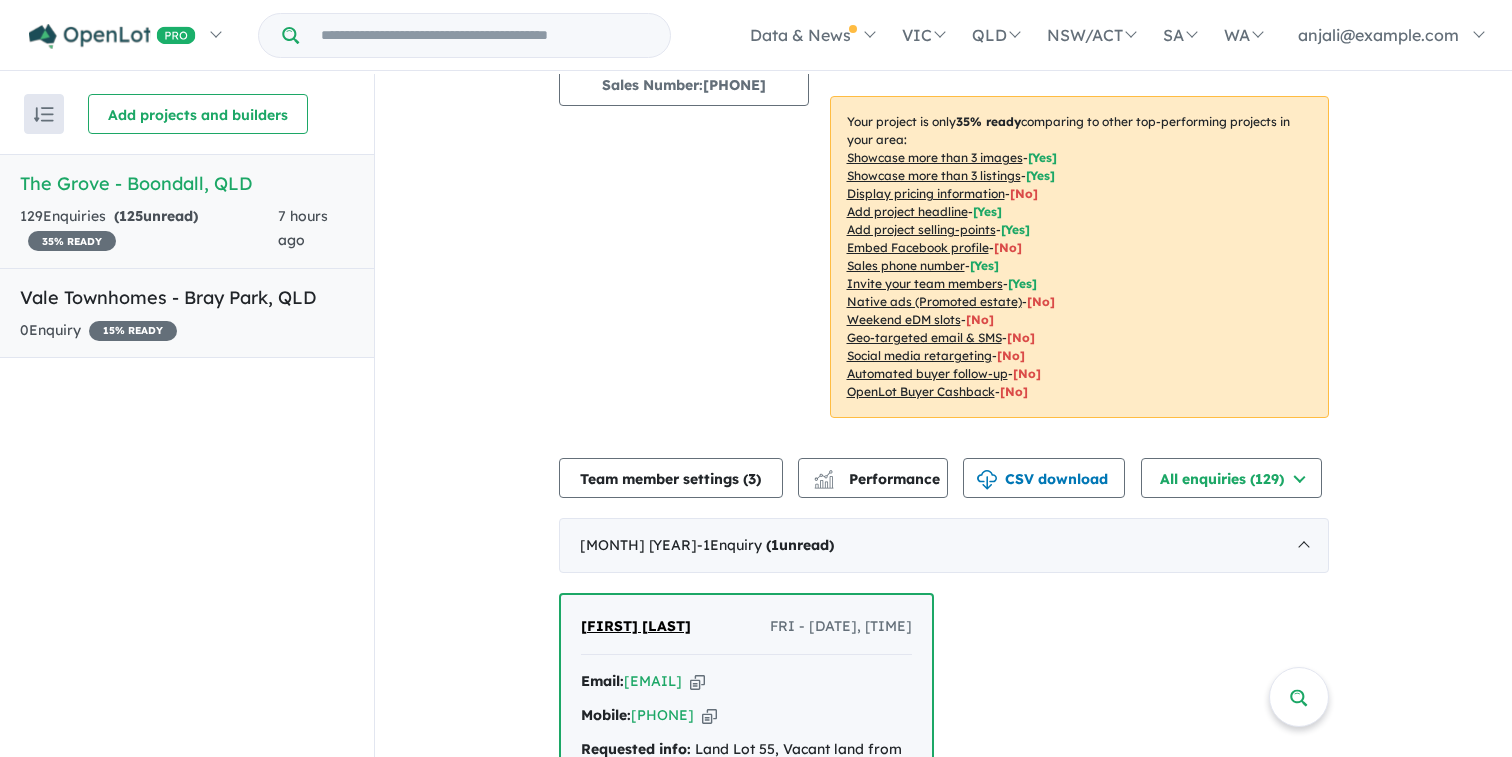 scroll, scrollTop: 2, scrollLeft: 0, axis: vertical 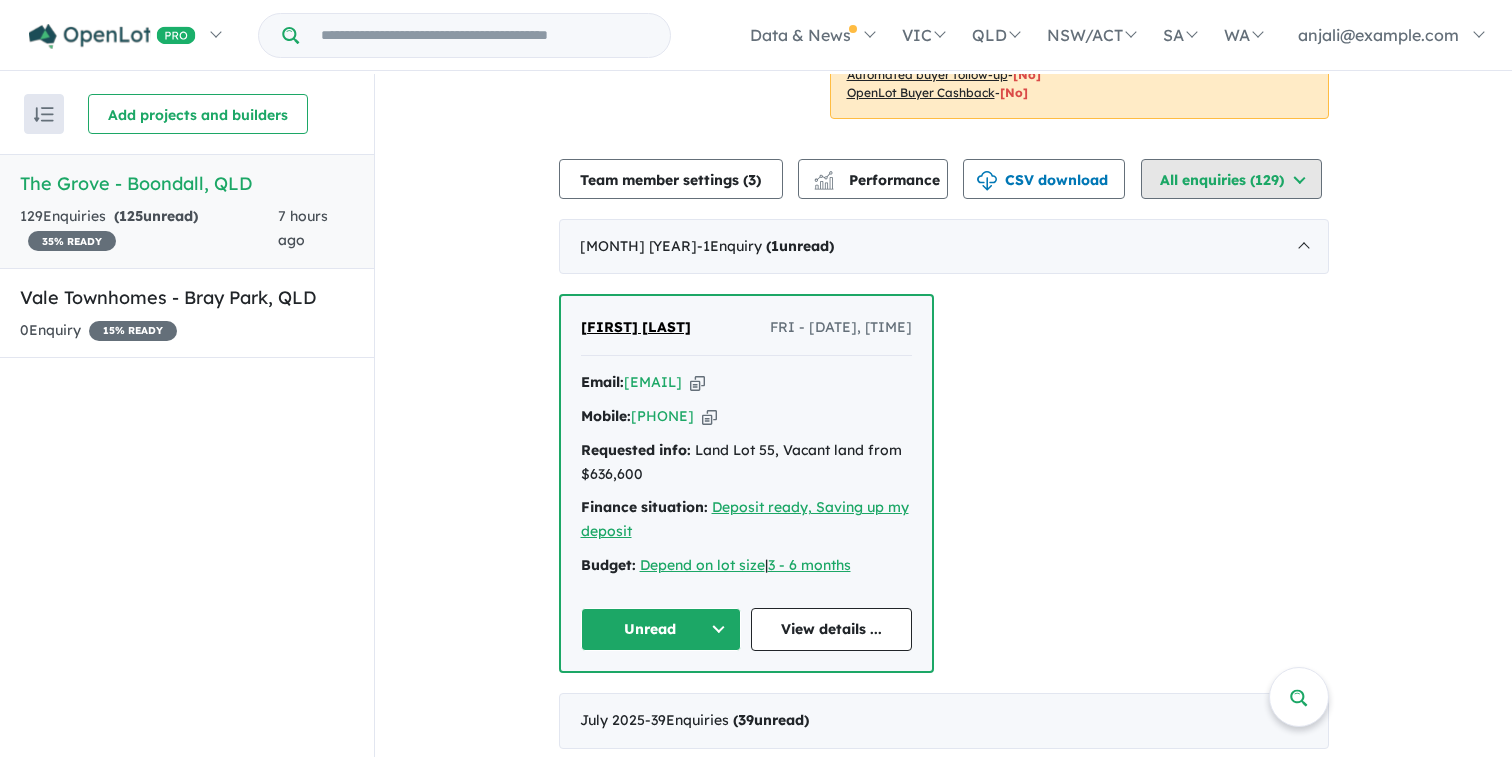 click on "All enquiries ( 129 )" at bounding box center (1231, 179) 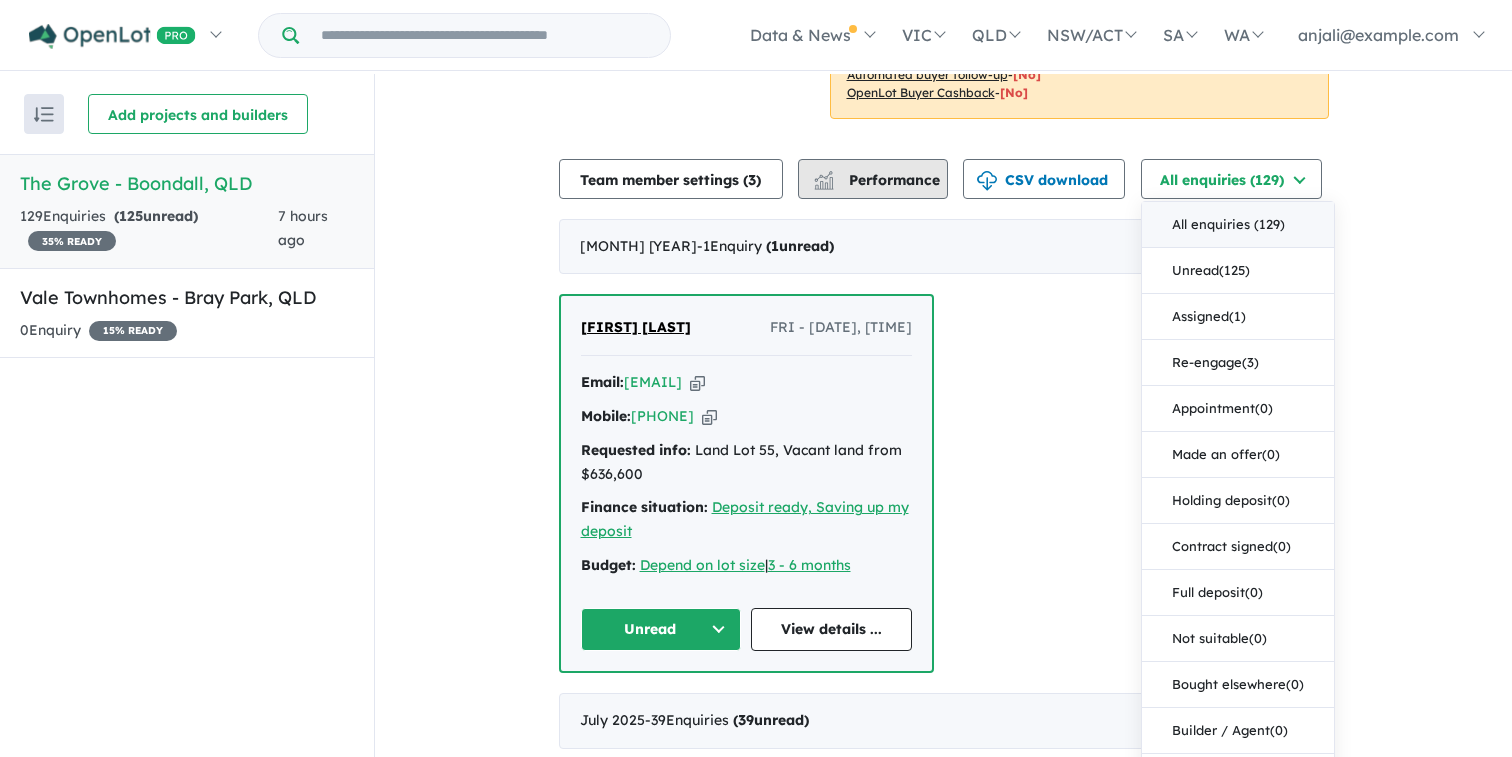 click on "Performance" at bounding box center [878, 180] 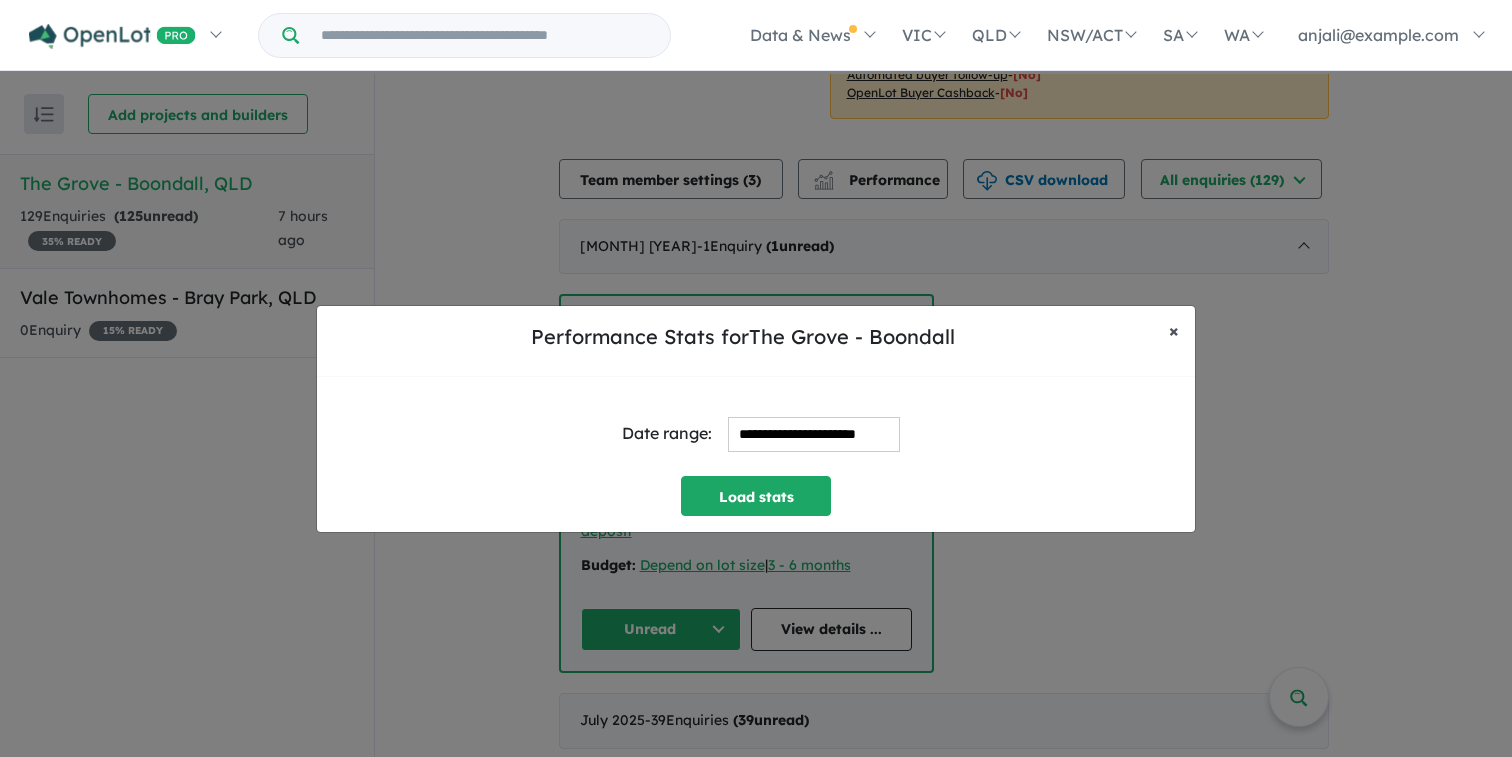 click on "×" at bounding box center (1174, 330) 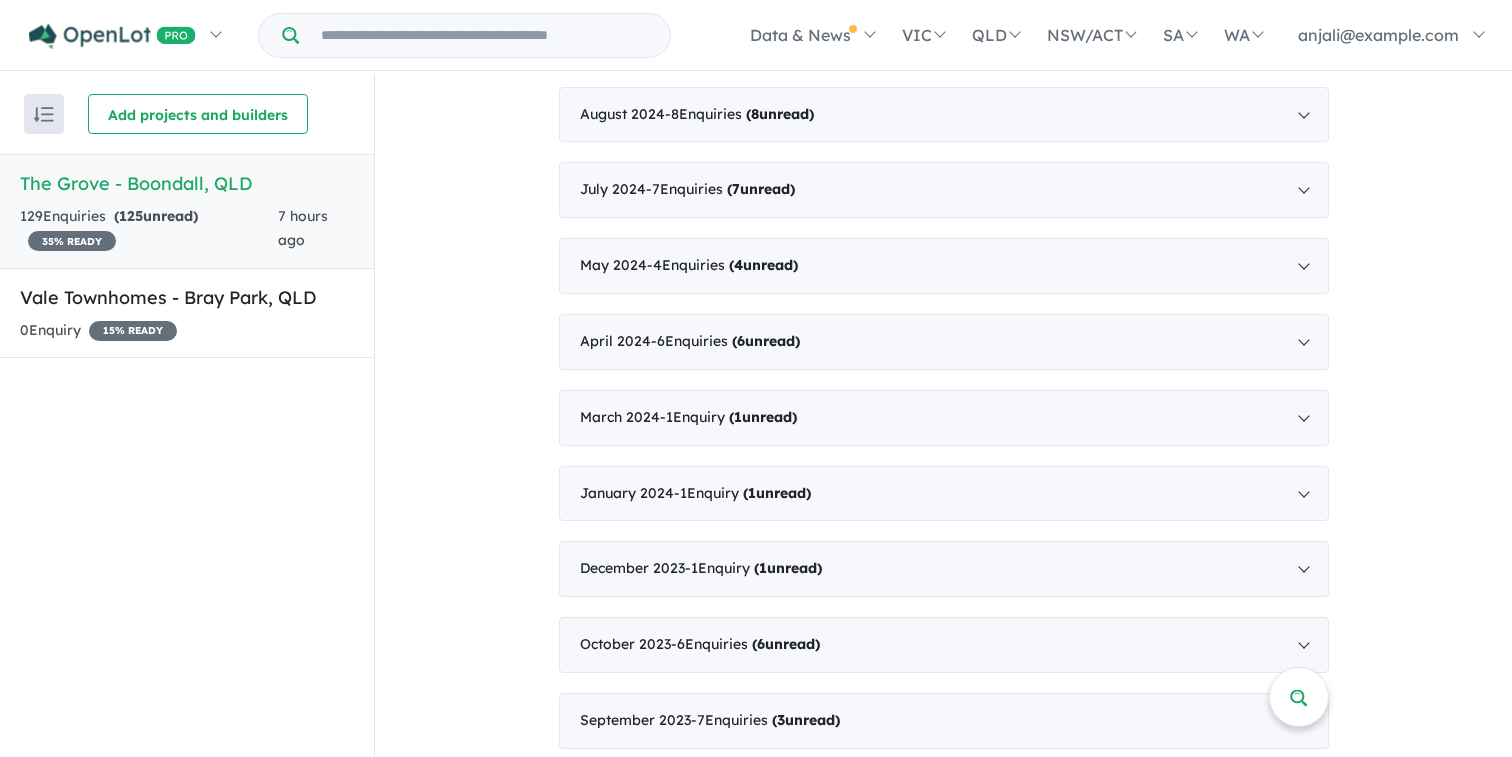 scroll, scrollTop: 2108, scrollLeft: 0, axis: vertical 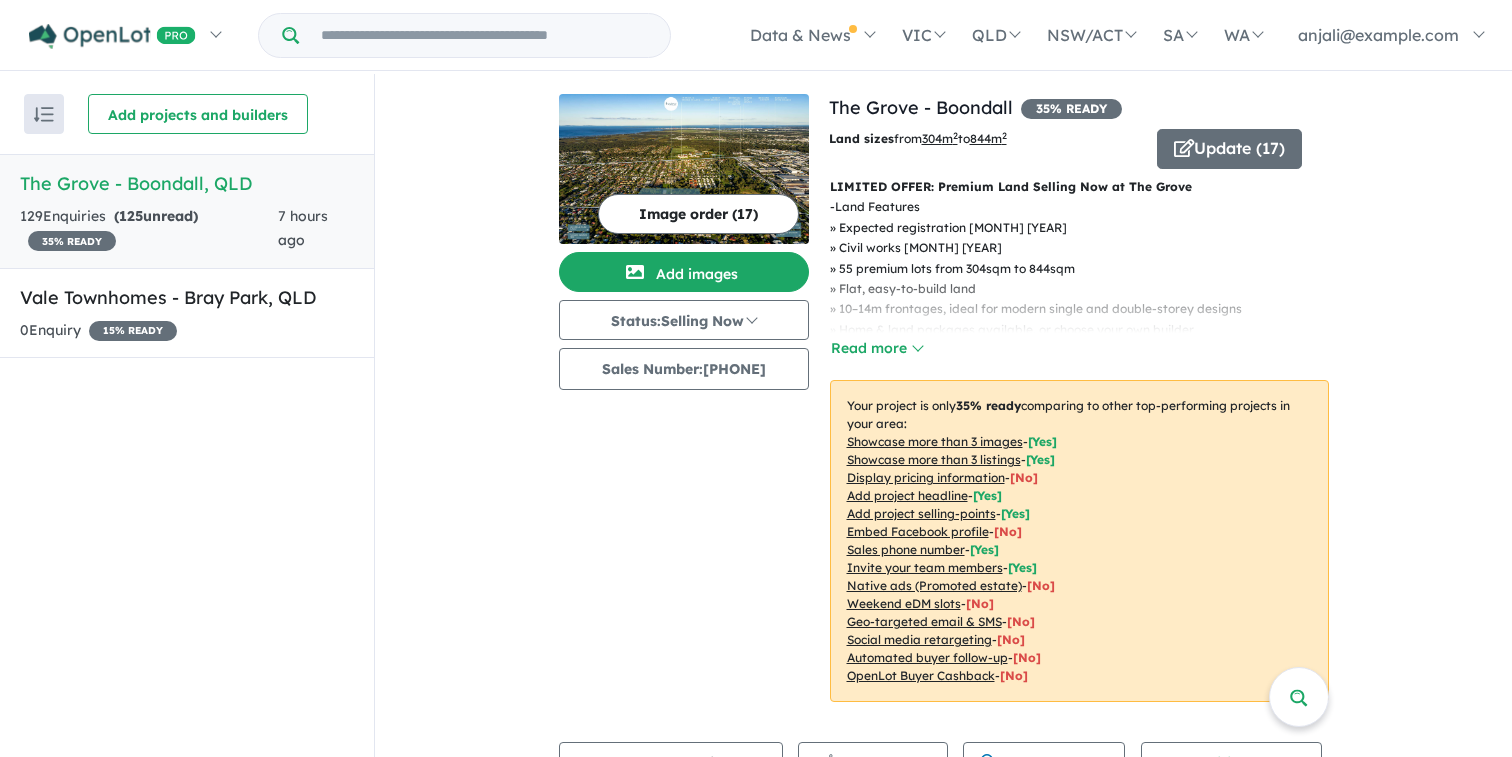 click at bounding box center [684, 169] 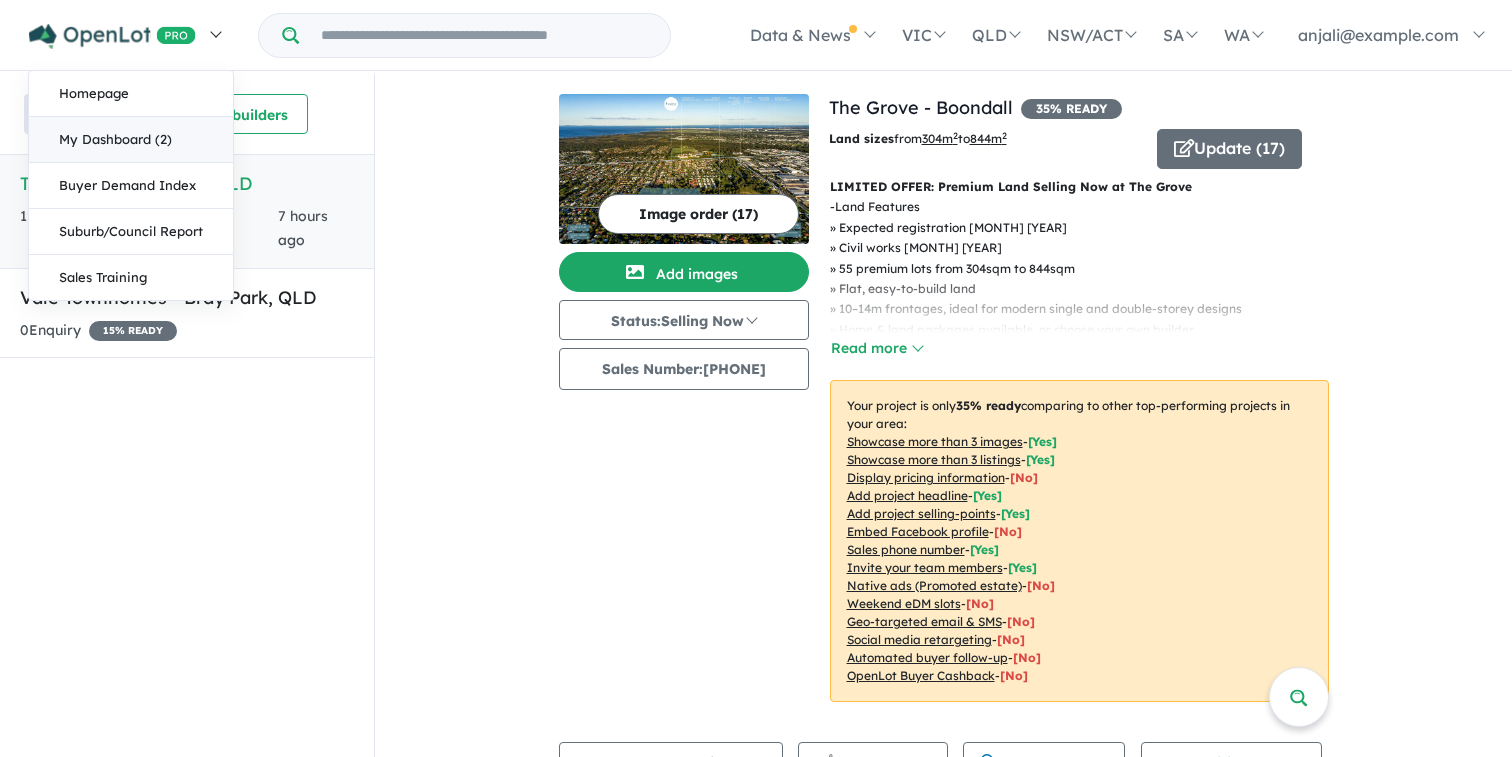 click on "My Dashboard (2)" at bounding box center (131, 140) 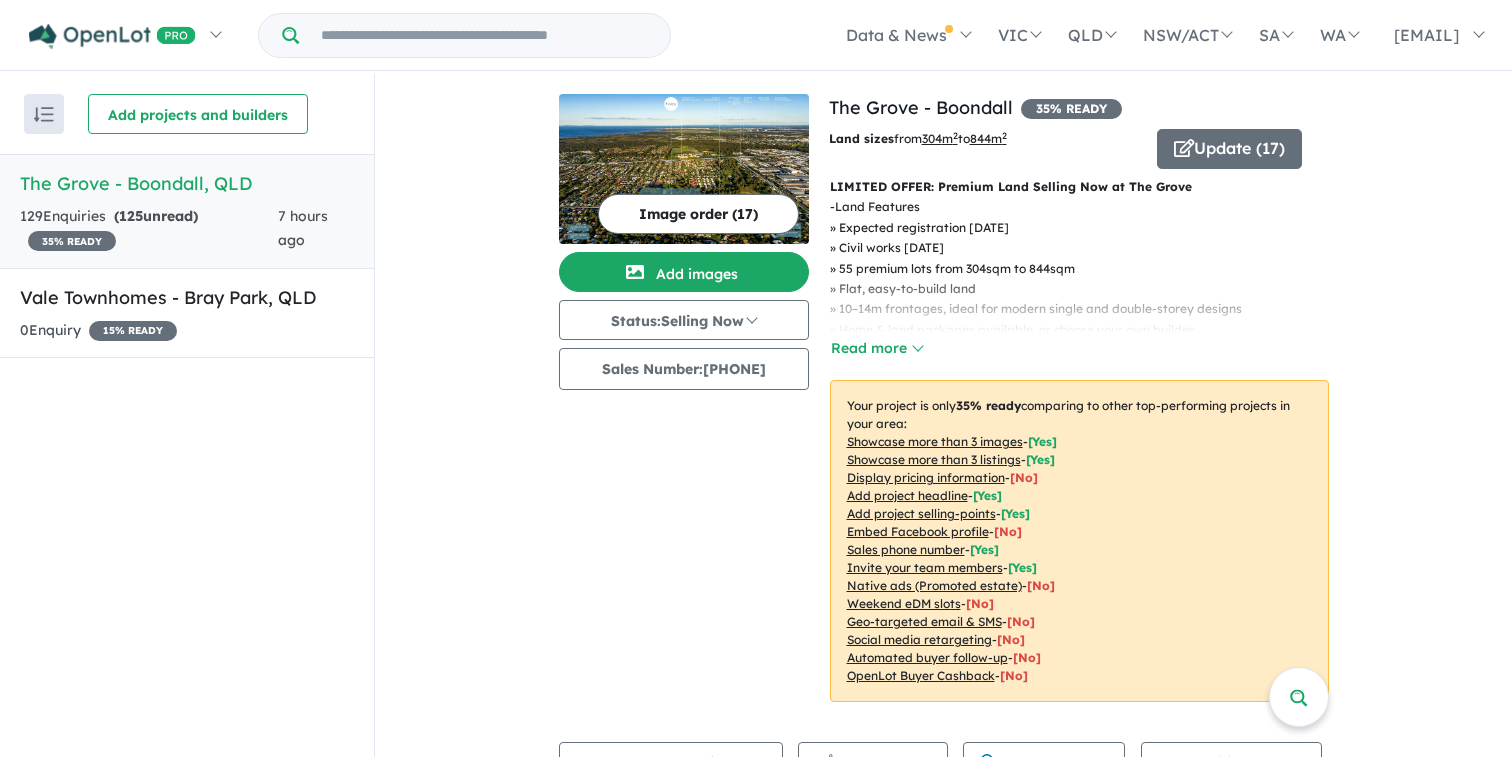 scroll, scrollTop: 2, scrollLeft: 0, axis: vertical 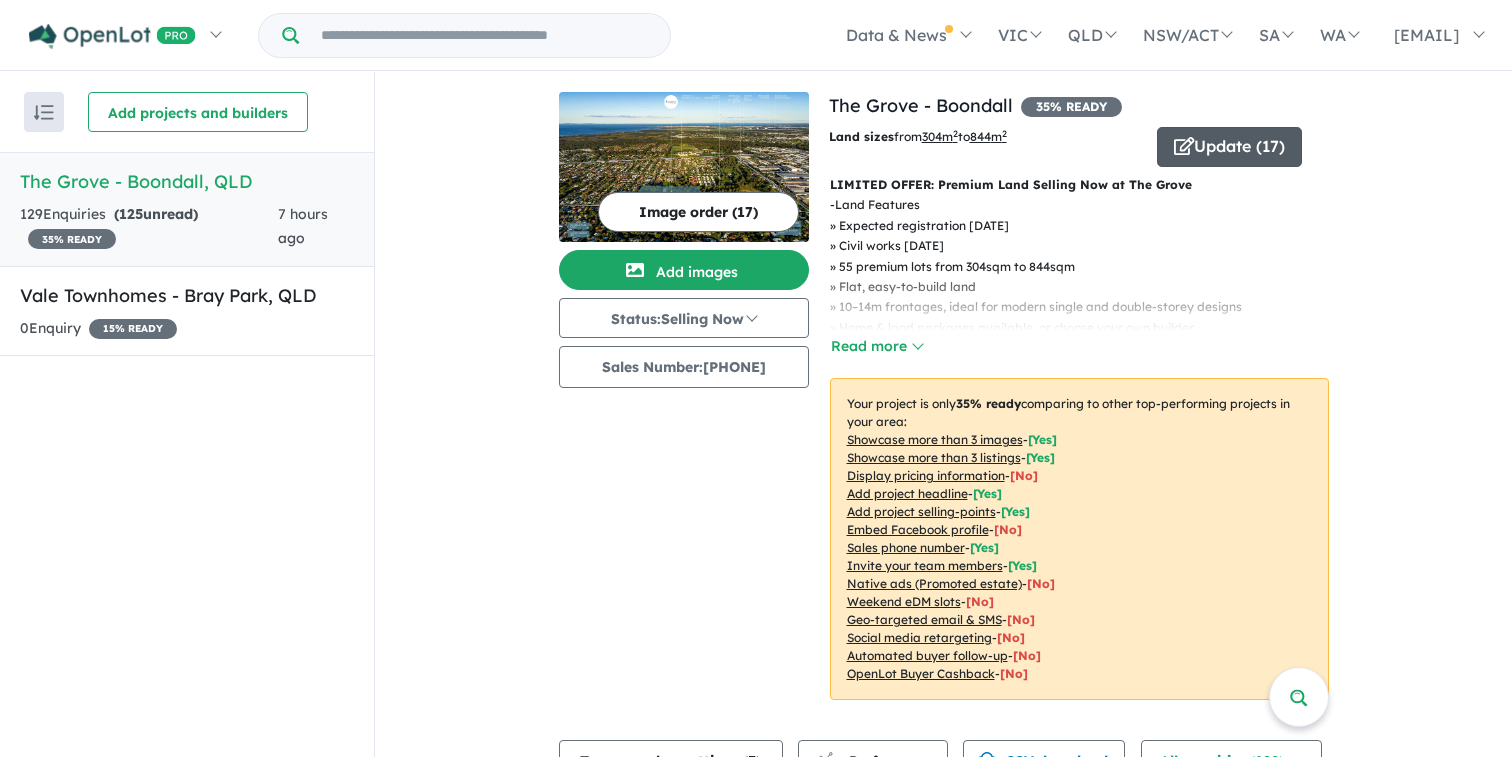 click on "Update ( 17 )" at bounding box center [1229, 147] 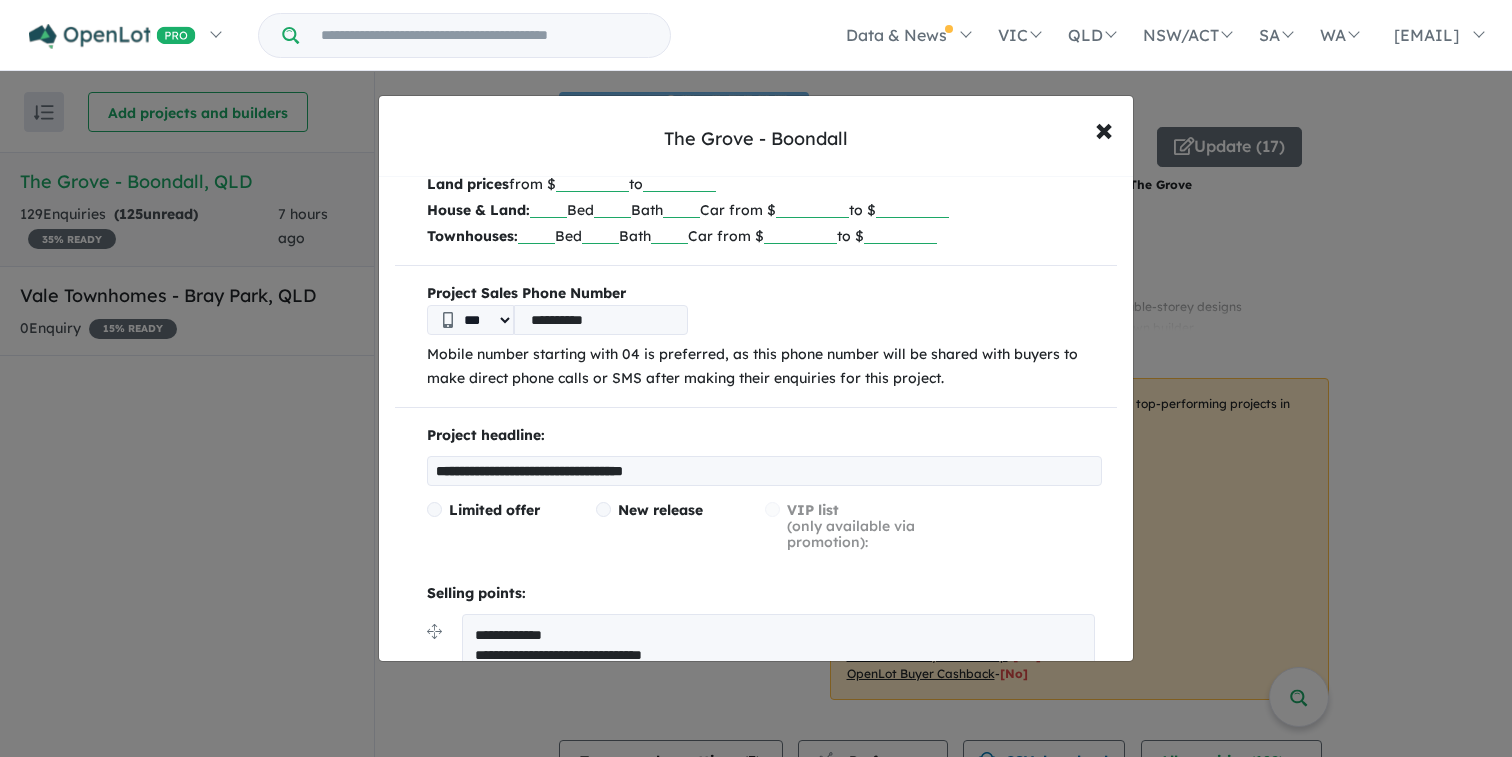 scroll, scrollTop: 0, scrollLeft: 0, axis: both 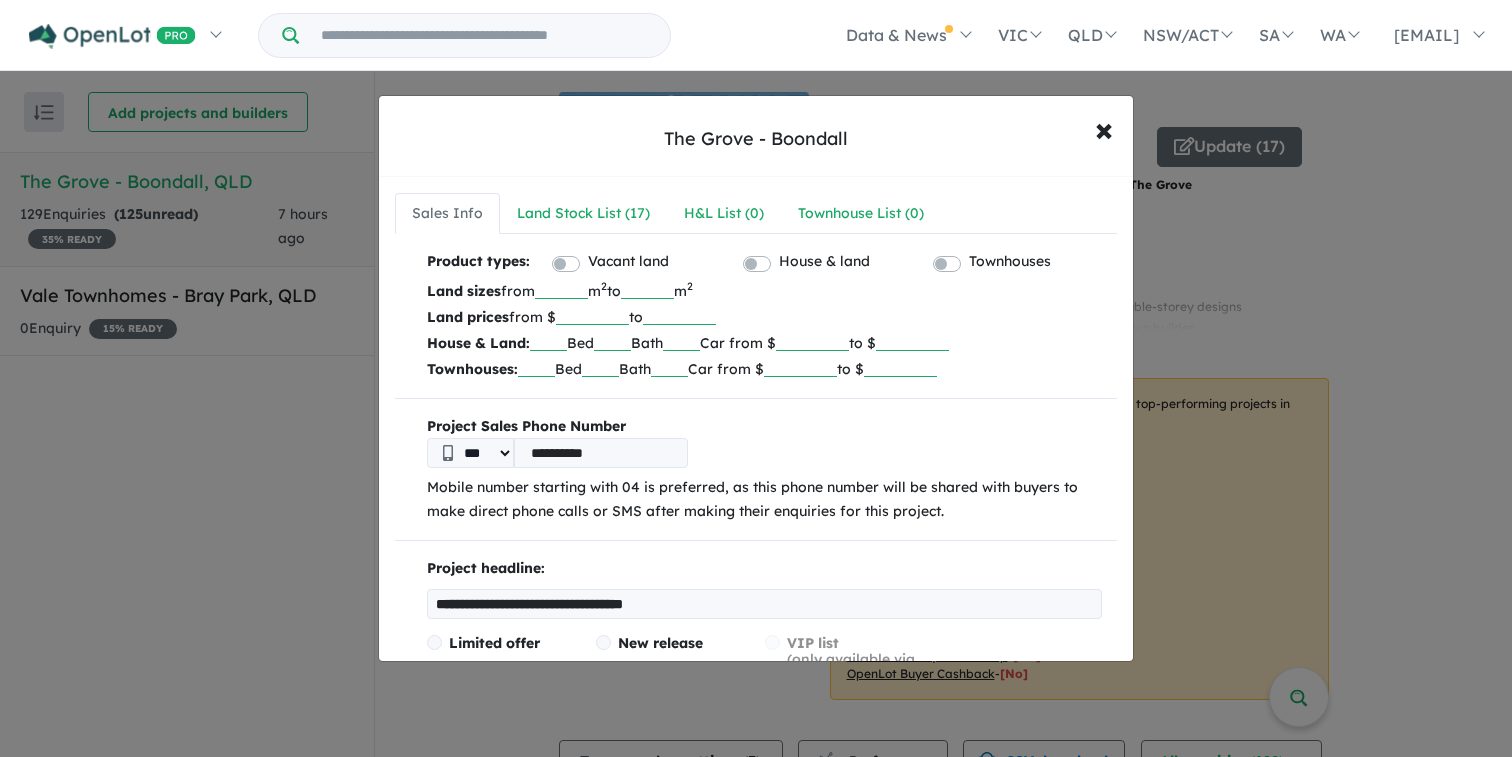 click on "**********" at bounding box center [756, 832] 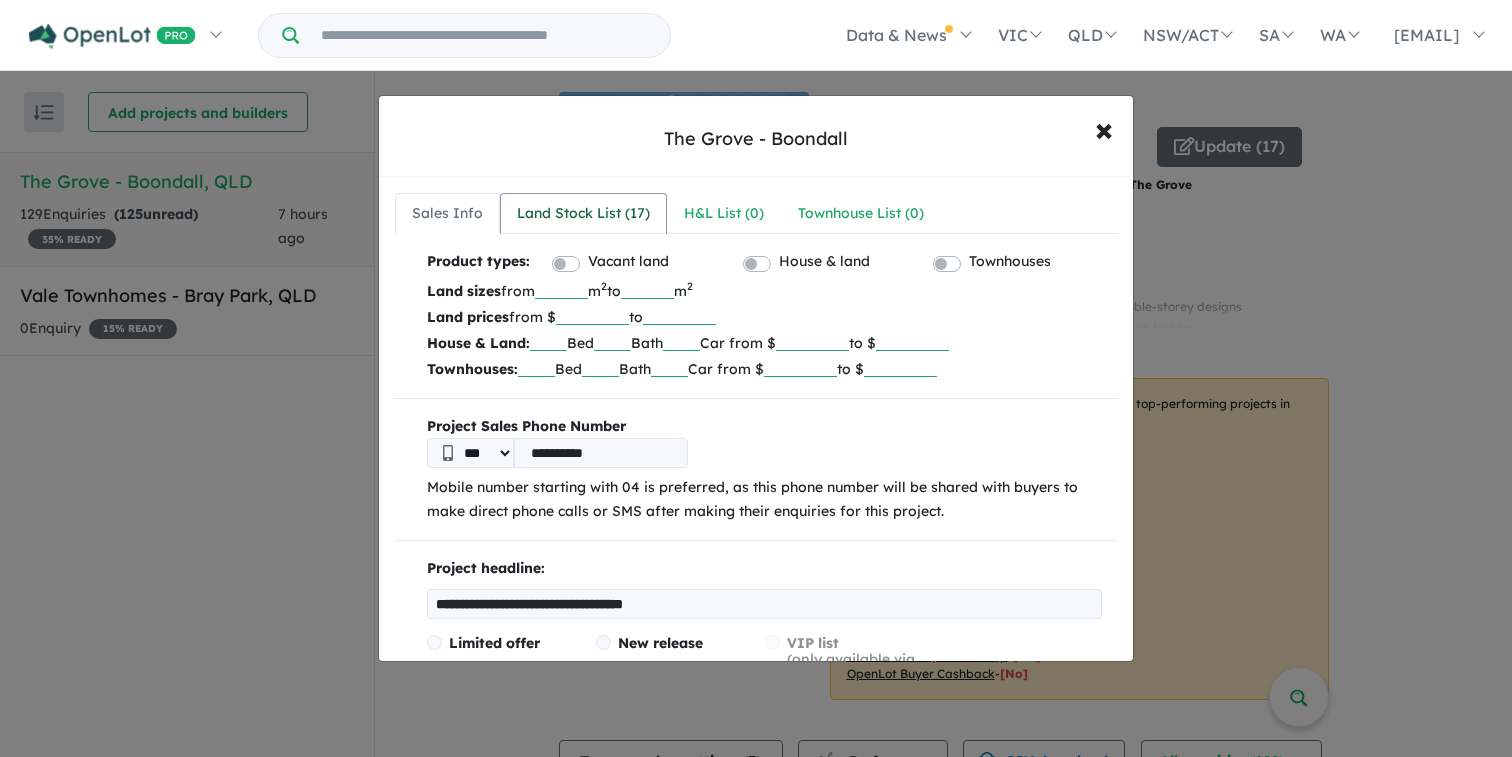 click on "Land Stock List ( 17 )" at bounding box center [583, 214] 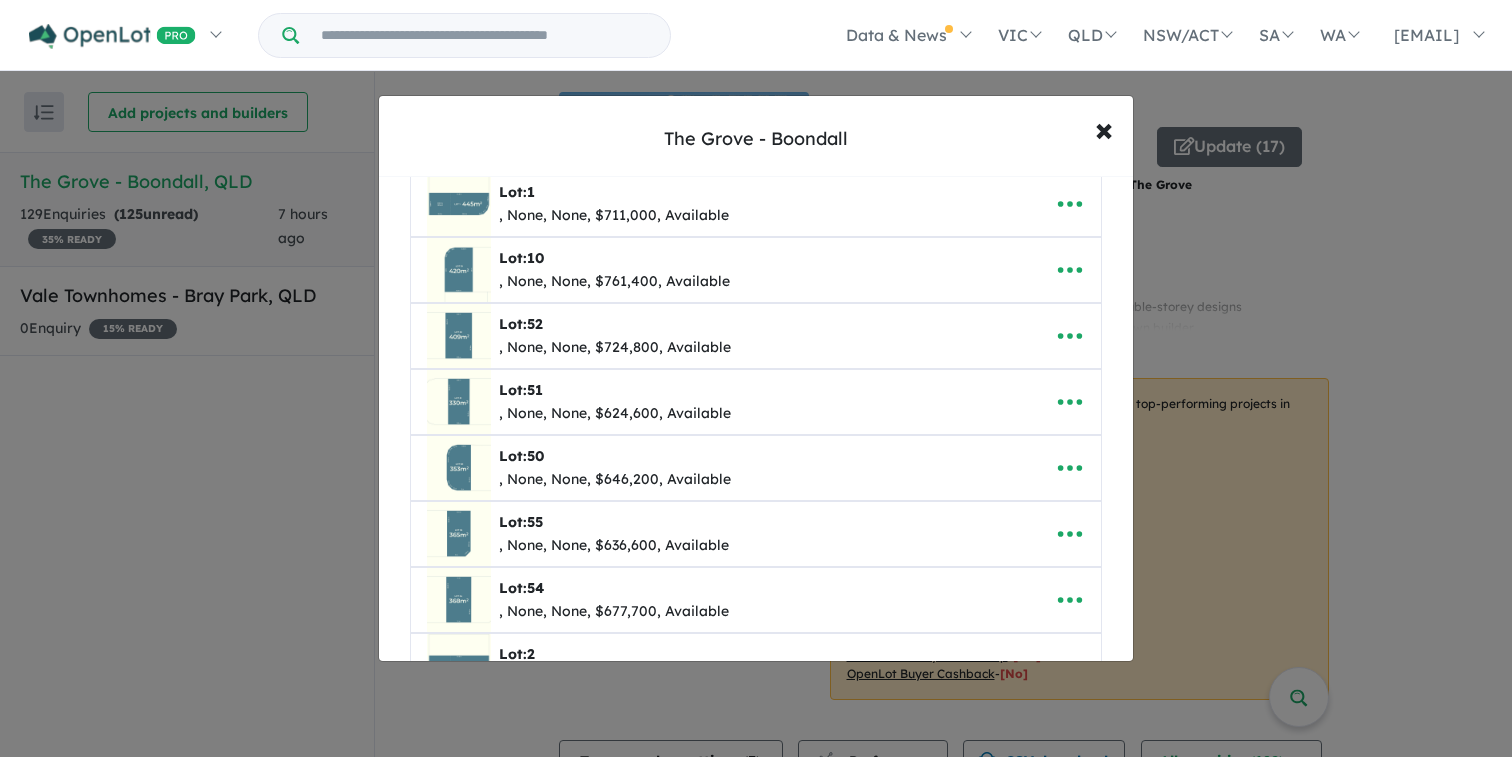 scroll, scrollTop: 320, scrollLeft: 0, axis: vertical 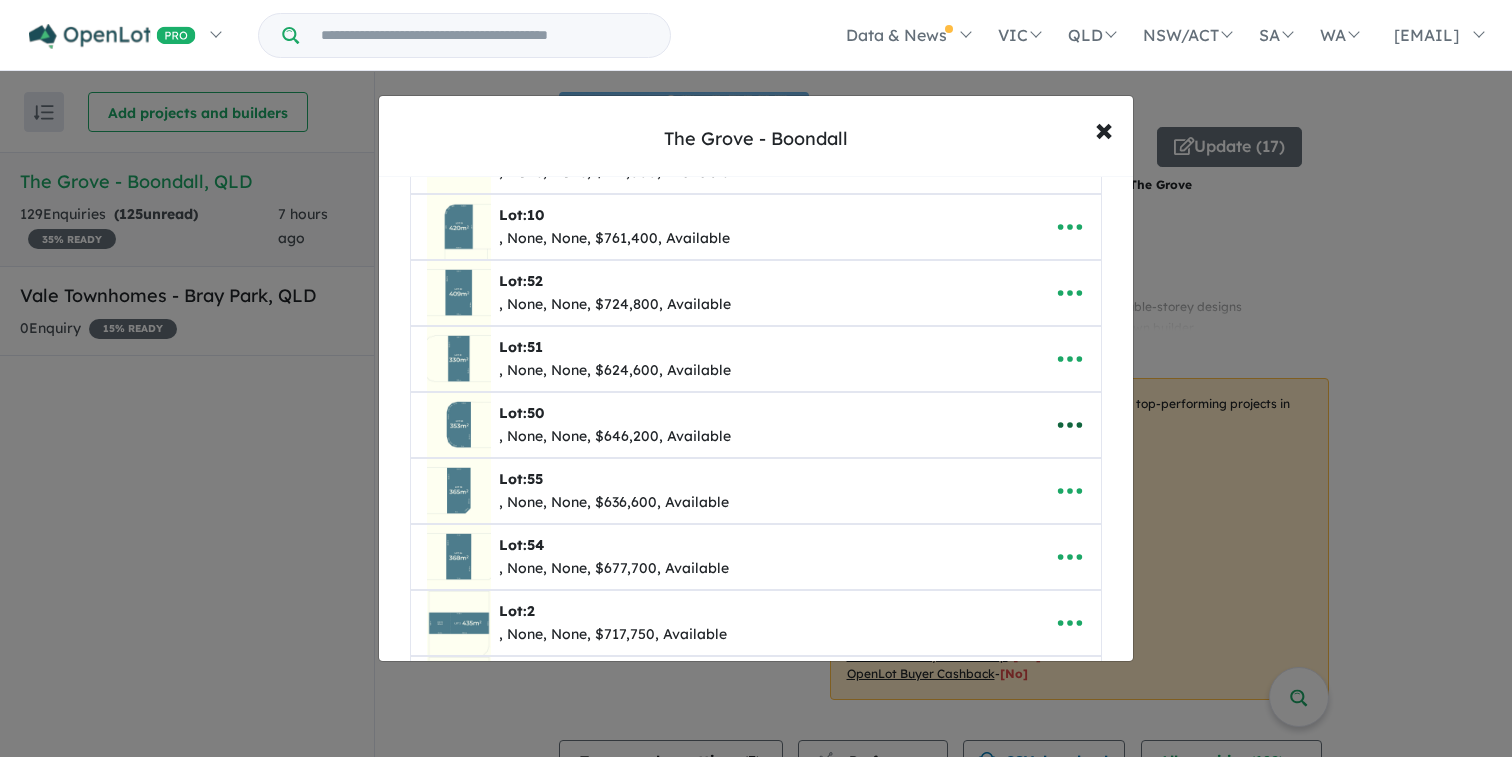 click 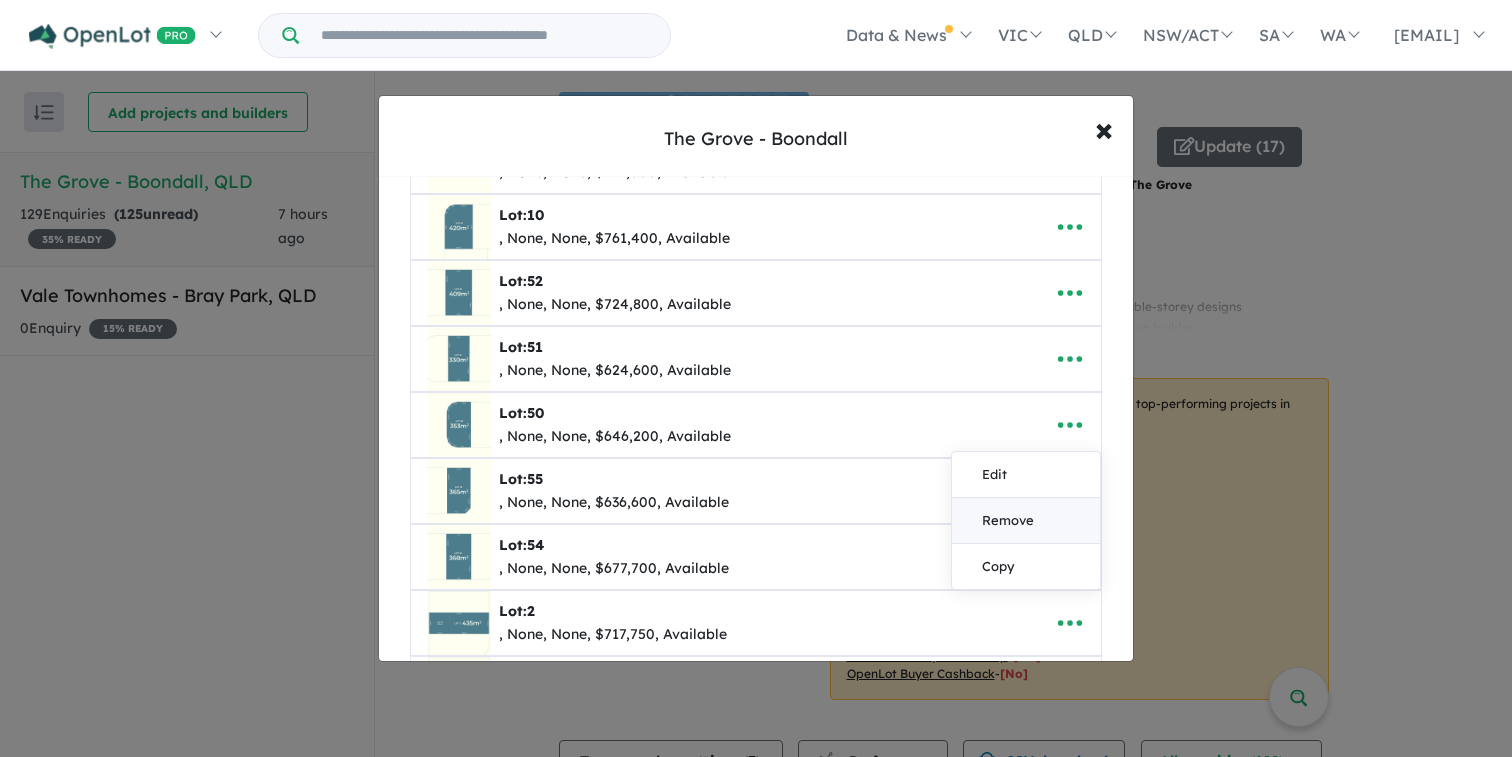 click on "Remove" at bounding box center (1026, 521) 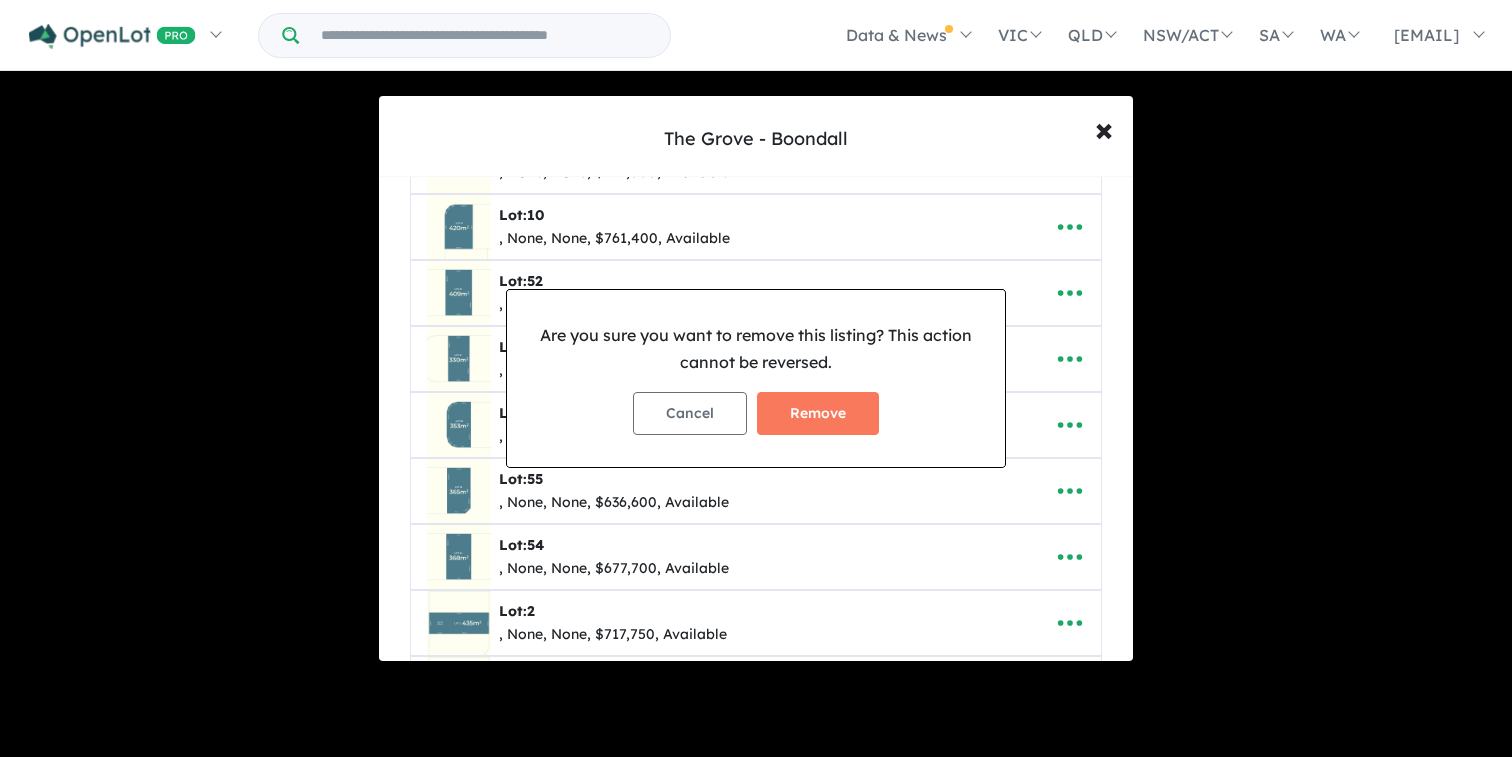 drag, startPoint x: 860, startPoint y: 414, endPoint x: 891, endPoint y: 354, distance: 67.53518 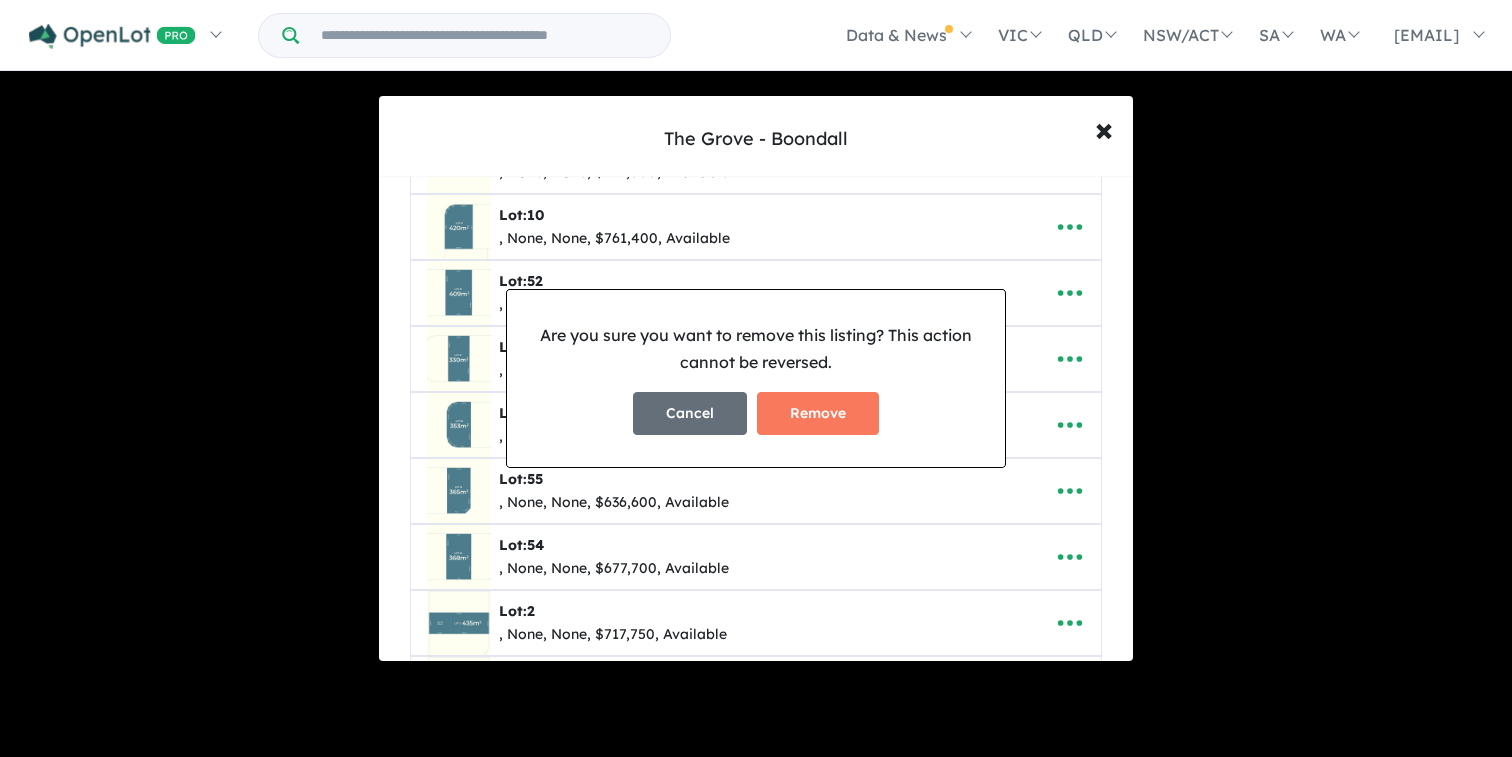 click on "Cancel" at bounding box center [690, 413] 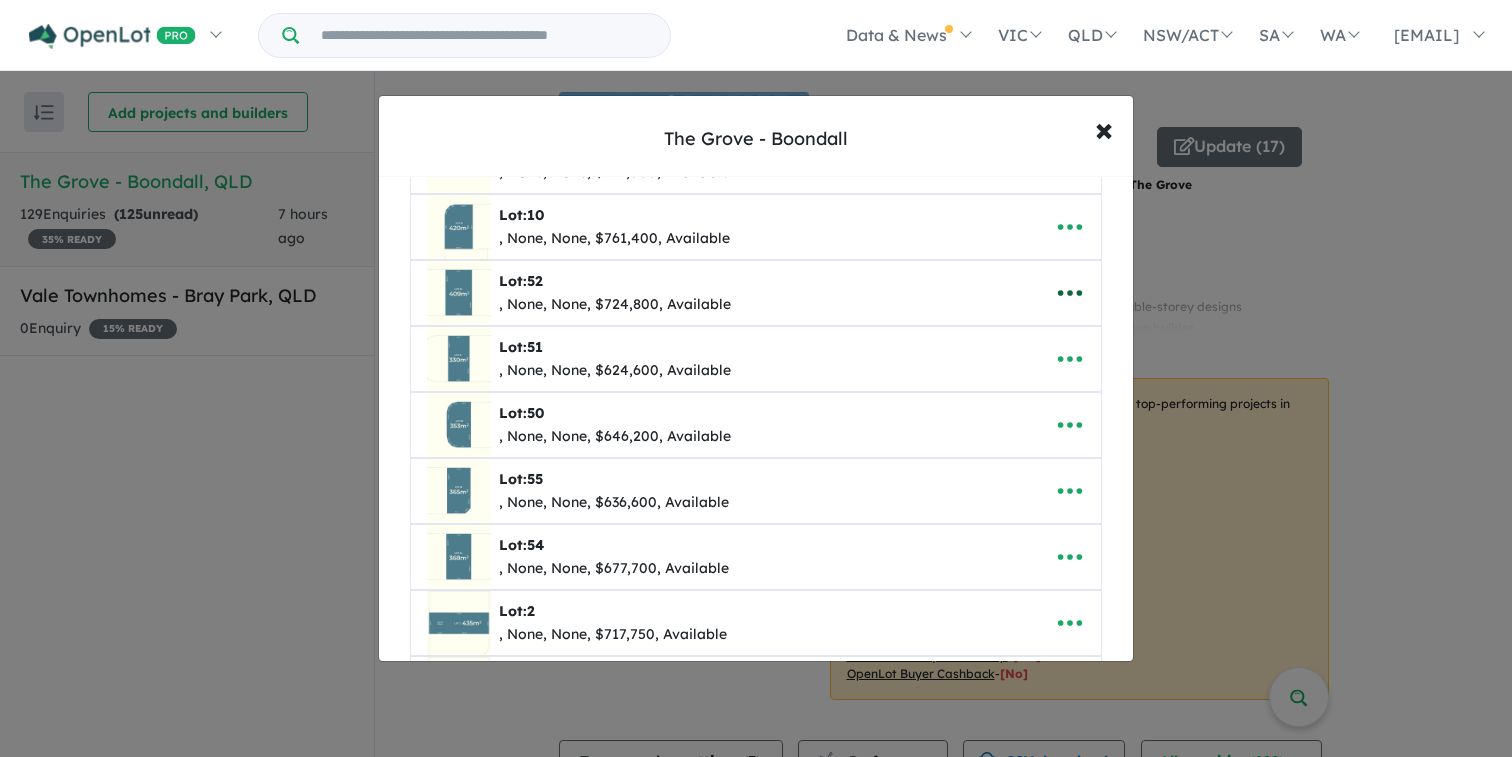 click 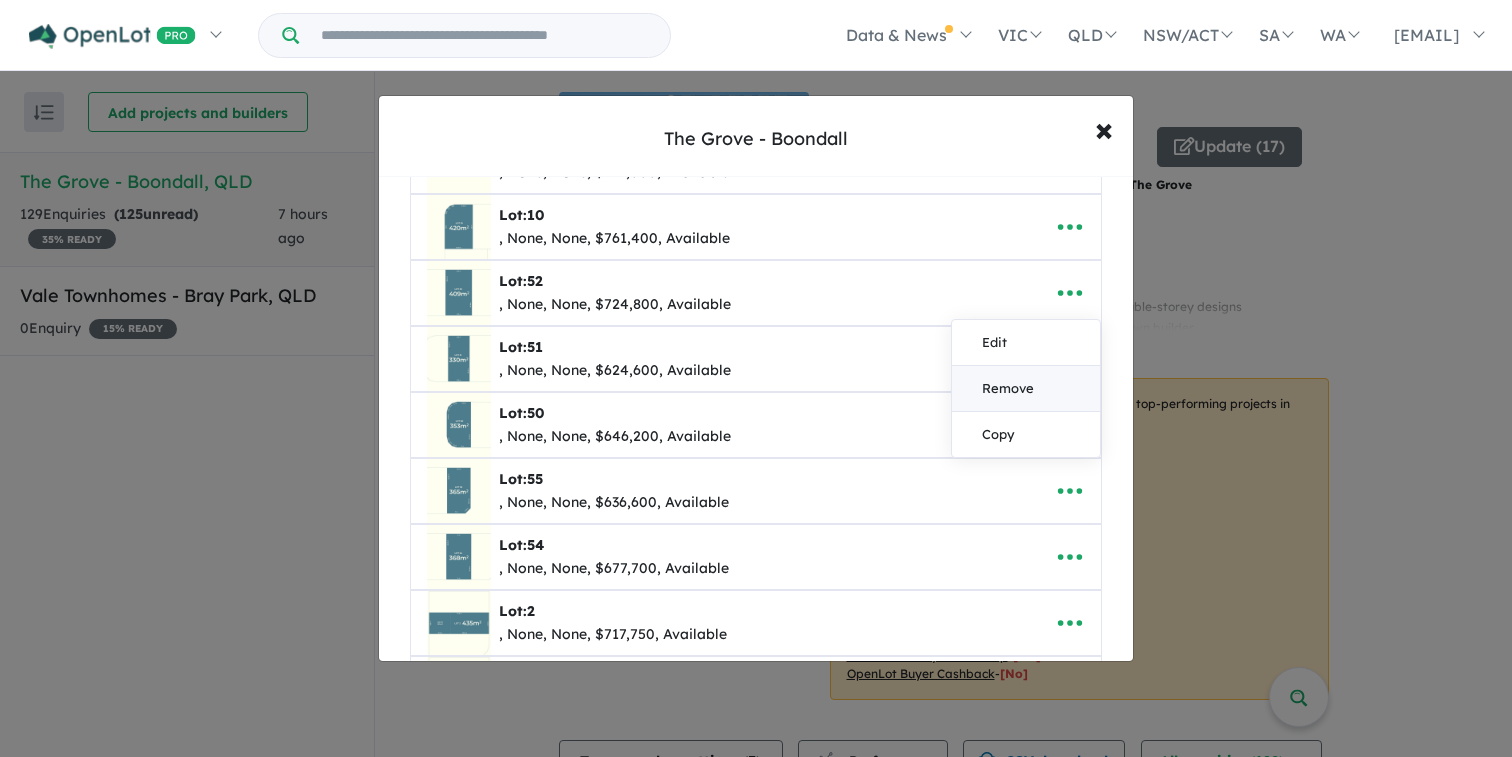 click on "Remove" at bounding box center (1026, 389) 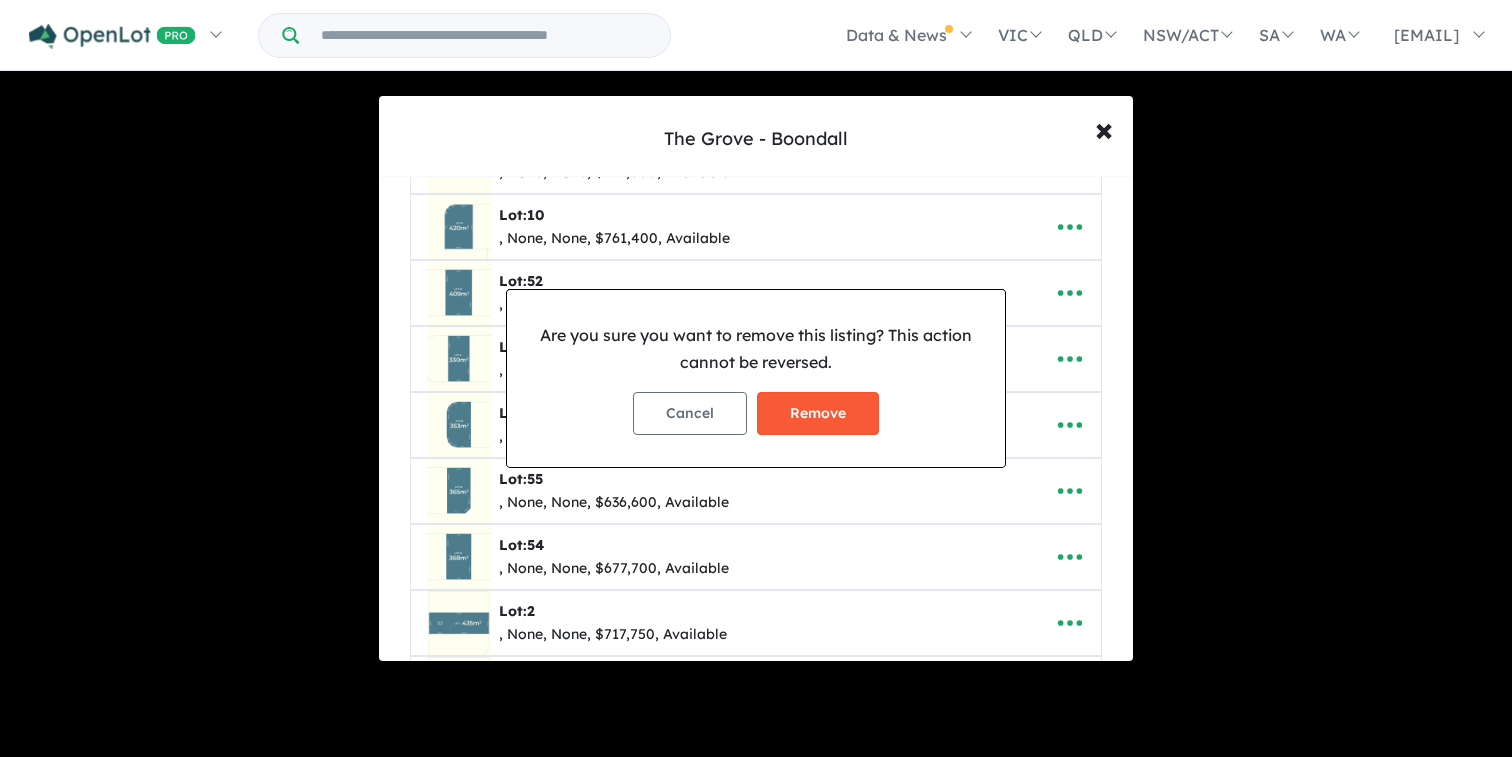 click on "Remove" at bounding box center (818, 413) 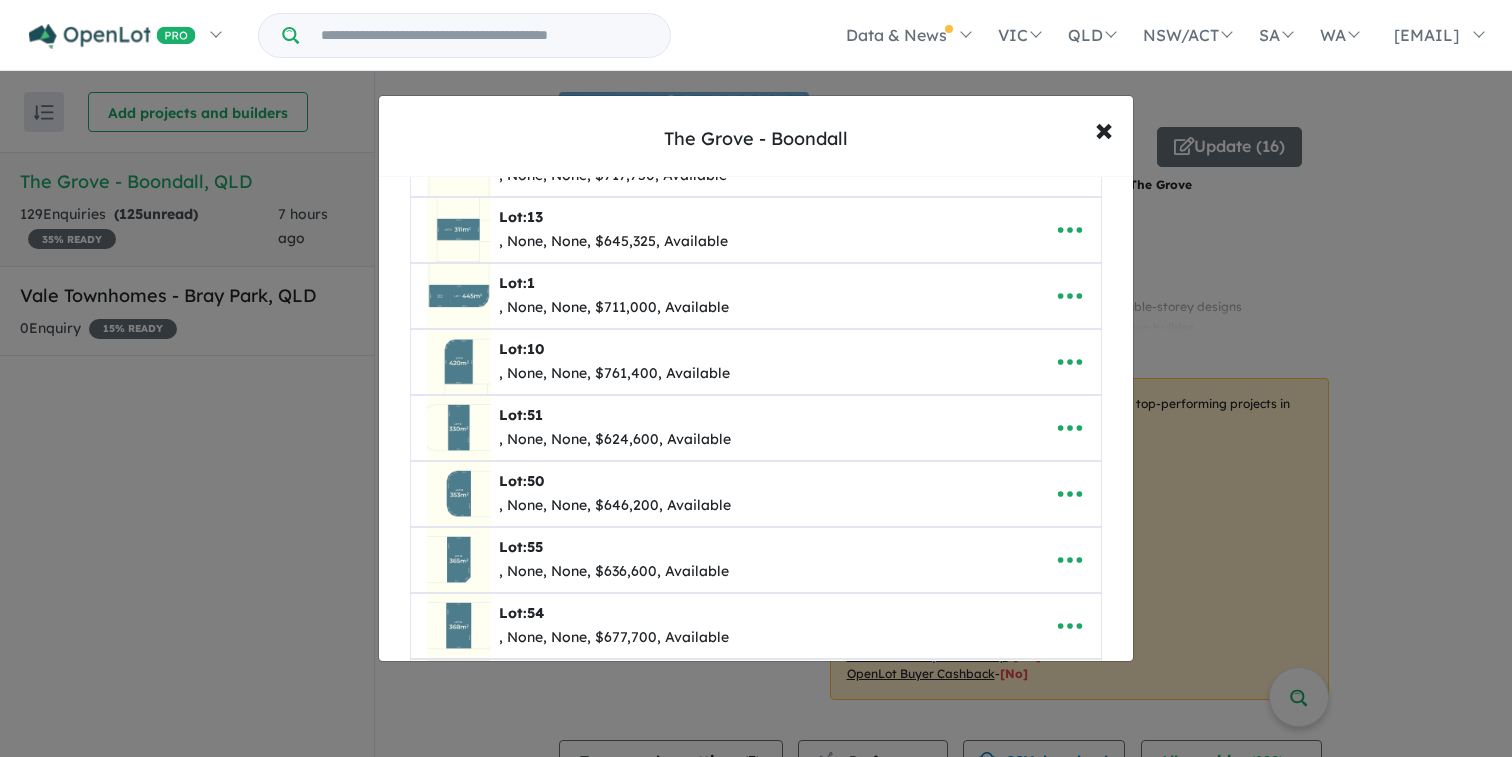 scroll, scrollTop: 255, scrollLeft: 0, axis: vertical 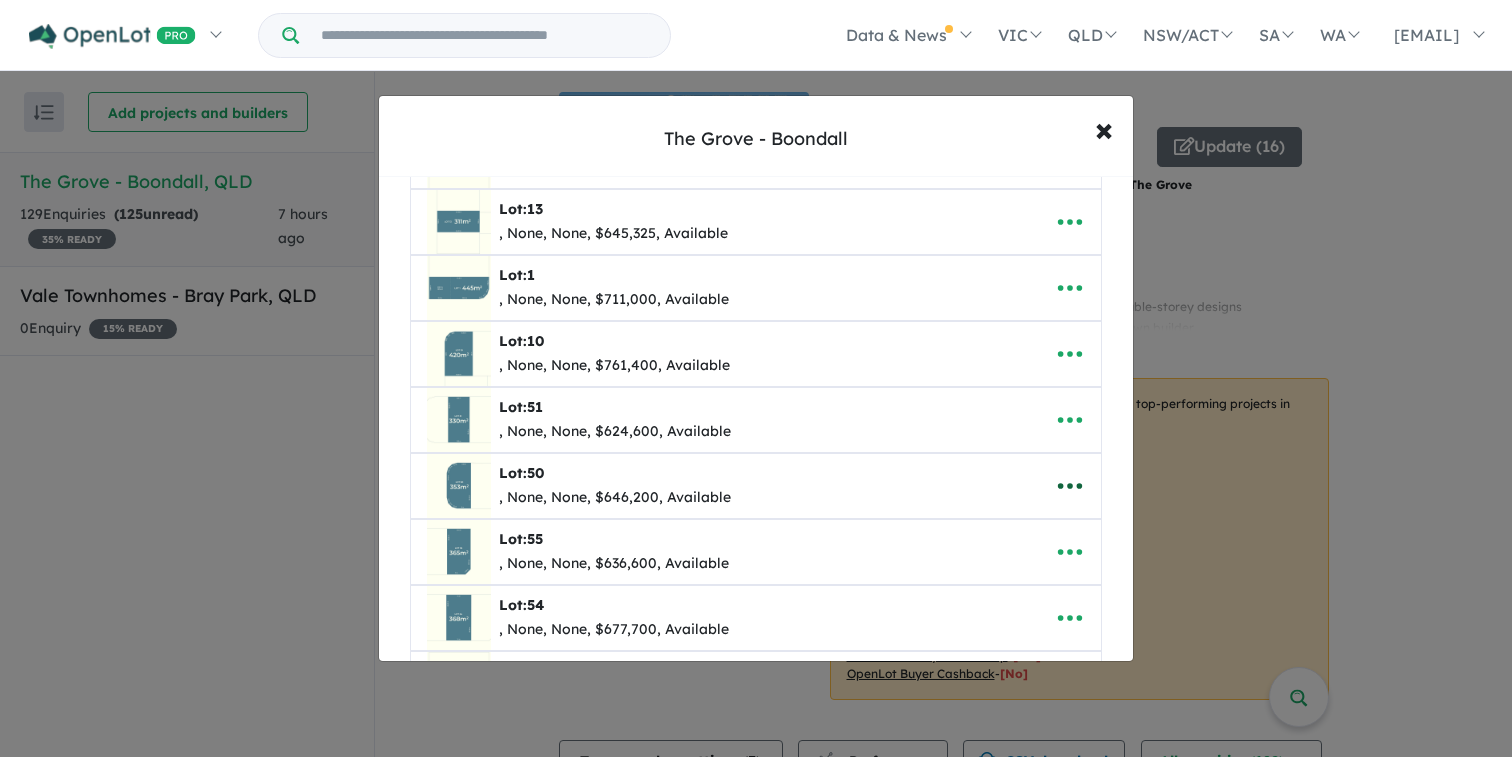 click 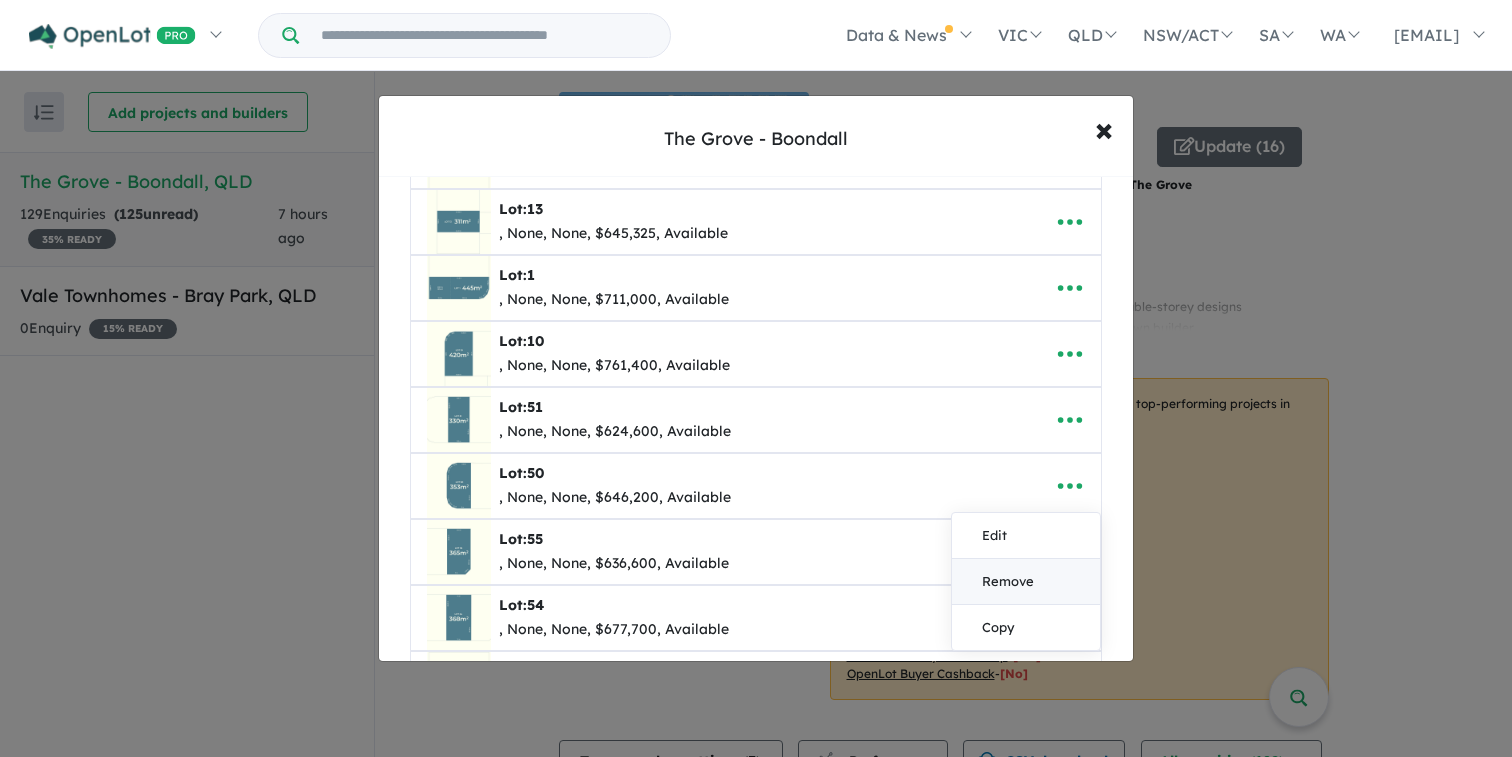 click on "Remove" at bounding box center [1026, 582] 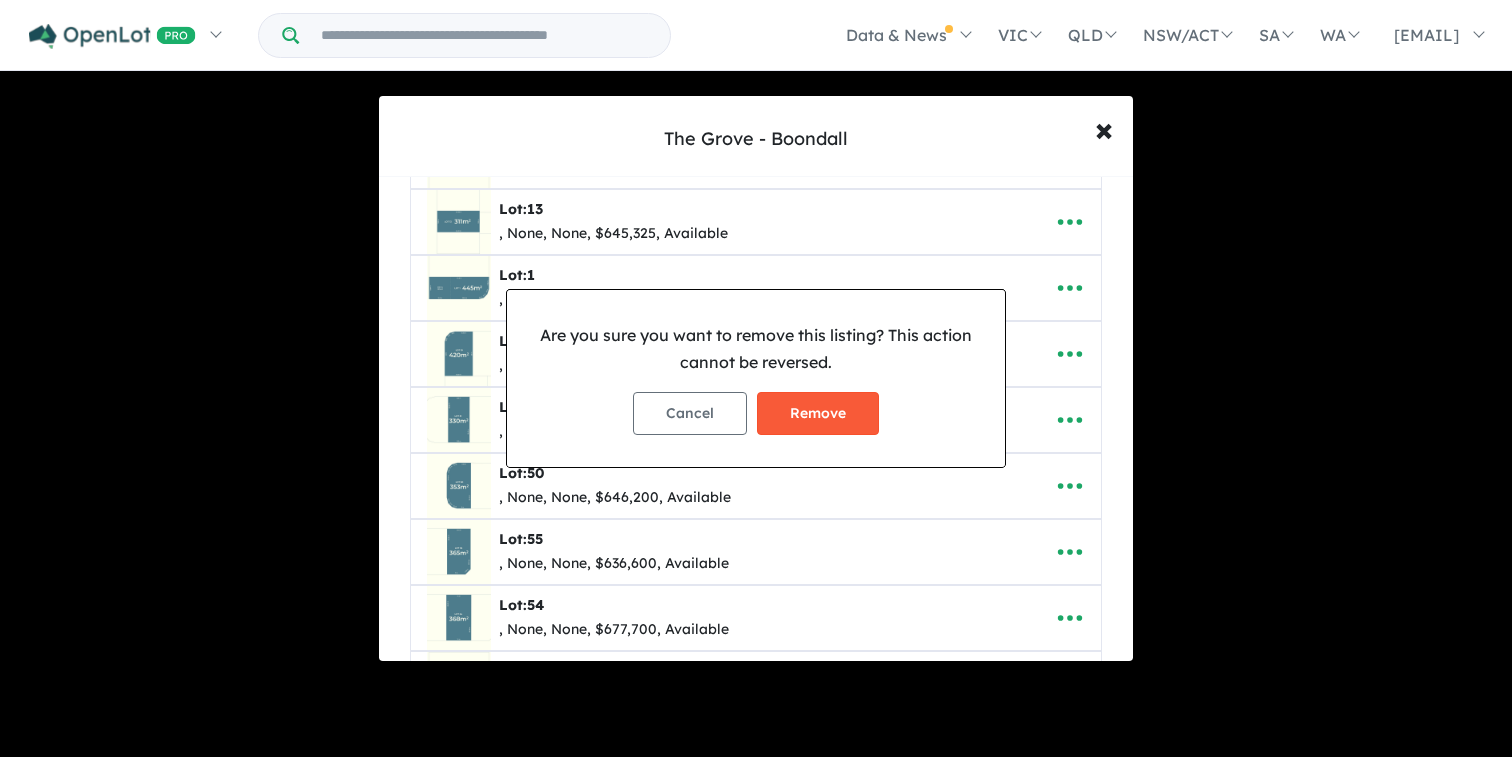 click on "Remove" at bounding box center (818, 413) 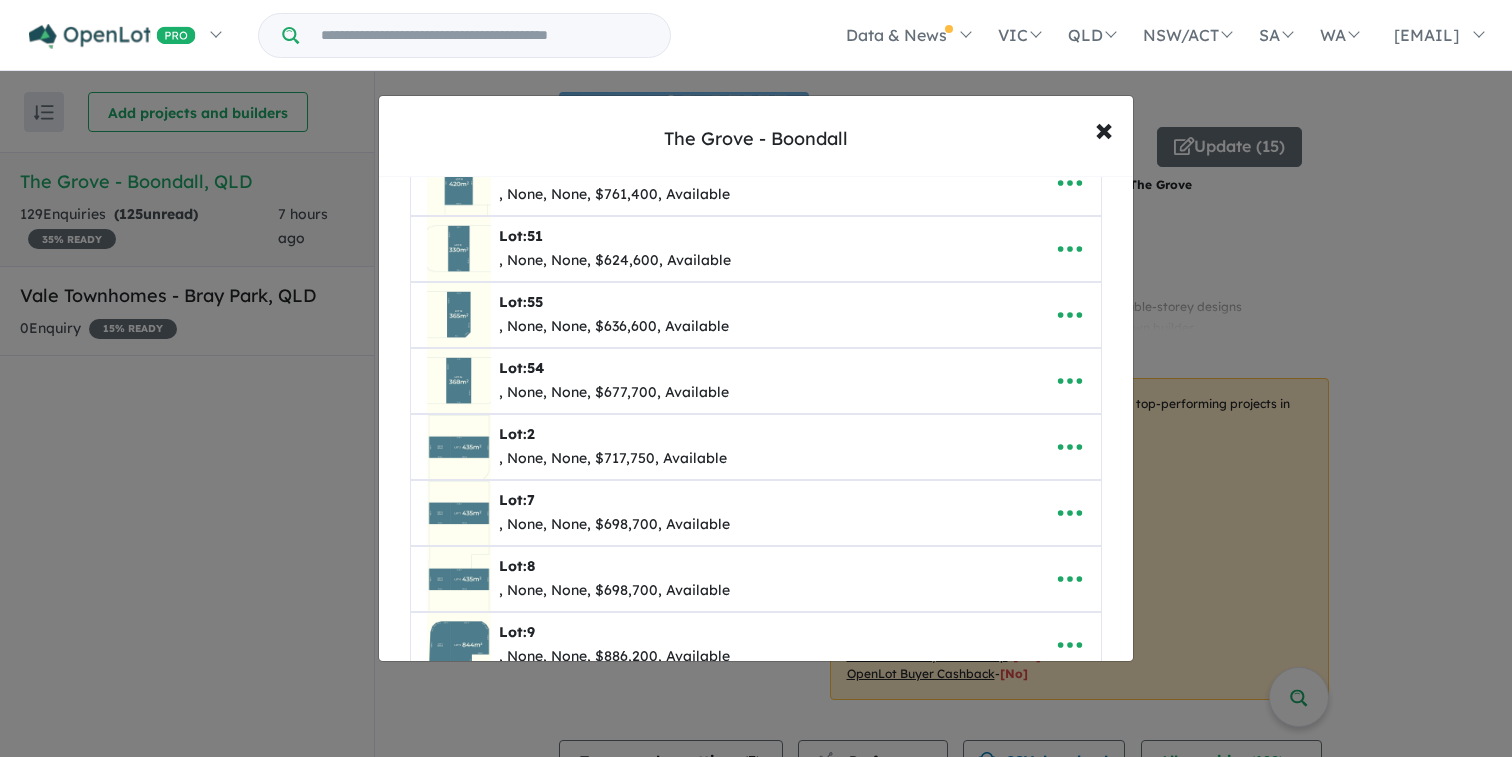 scroll, scrollTop: 455, scrollLeft: 0, axis: vertical 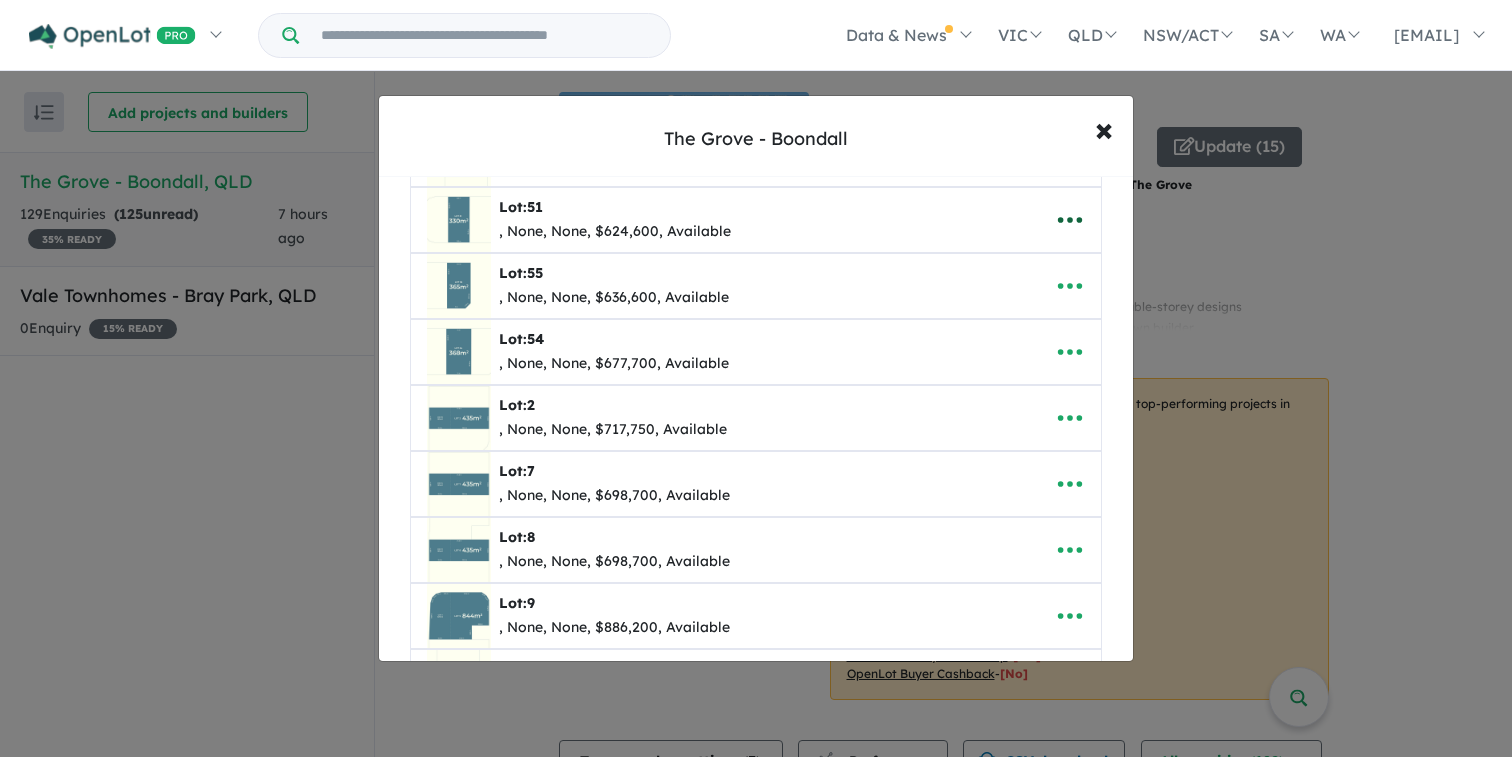 click 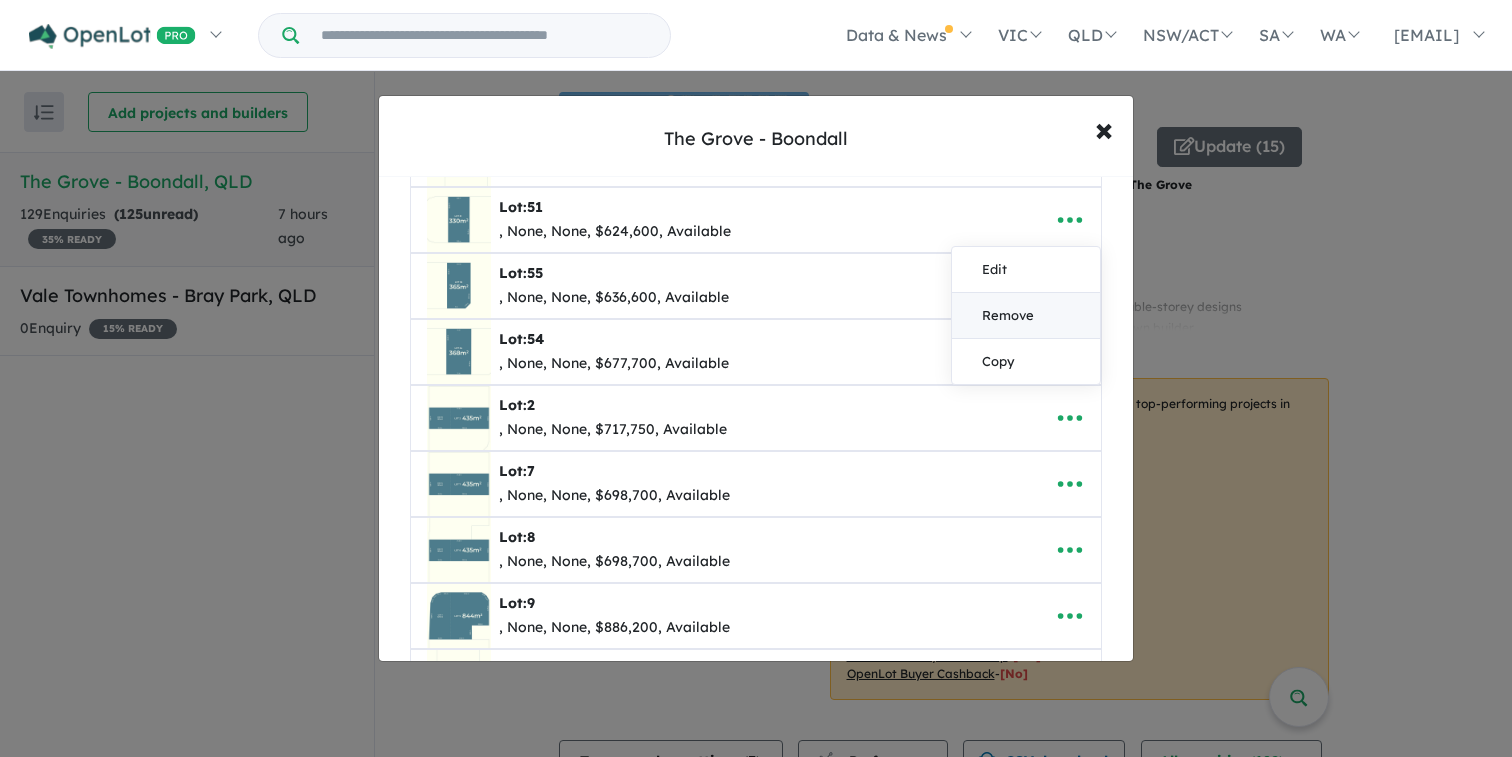 click on "Remove" at bounding box center (1026, 316) 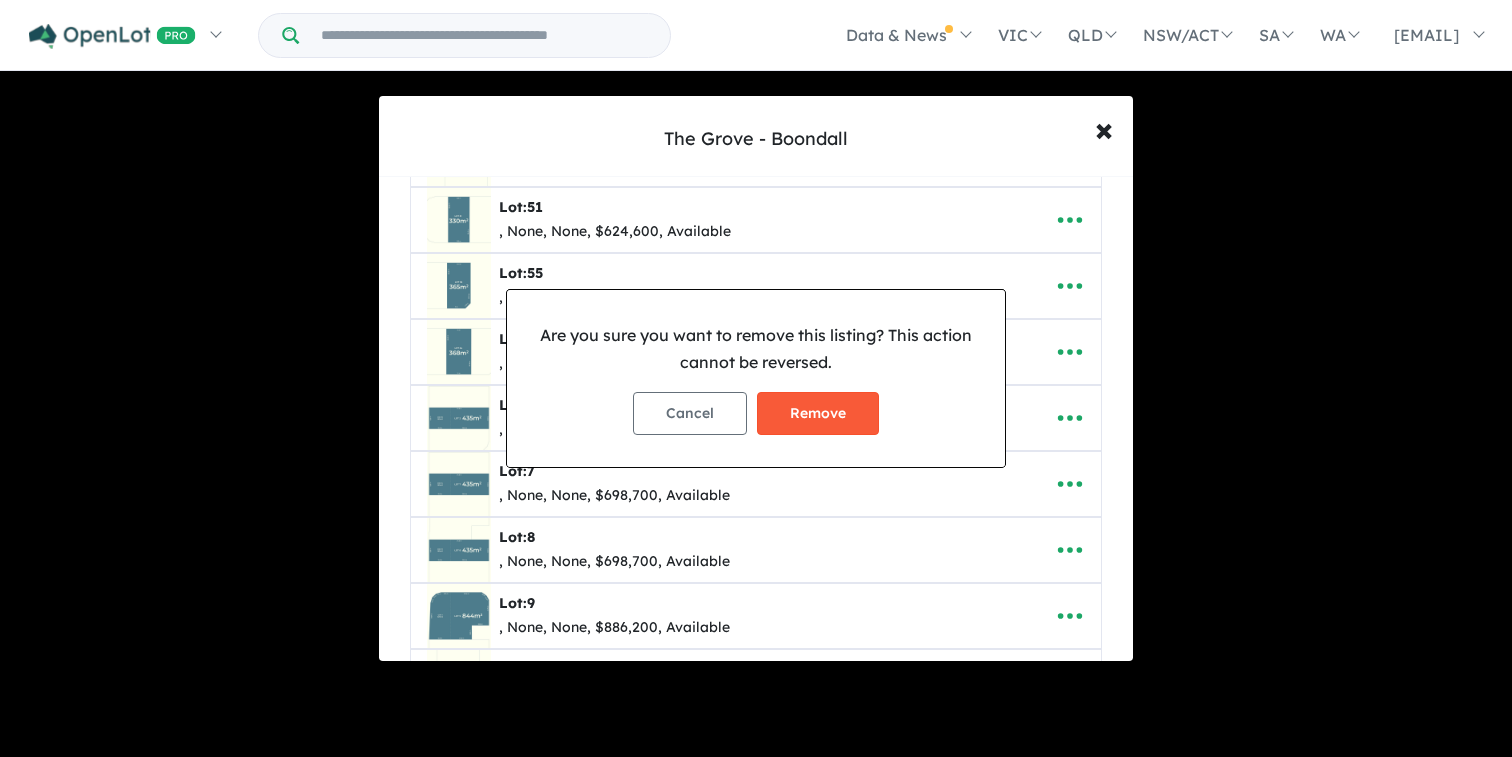 click on "Remove" at bounding box center [818, 413] 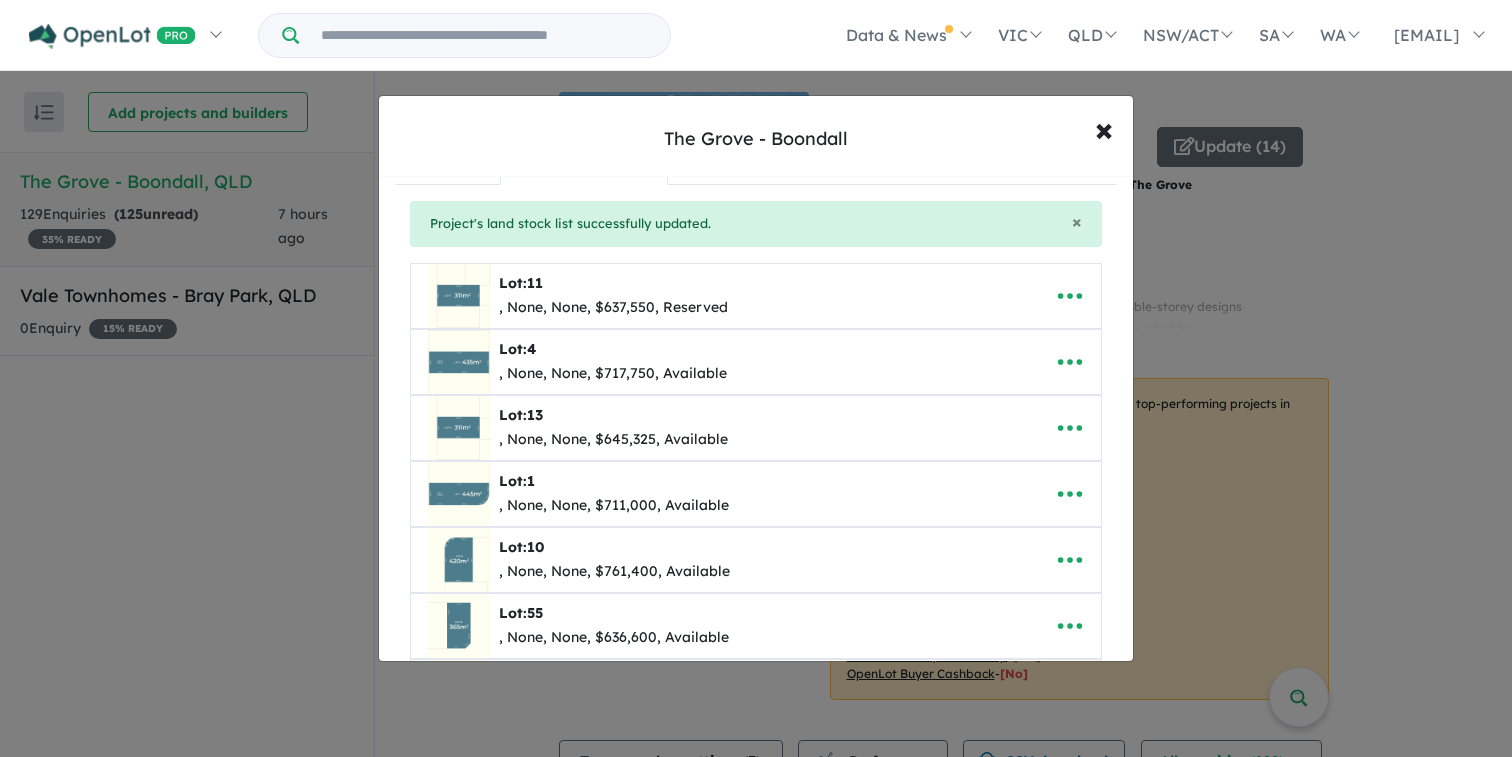 scroll, scrollTop: 70, scrollLeft: 0, axis: vertical 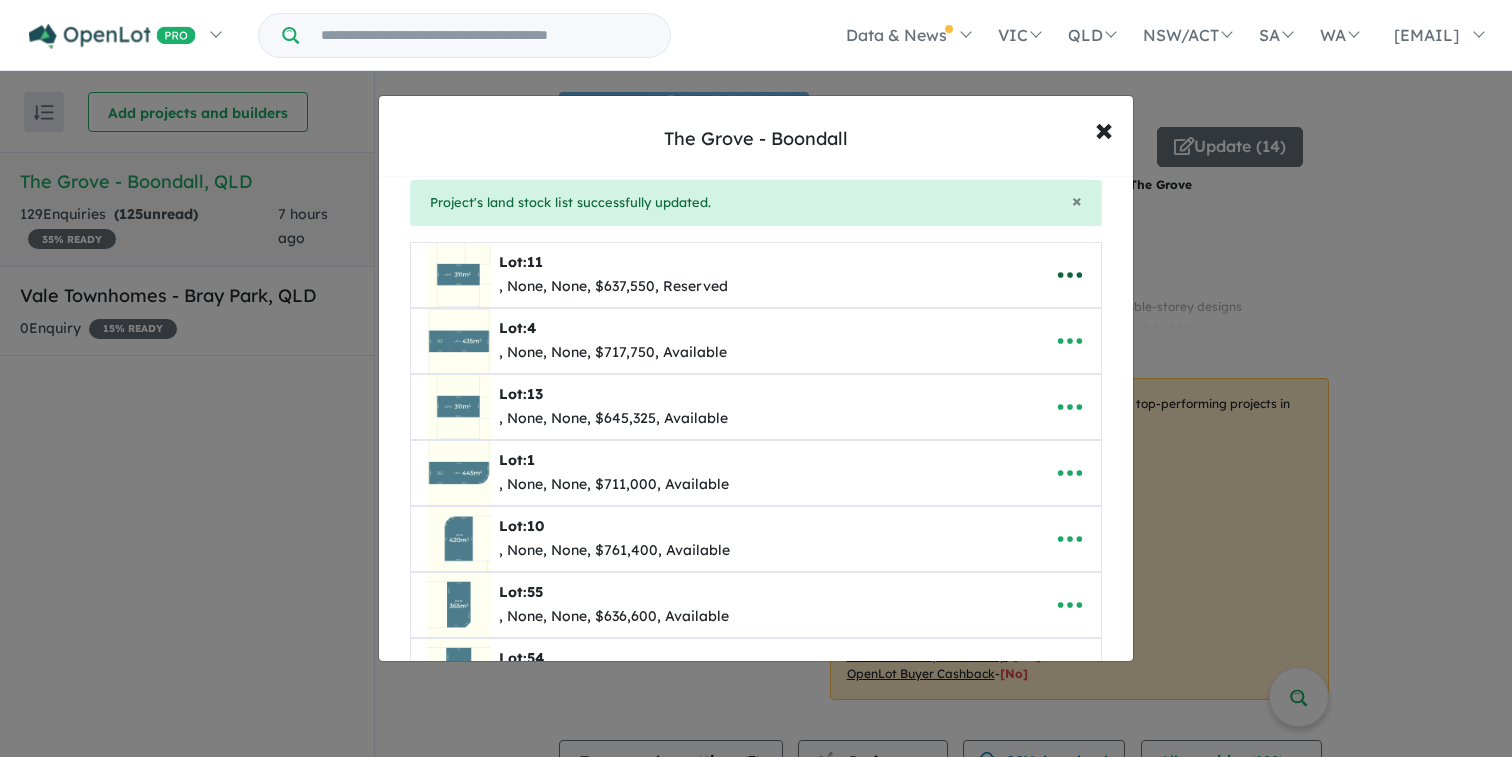 click 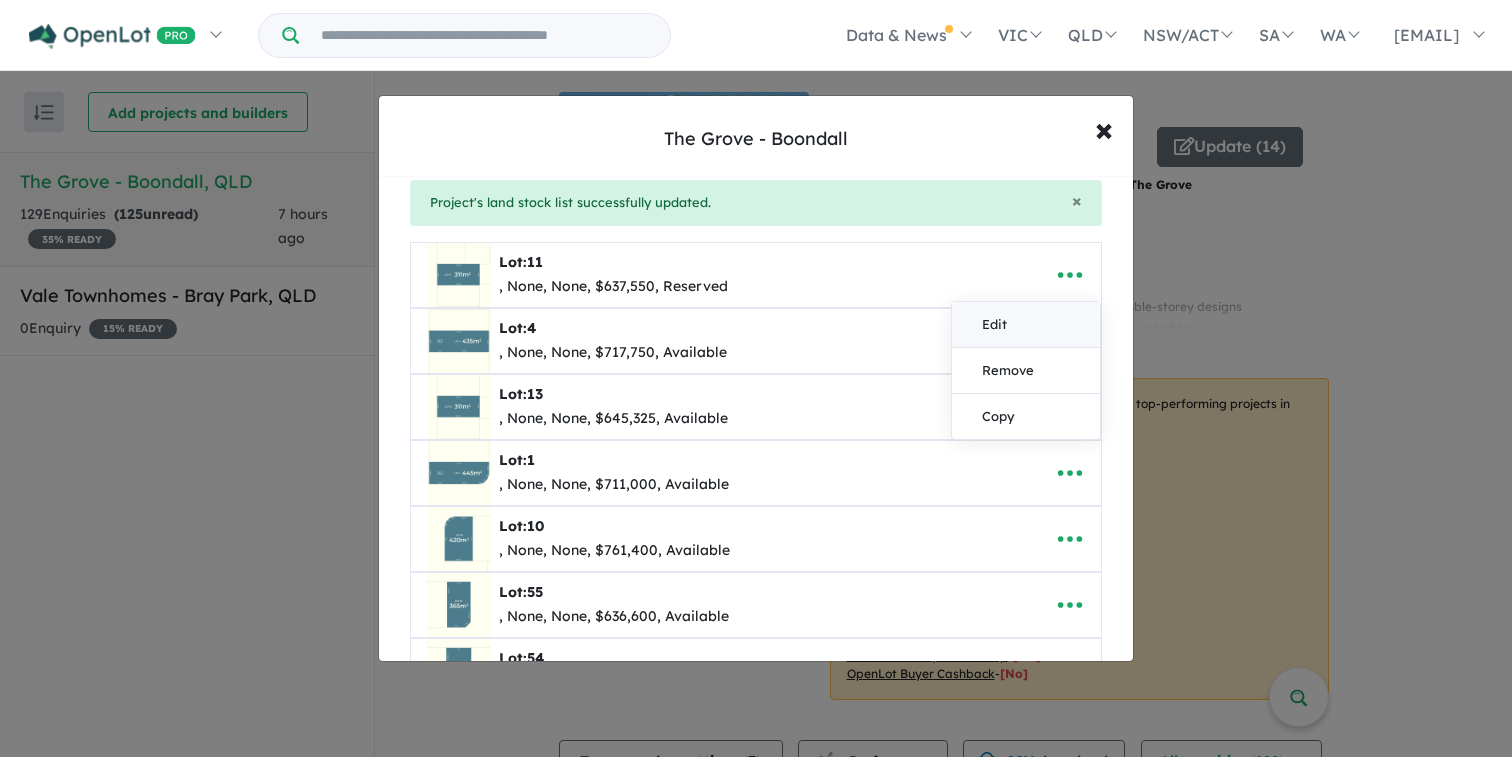click on "Edit" at bounding box center [1026, 325] 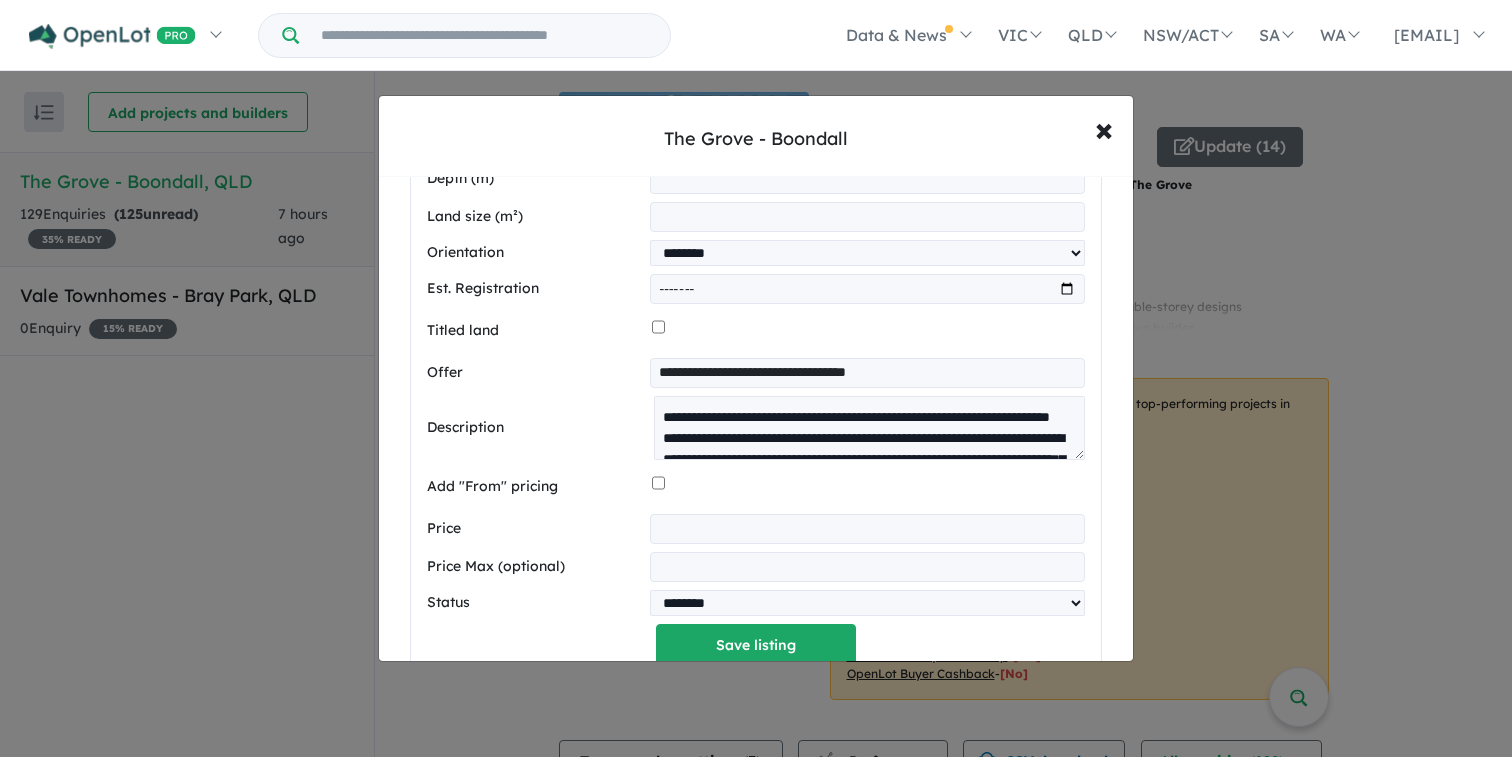 scroll, scrollTop: 720, scrollLeft: 0, axis: vertical 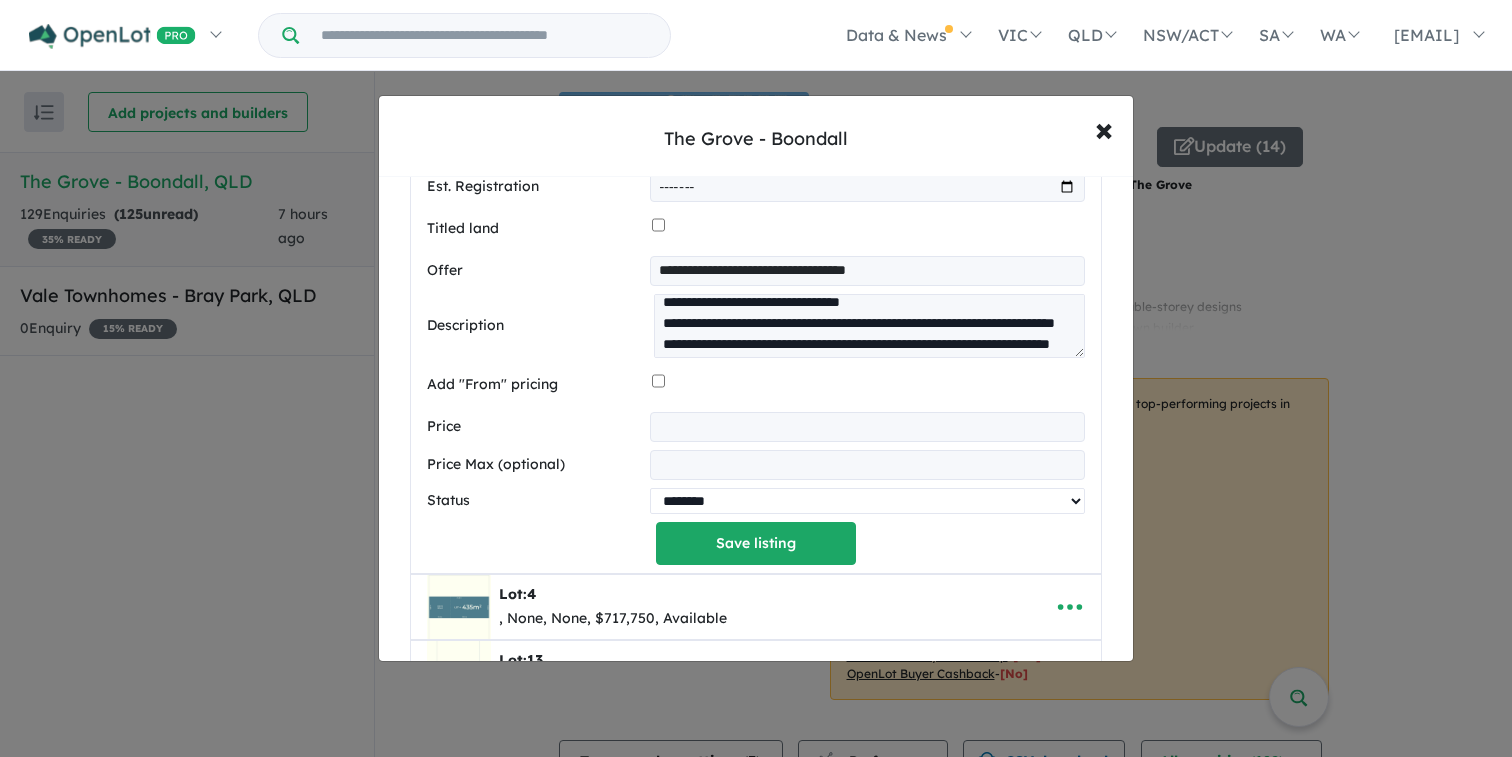 click on "********* ******** **** ******" at bounding box center [867, 501] 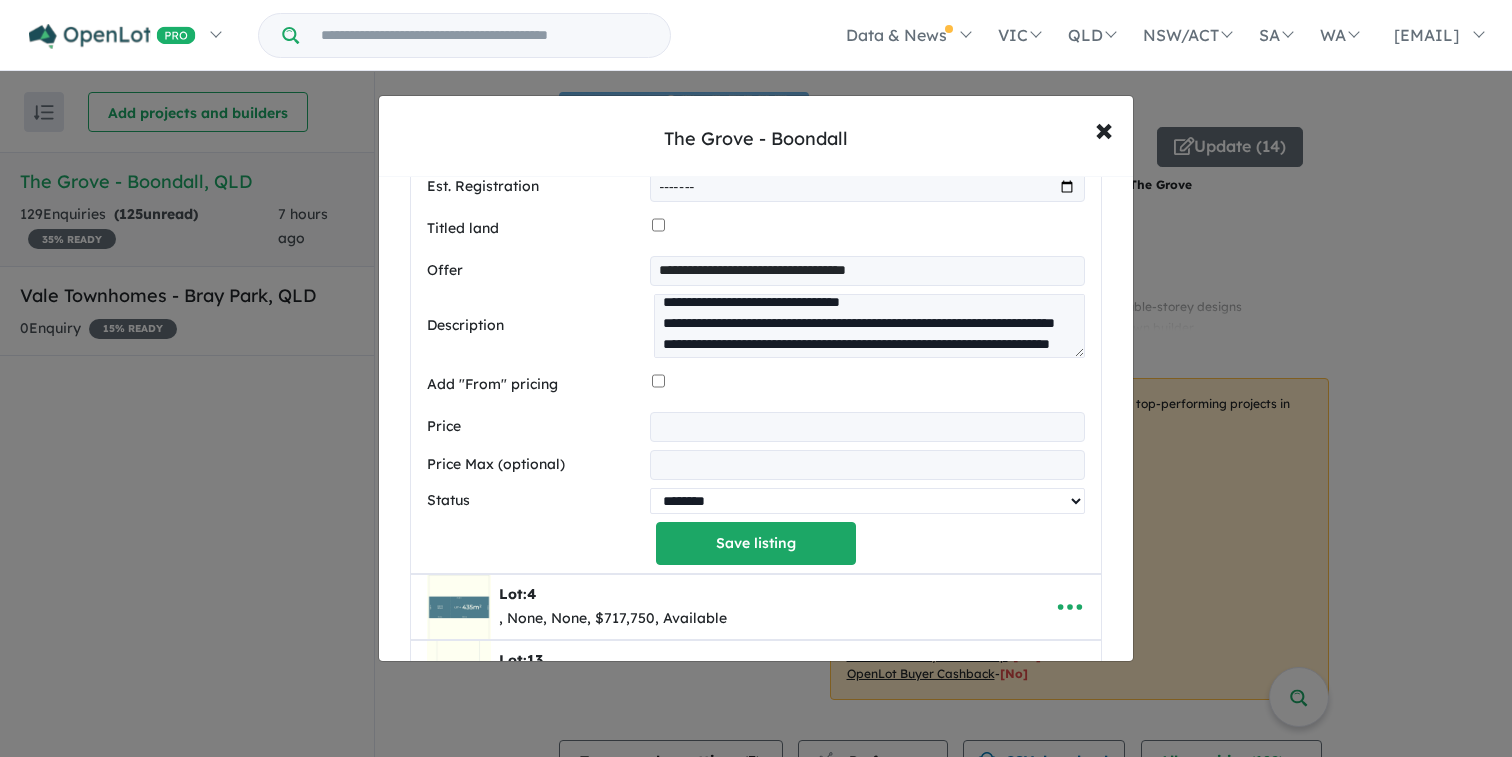 click on "********* ******** **** ******" at bounding box center (867, 501) 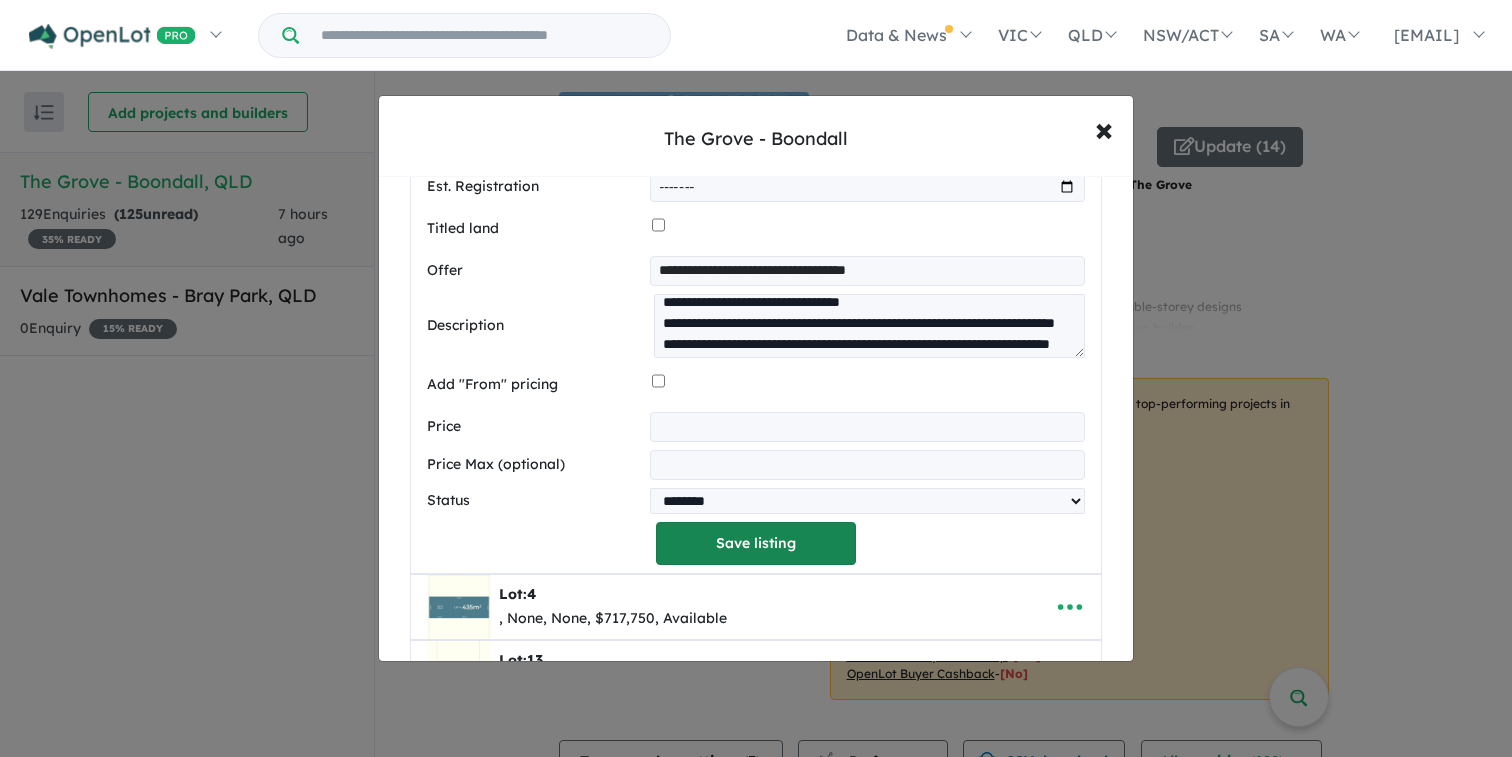 click on "Save listing" at bounding box center [756, 543] 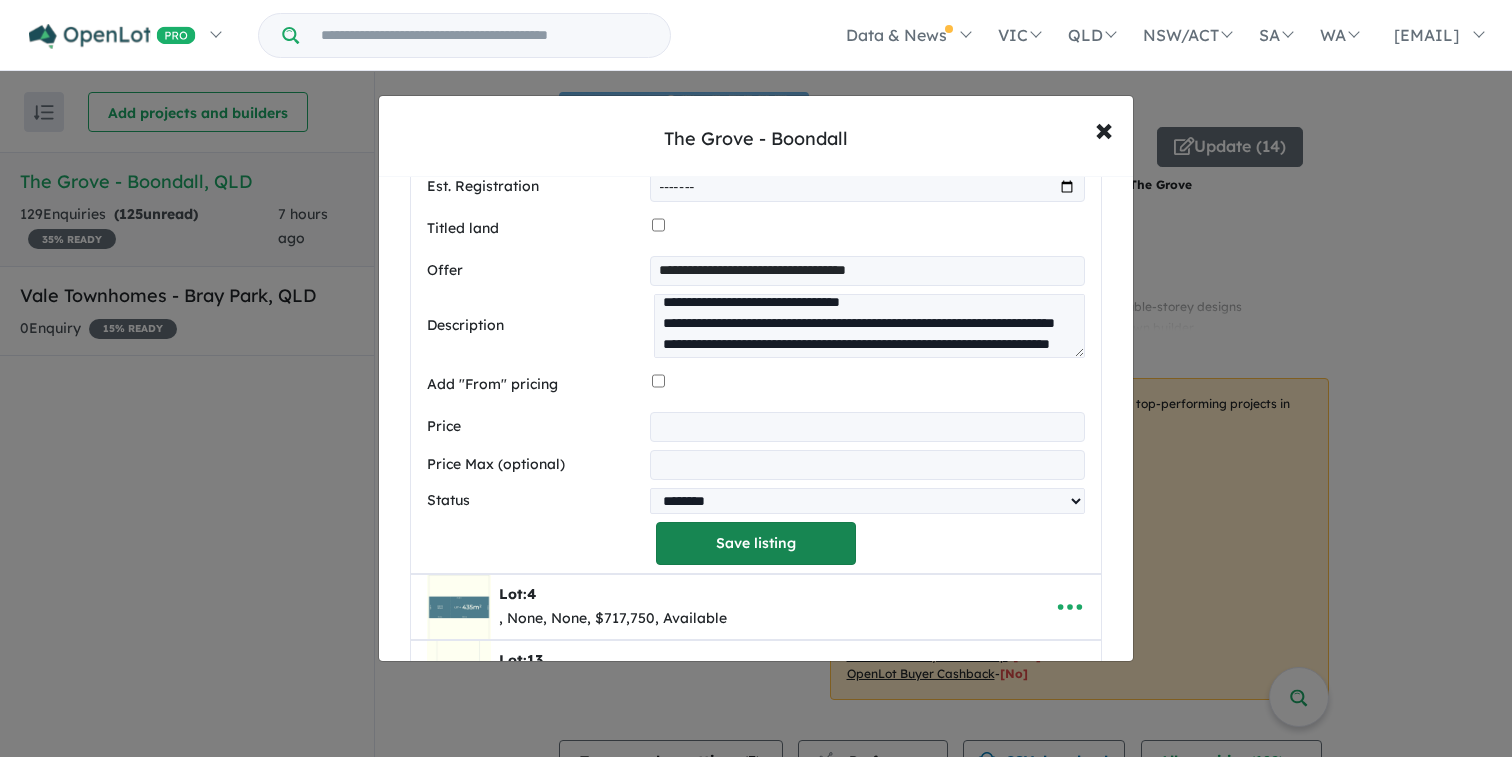 select on "********" 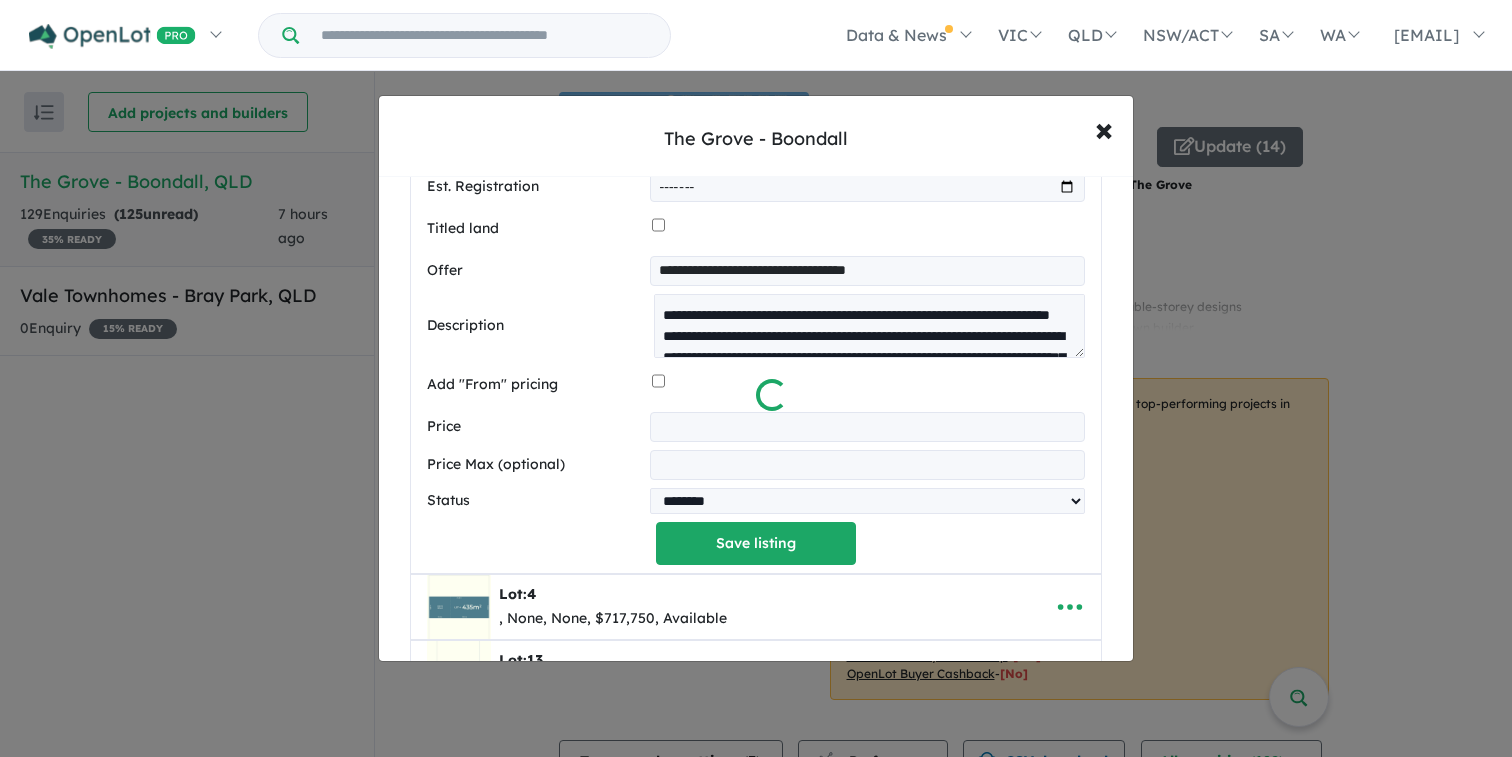 scroll, scrollTop: 0, scrollLeft: 0, axis: both 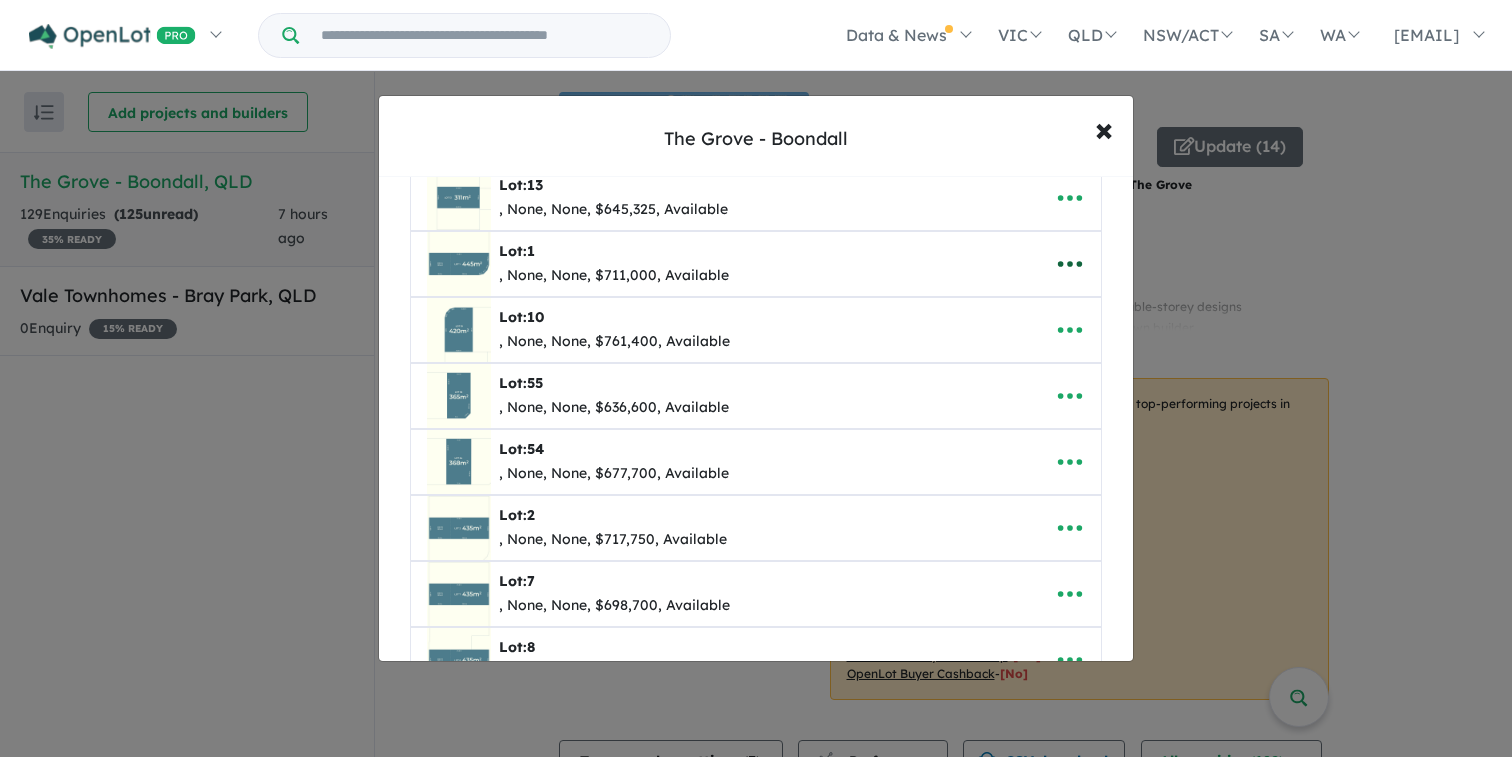 click 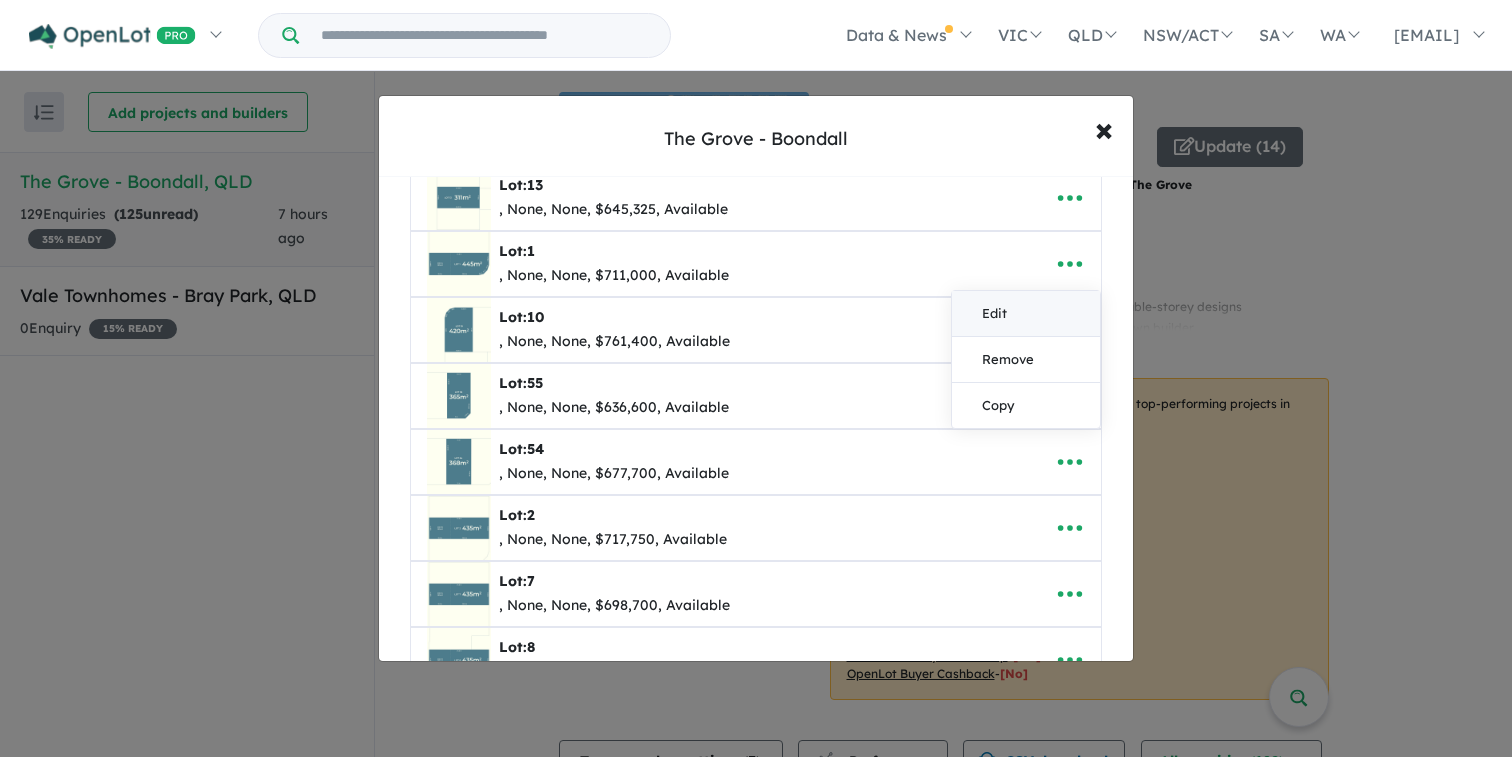 click on "Edit" at bounding box center (1026, 314) 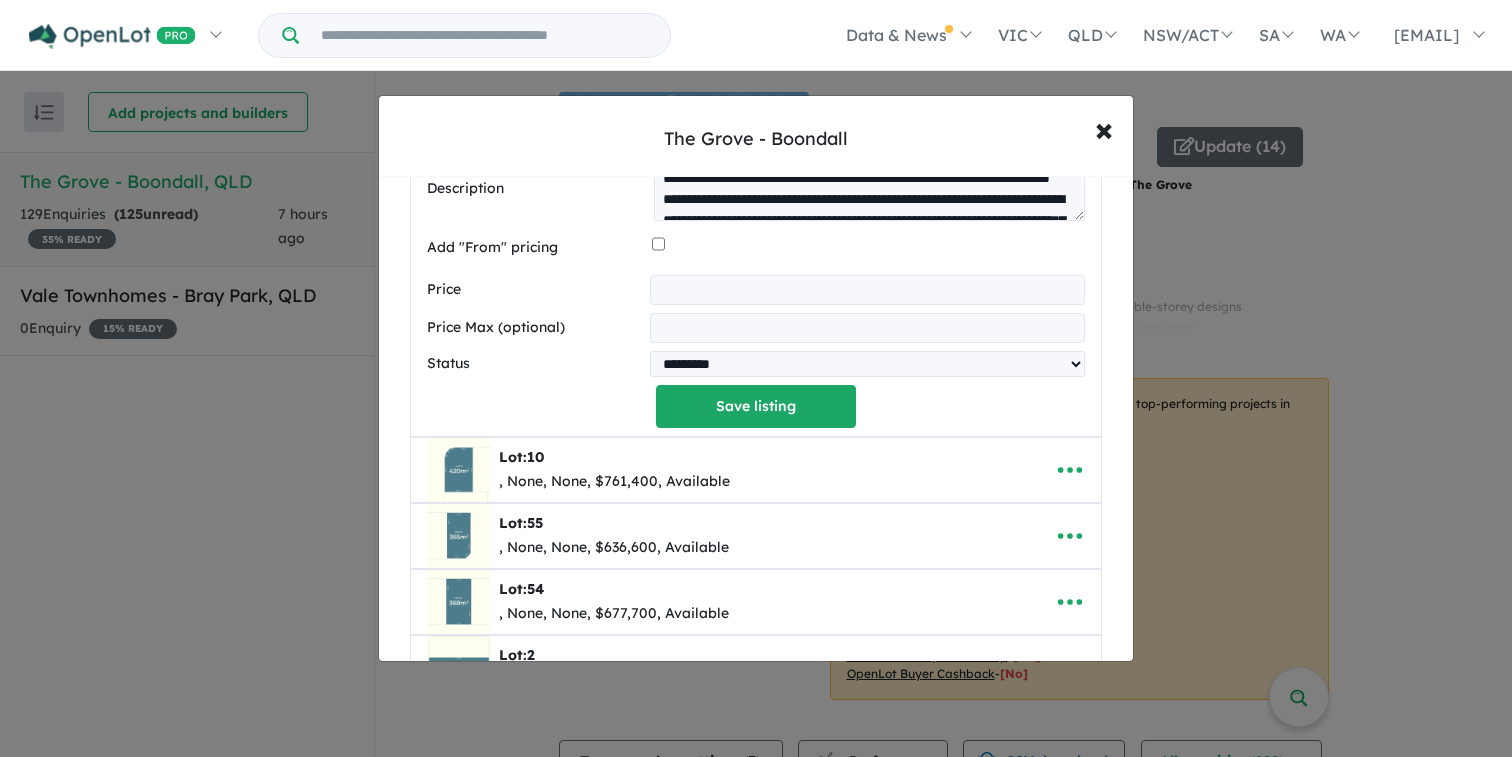 scroll, scrollTop: 1101, scrollLeft: 0, axis: vertical 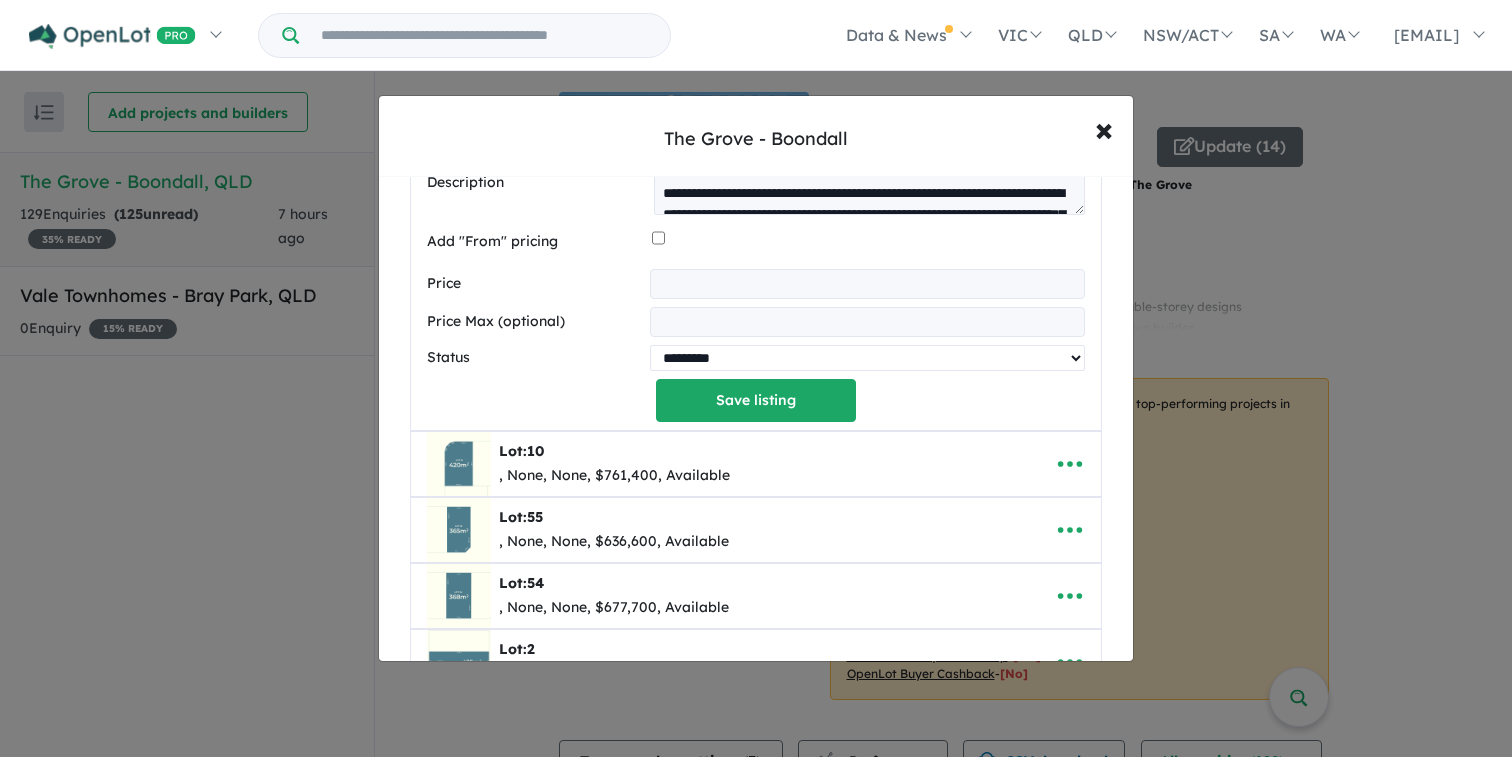 click on "********* ******** **** ******" at bounding box center (867, 358) 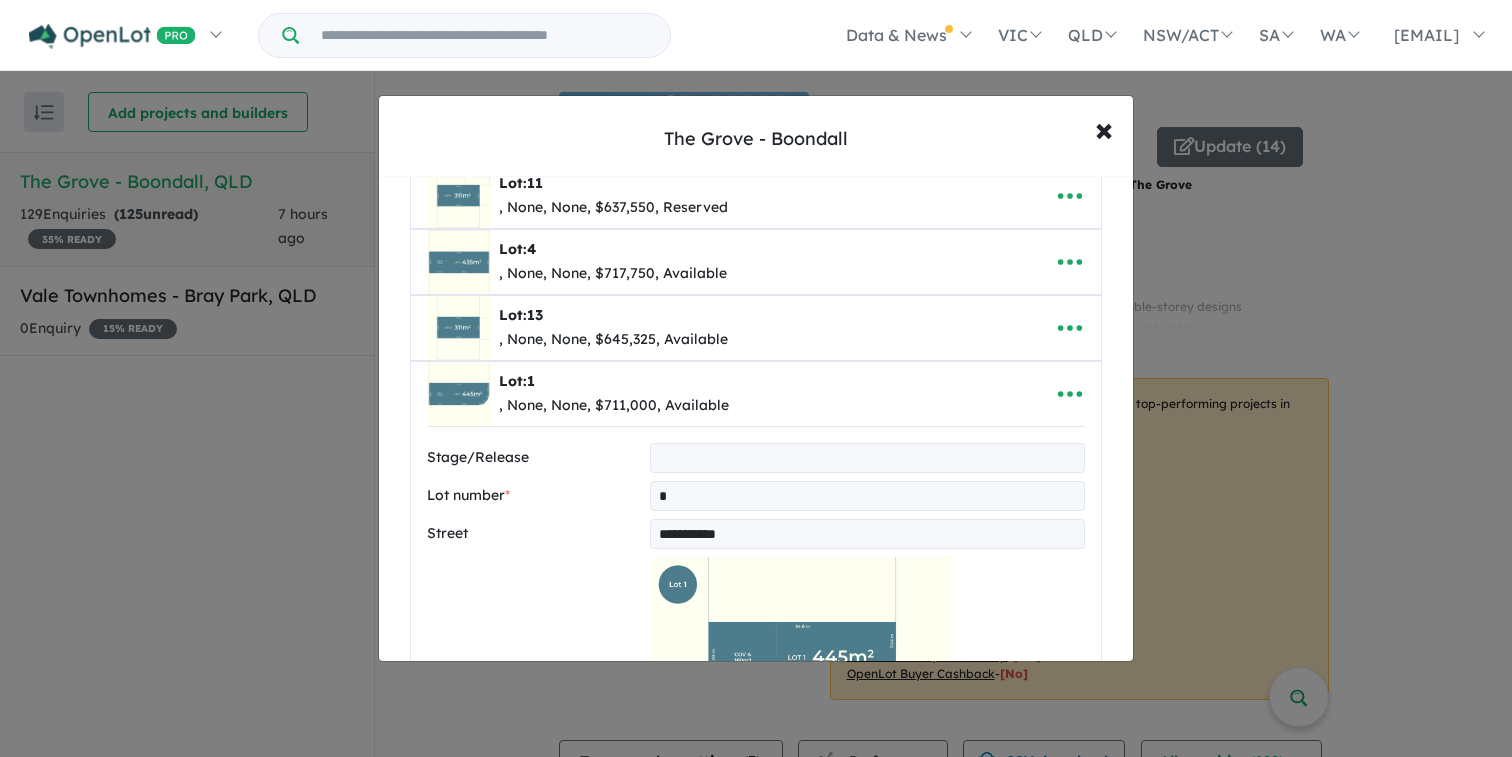 scroll, scrollTop: 102, scrollLeft: 0, axis: vertical 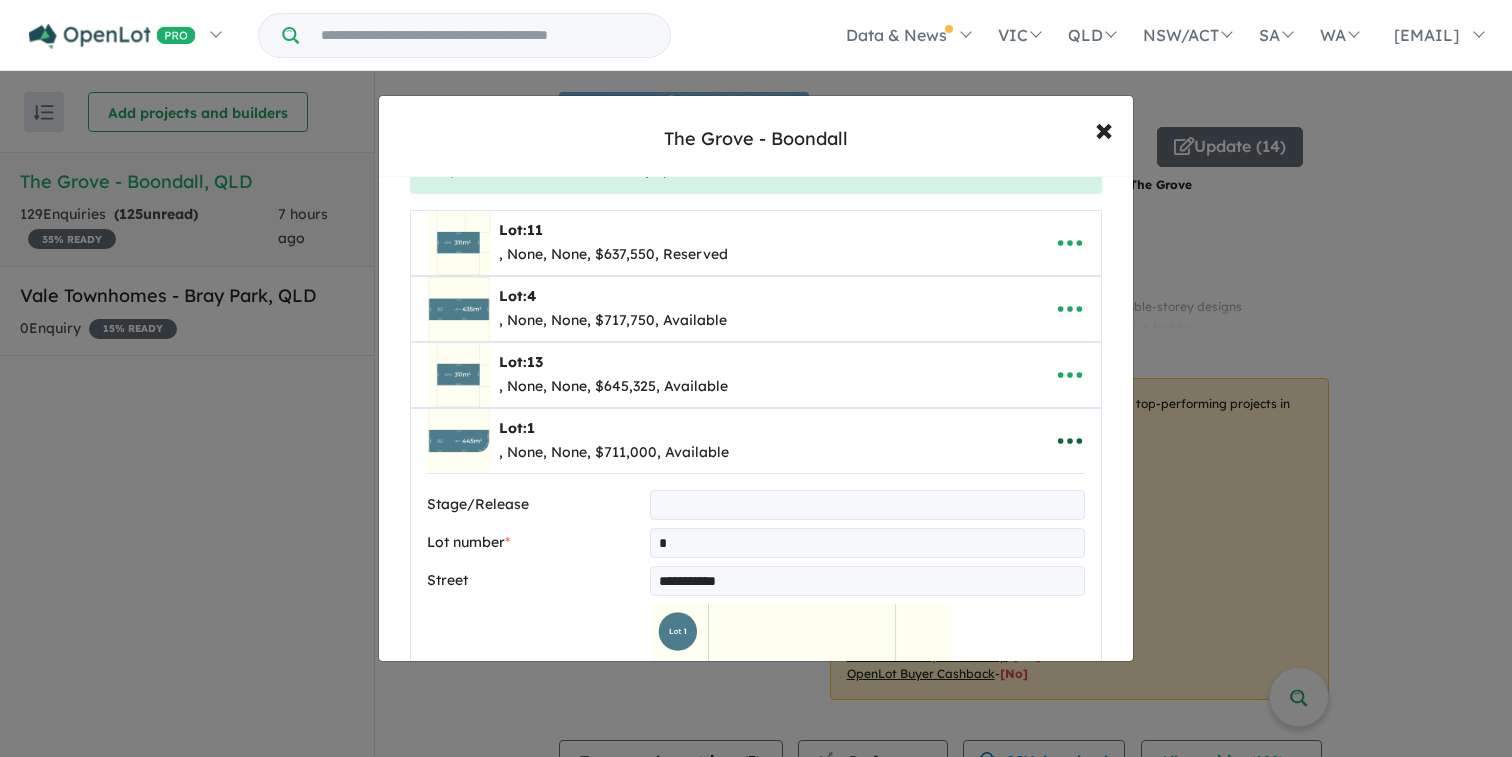 click 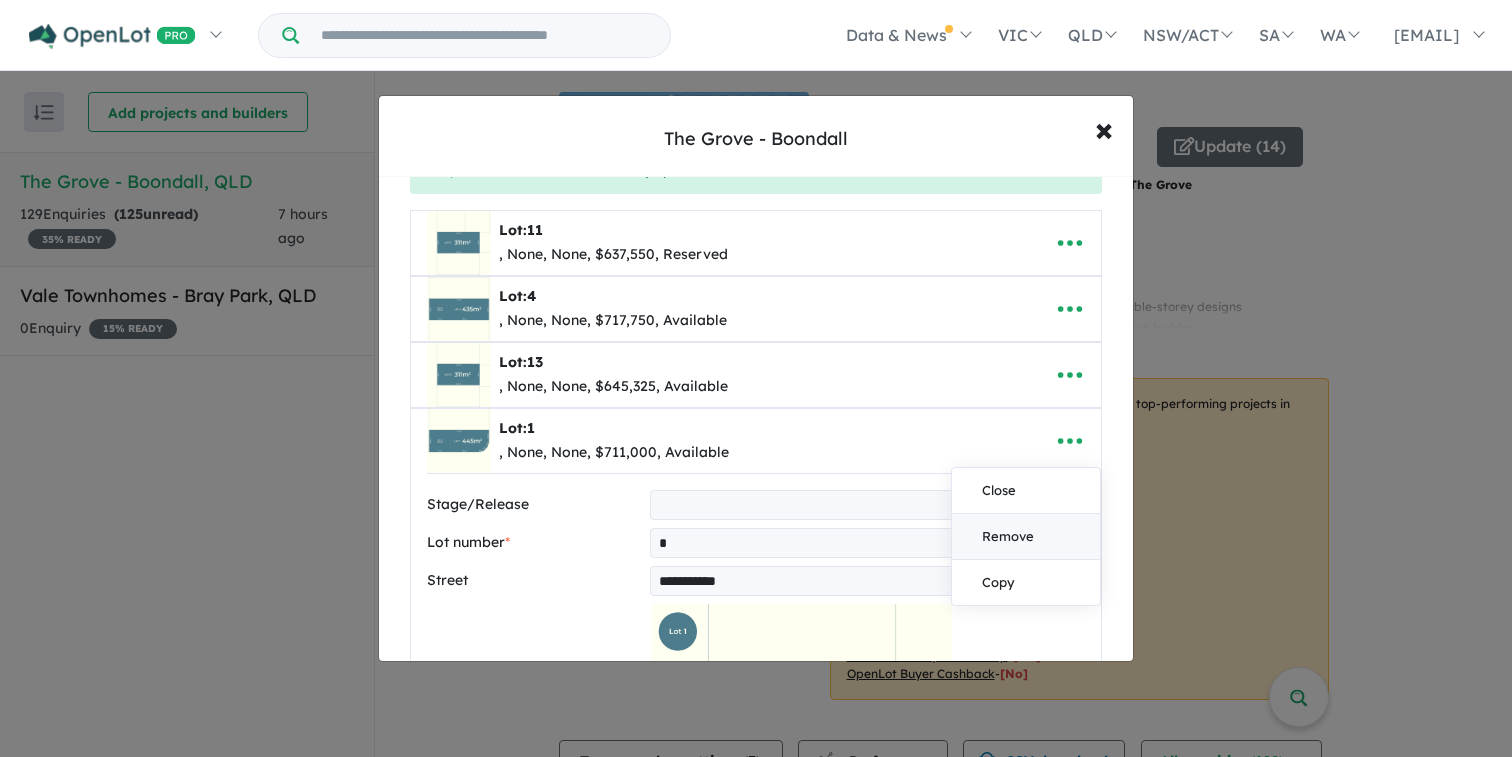 click on "Remove" at bounding box center [1026, 537] 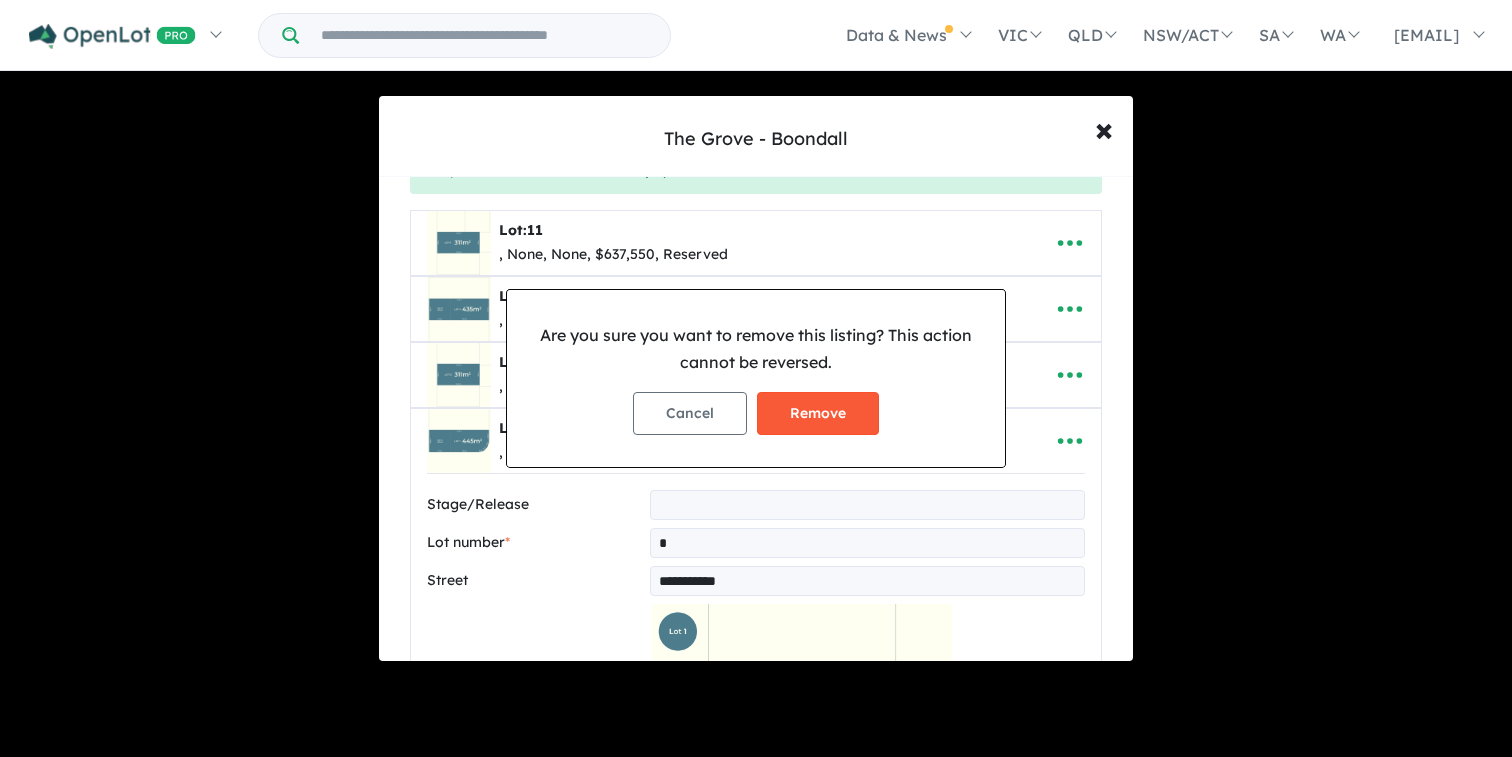 click on "Remove" at bounding box center [818, 413] 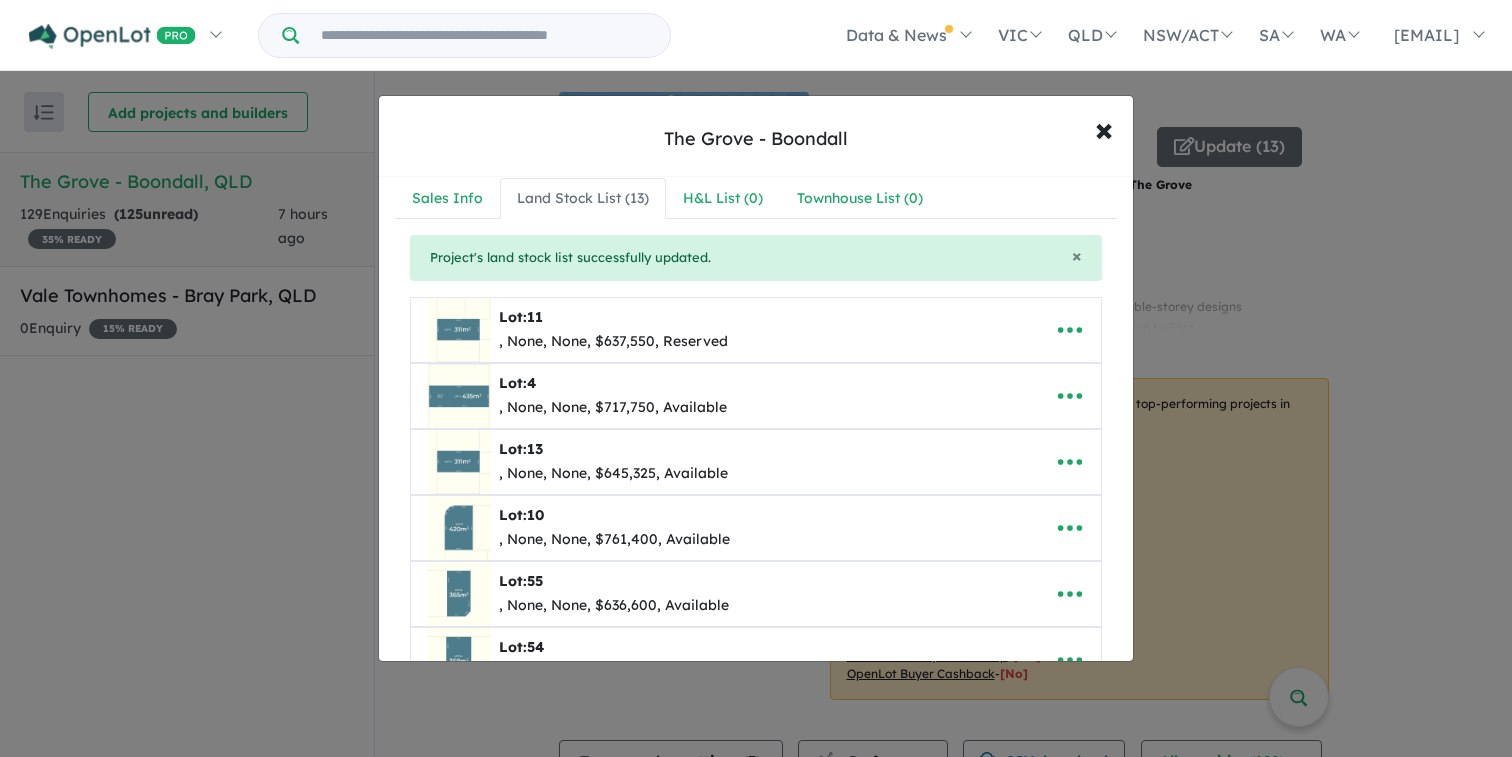 scroll, scrollTop: 0, scrollLeft: 0, axis: both 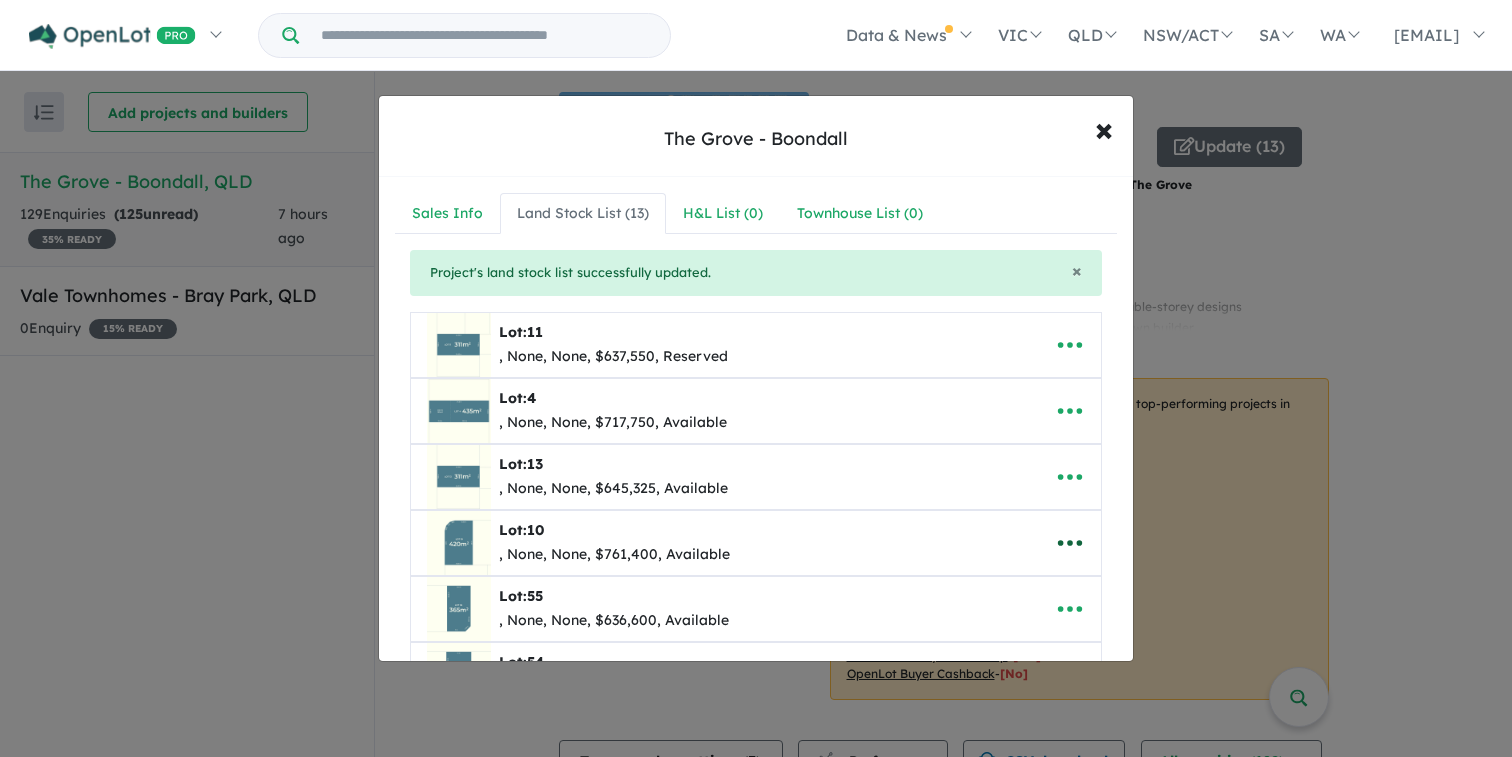 click 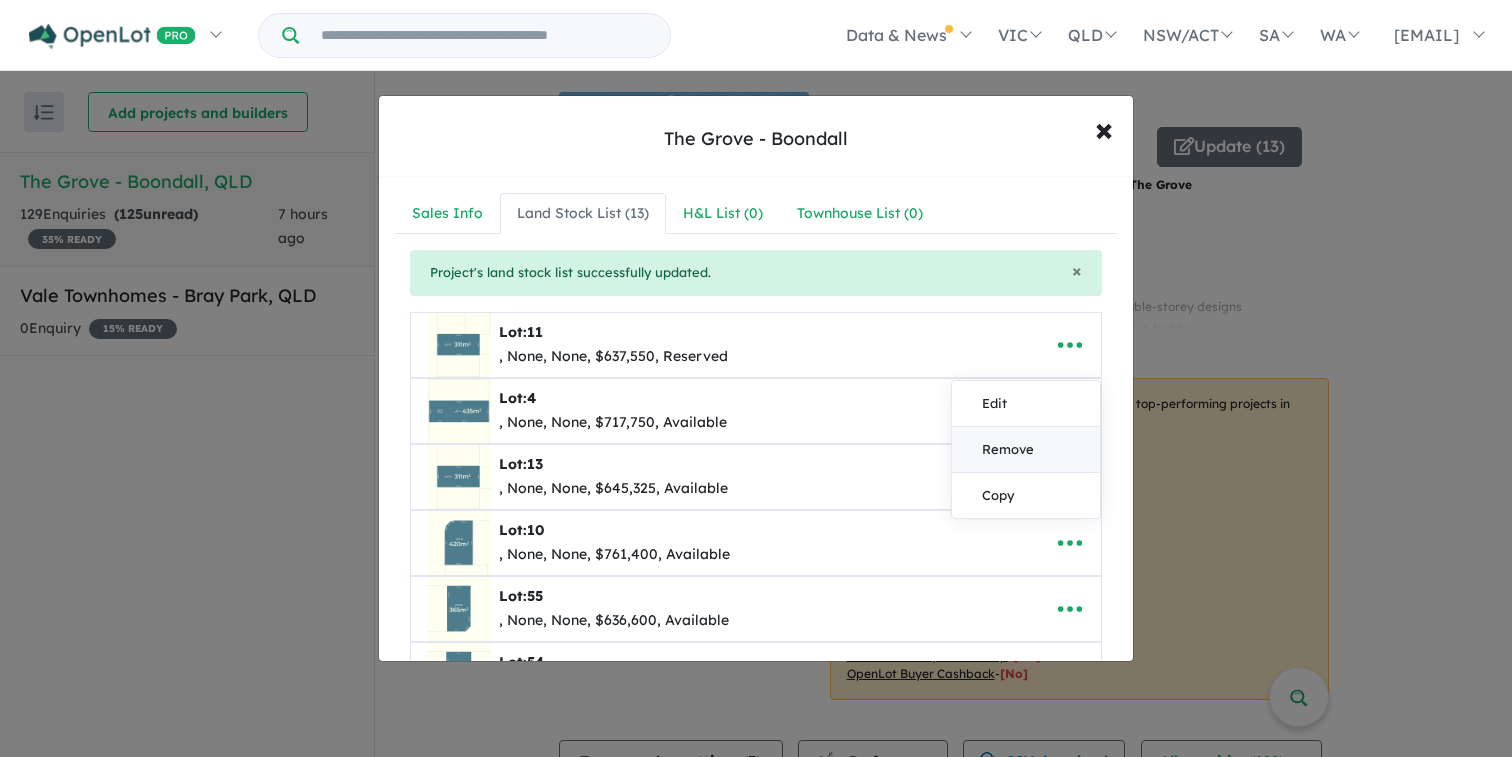 click on "Remove" at bounding box center [1026, 450] 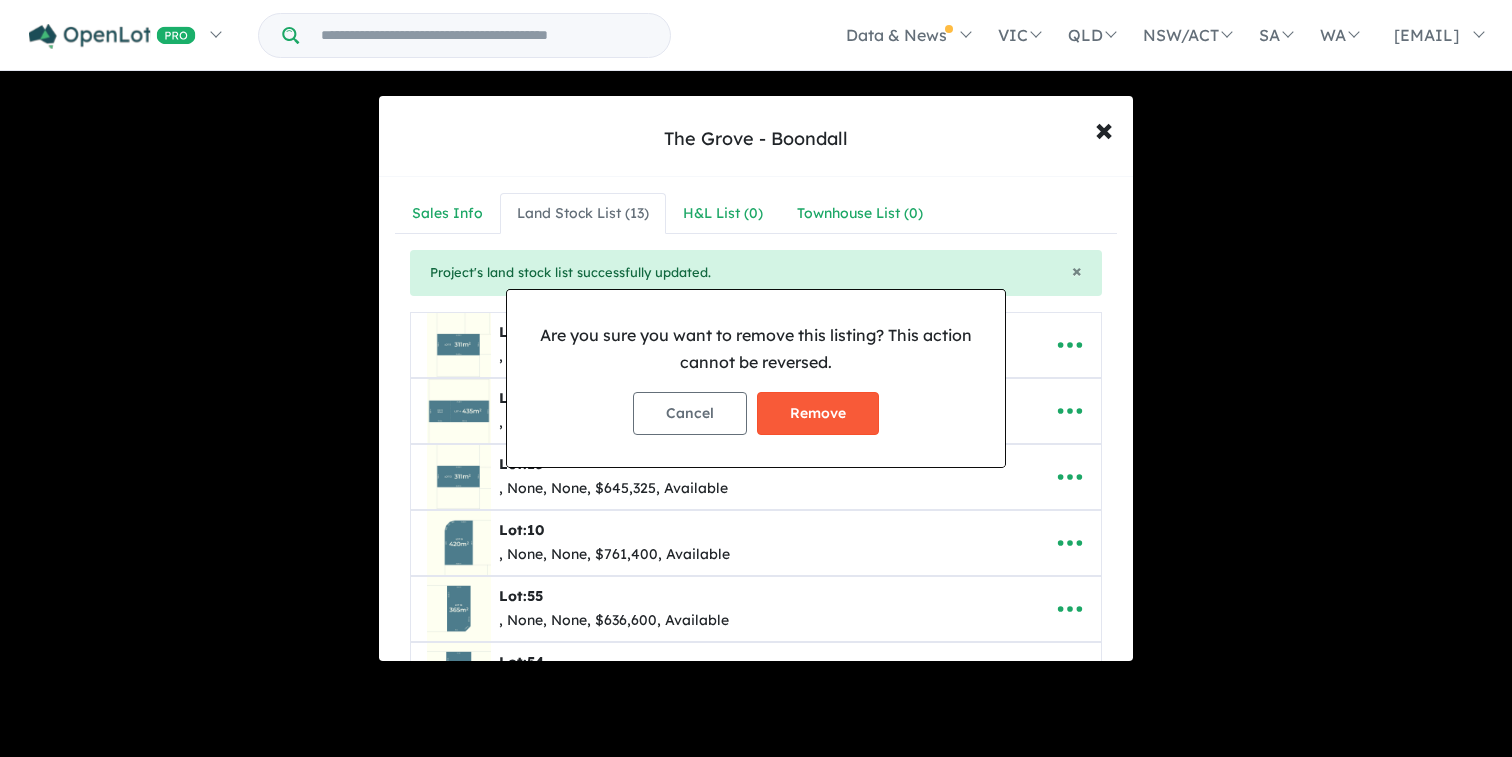 click on "Remove" at bounding box center (818, 413) 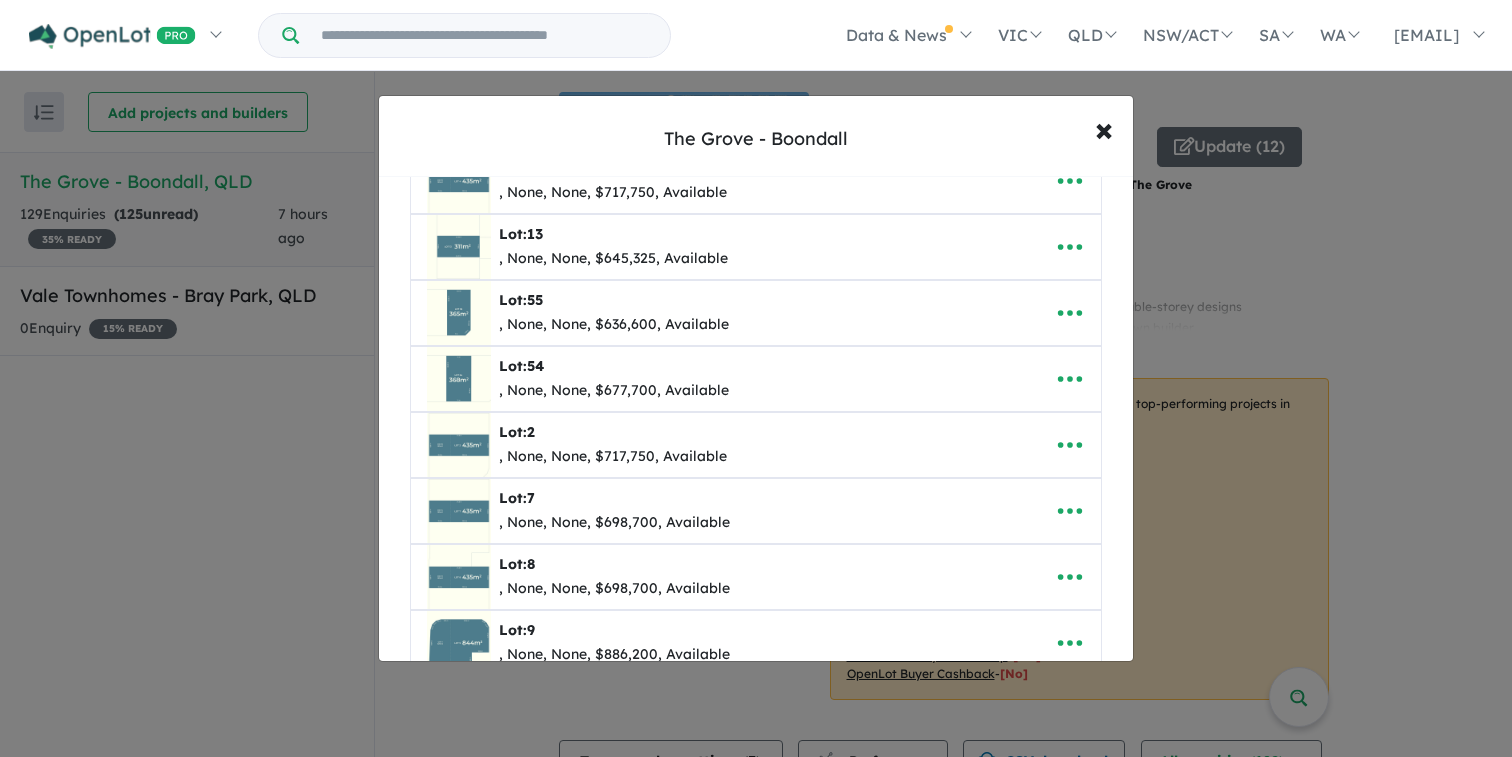 scroll, scrollTop: 235, scrollLeft: 0, axis: vertical 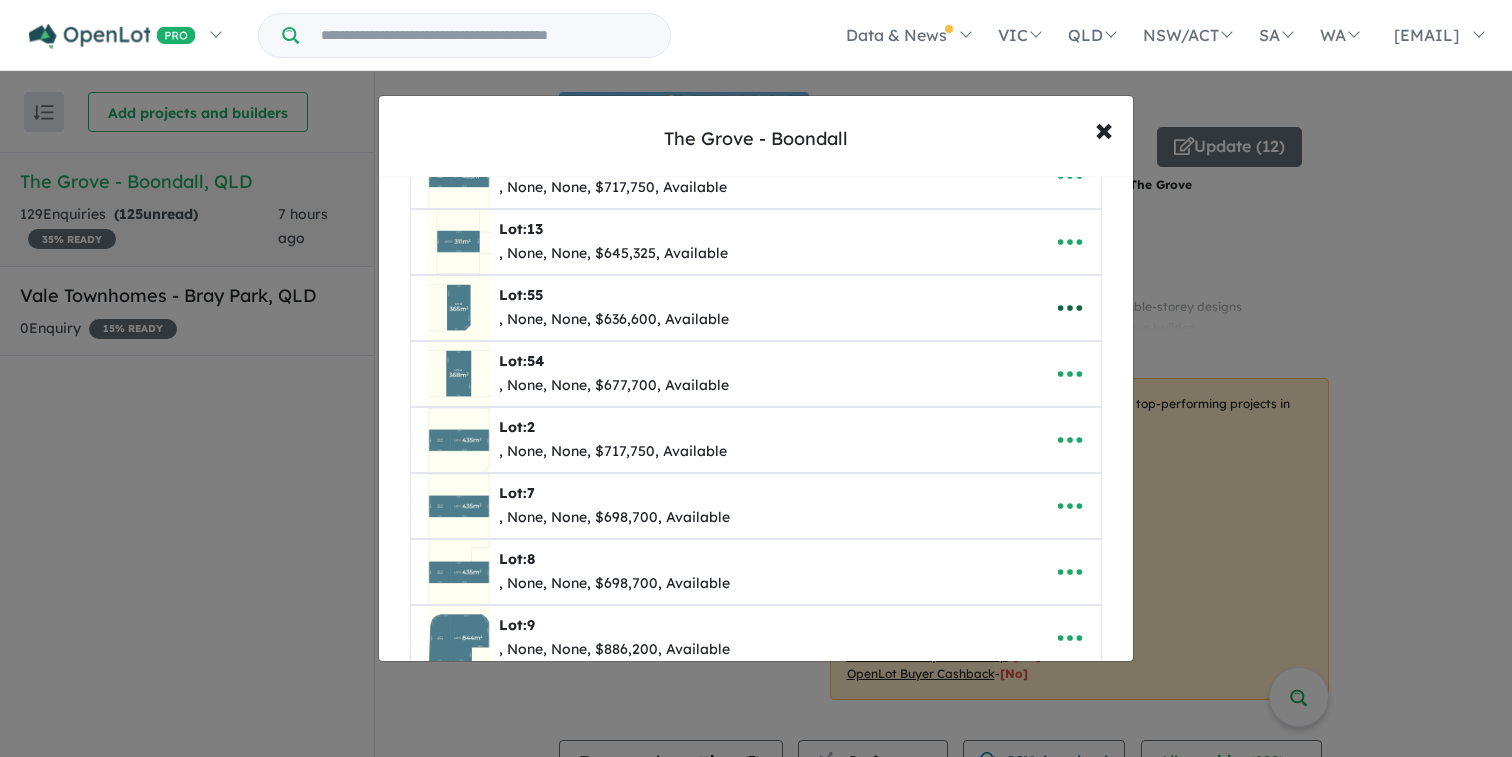 click 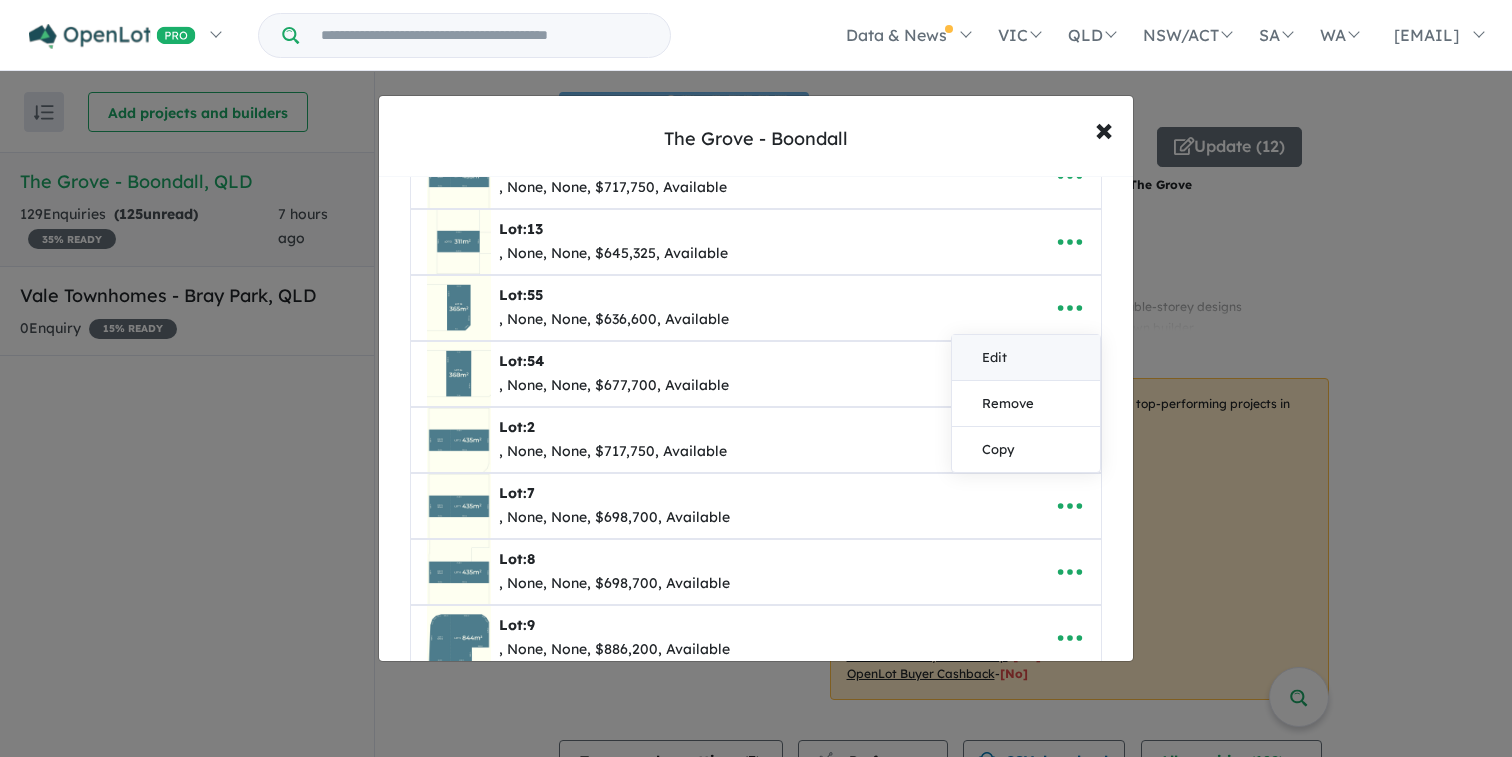 click on "Edit" at bounding box center [1026, 358] 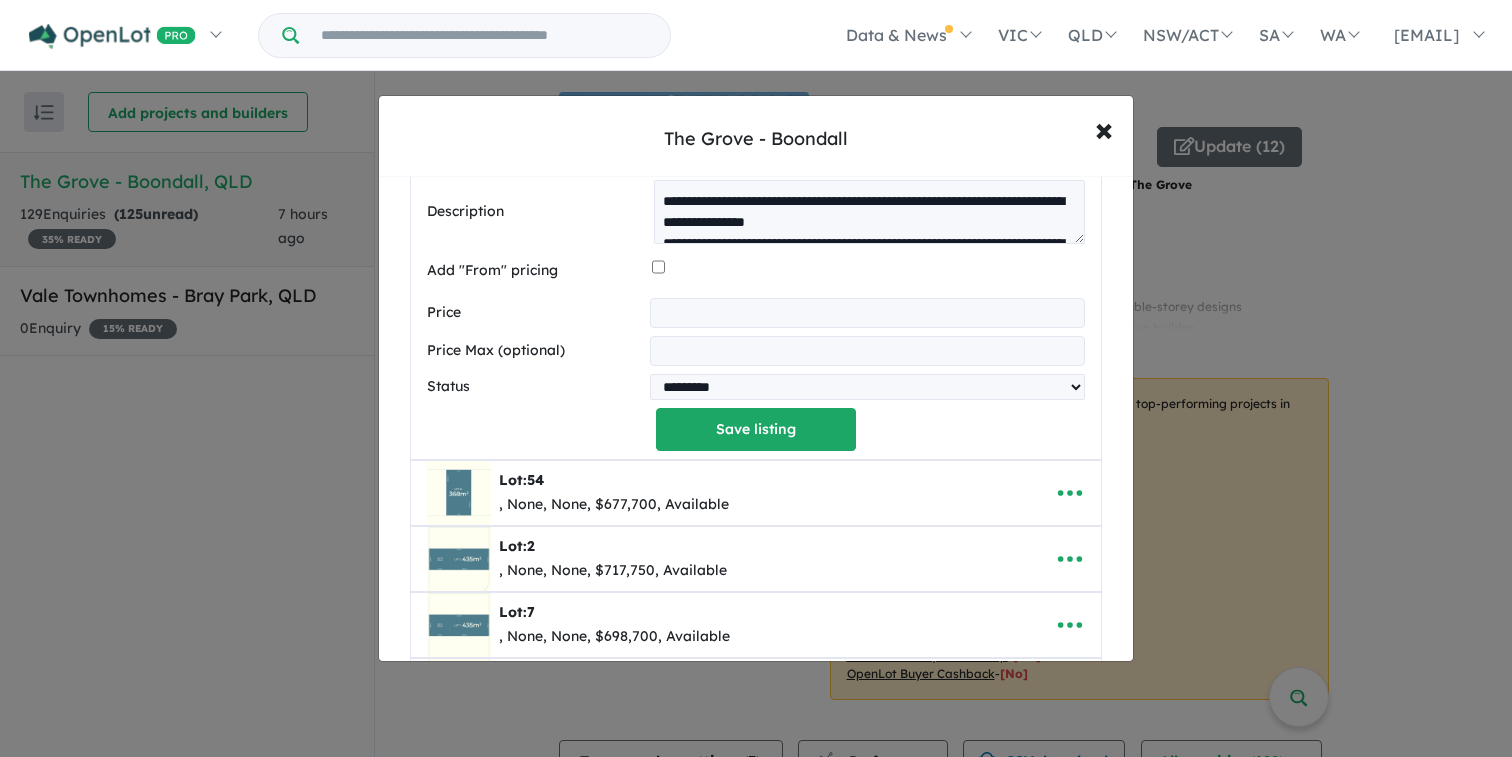 scroll, scrollTop: 1219, scrollLeft: 0, axis: vertical 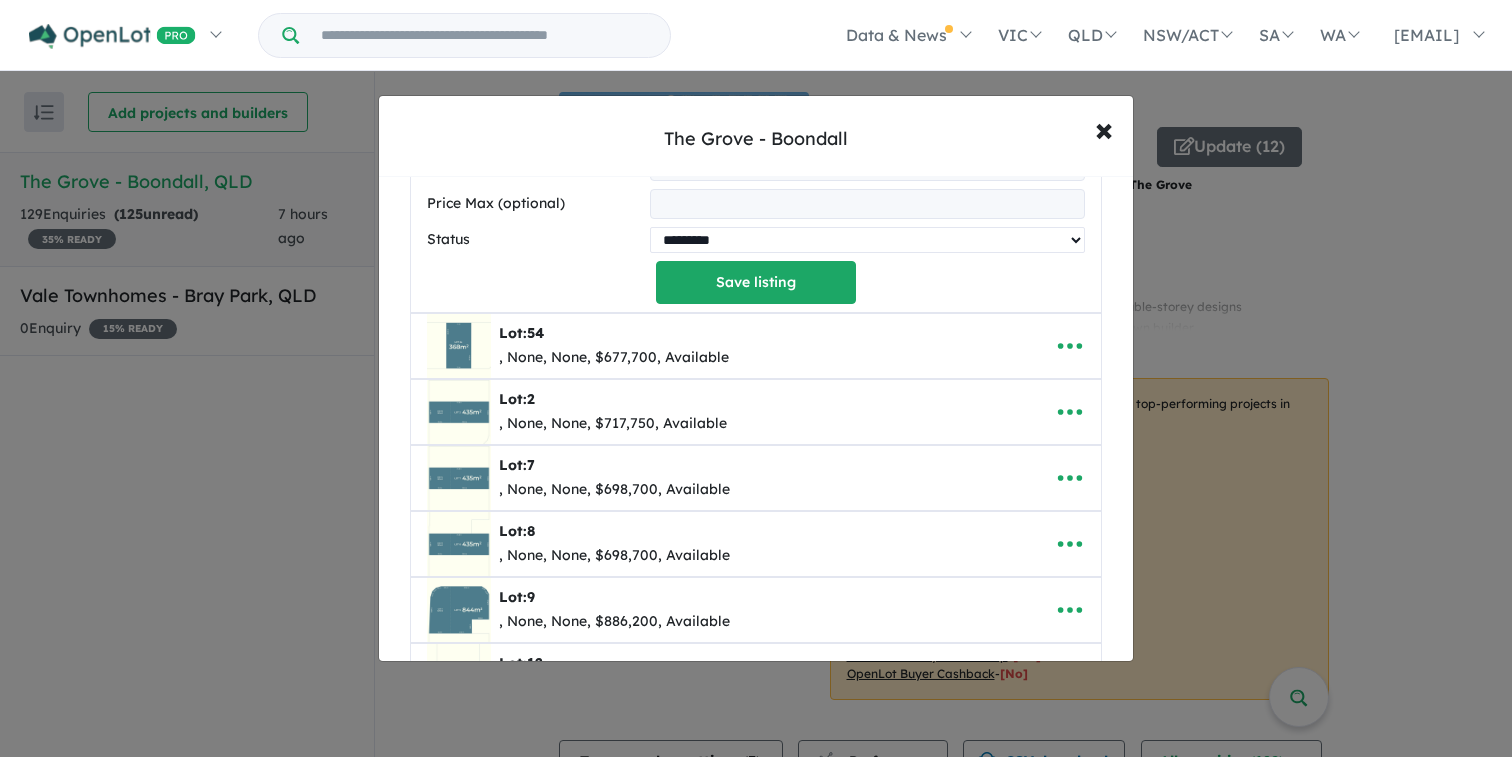 click on "********* ******** **** ******" at bounding box center [867, 240] 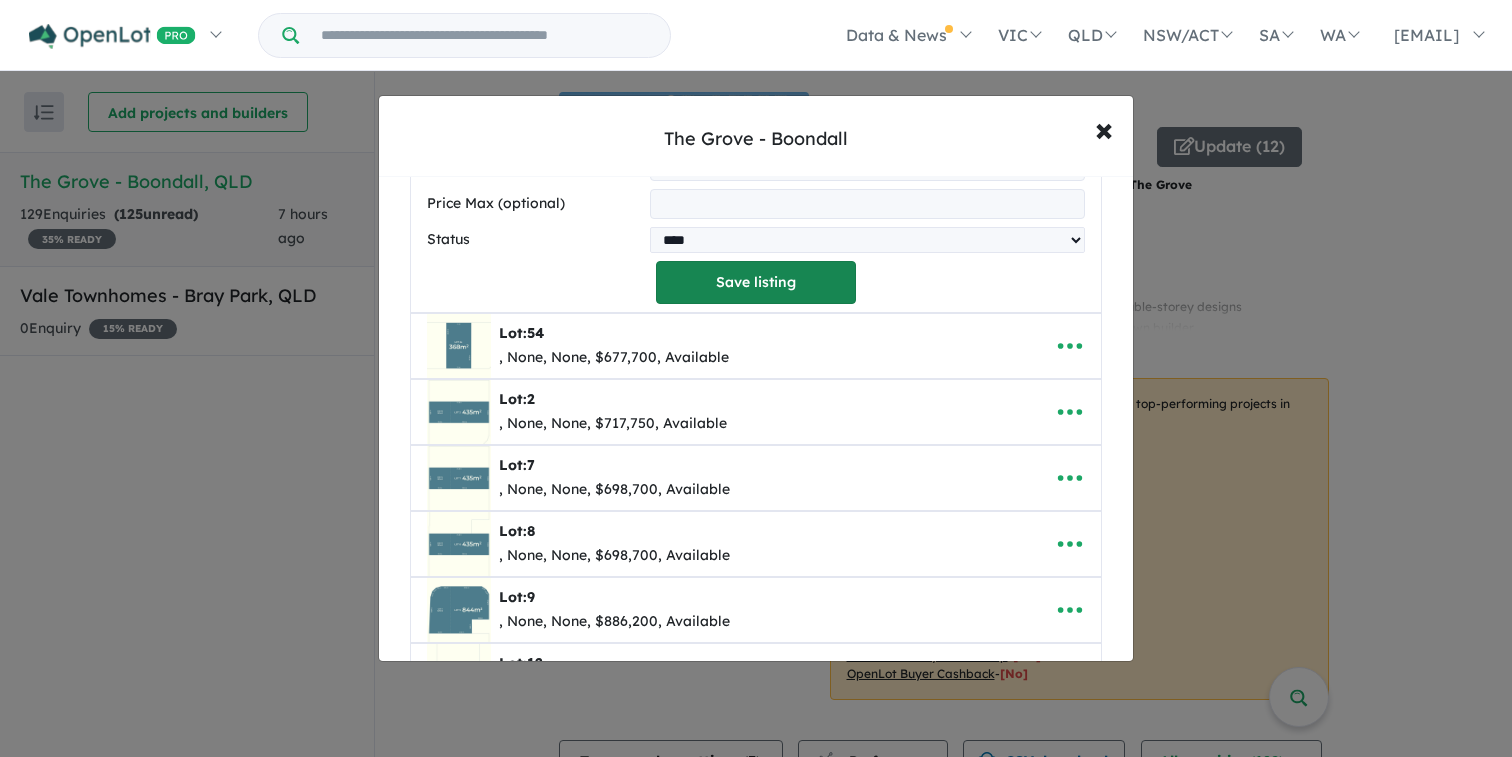 click on "Save listing" at bounding box center [756, 282] 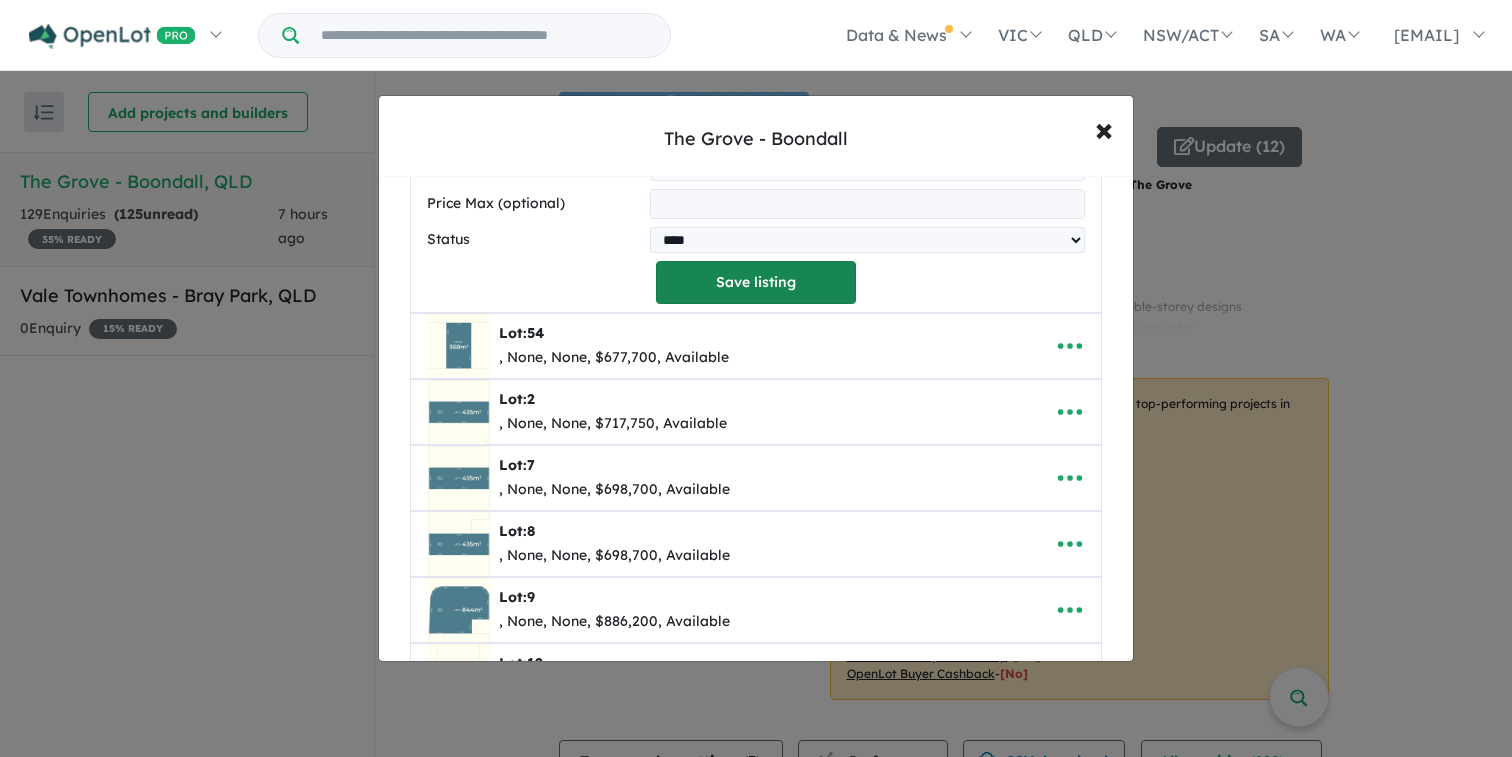 select on "****" 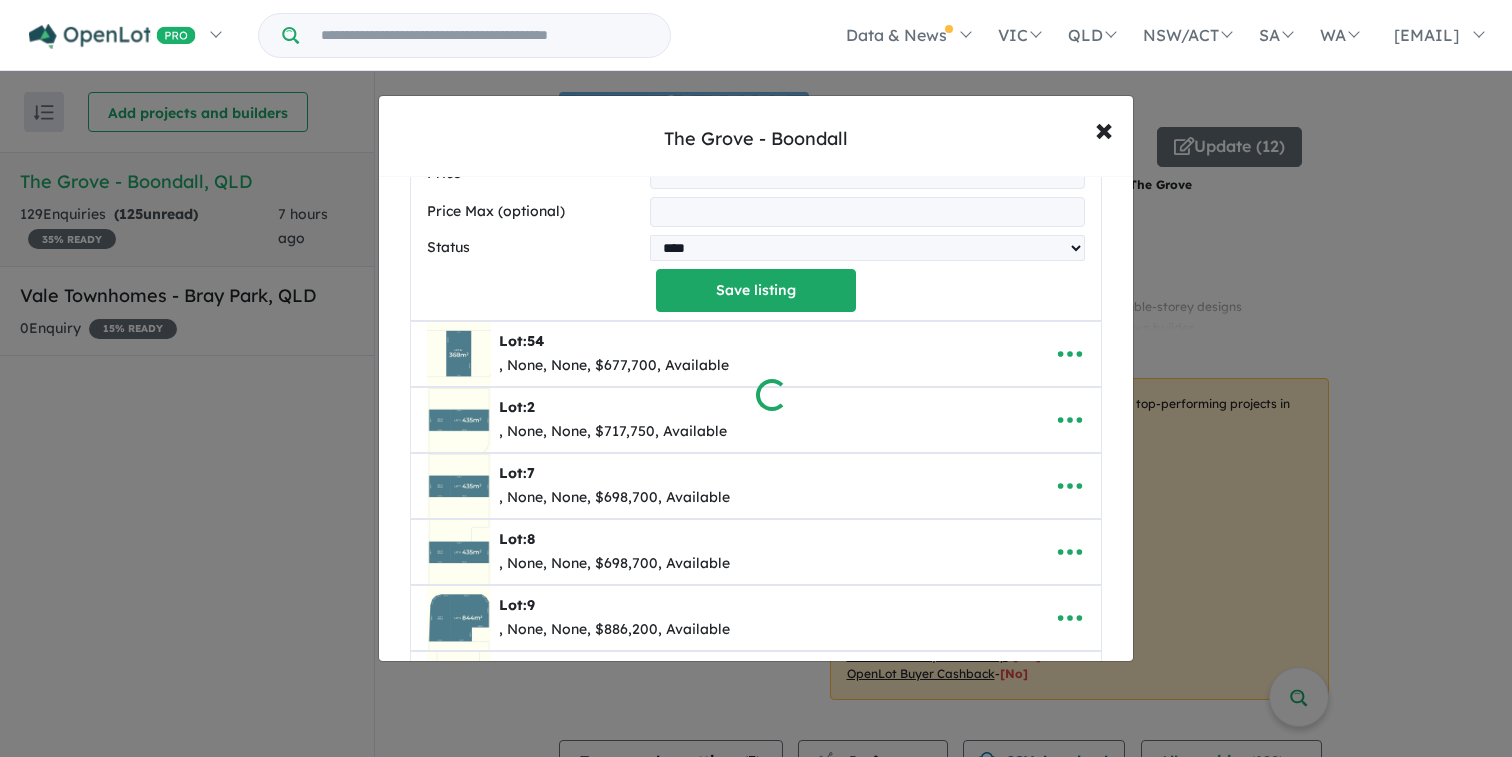 scroll, scrollTop: 191, scrollLeft: 0, axis: vertical 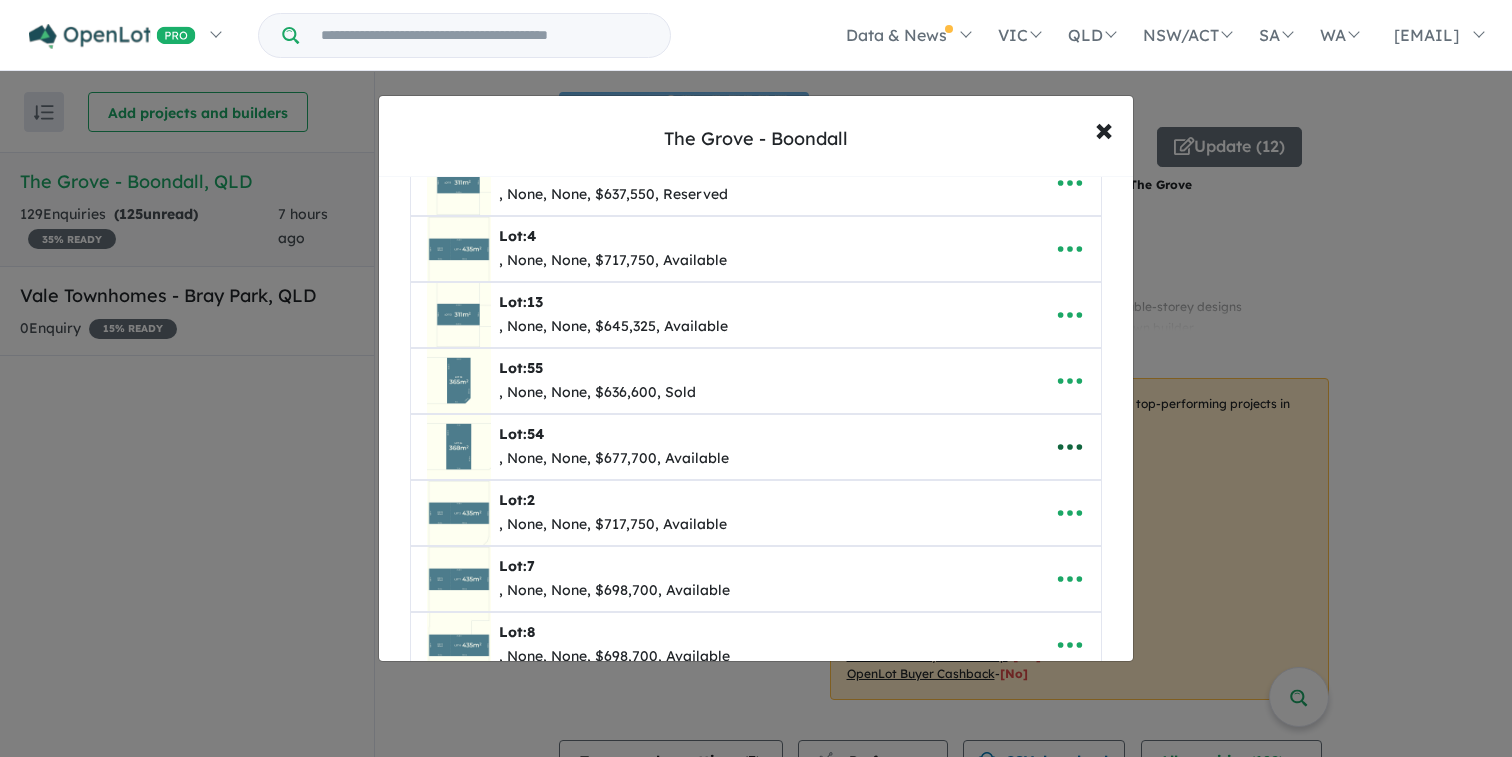 click 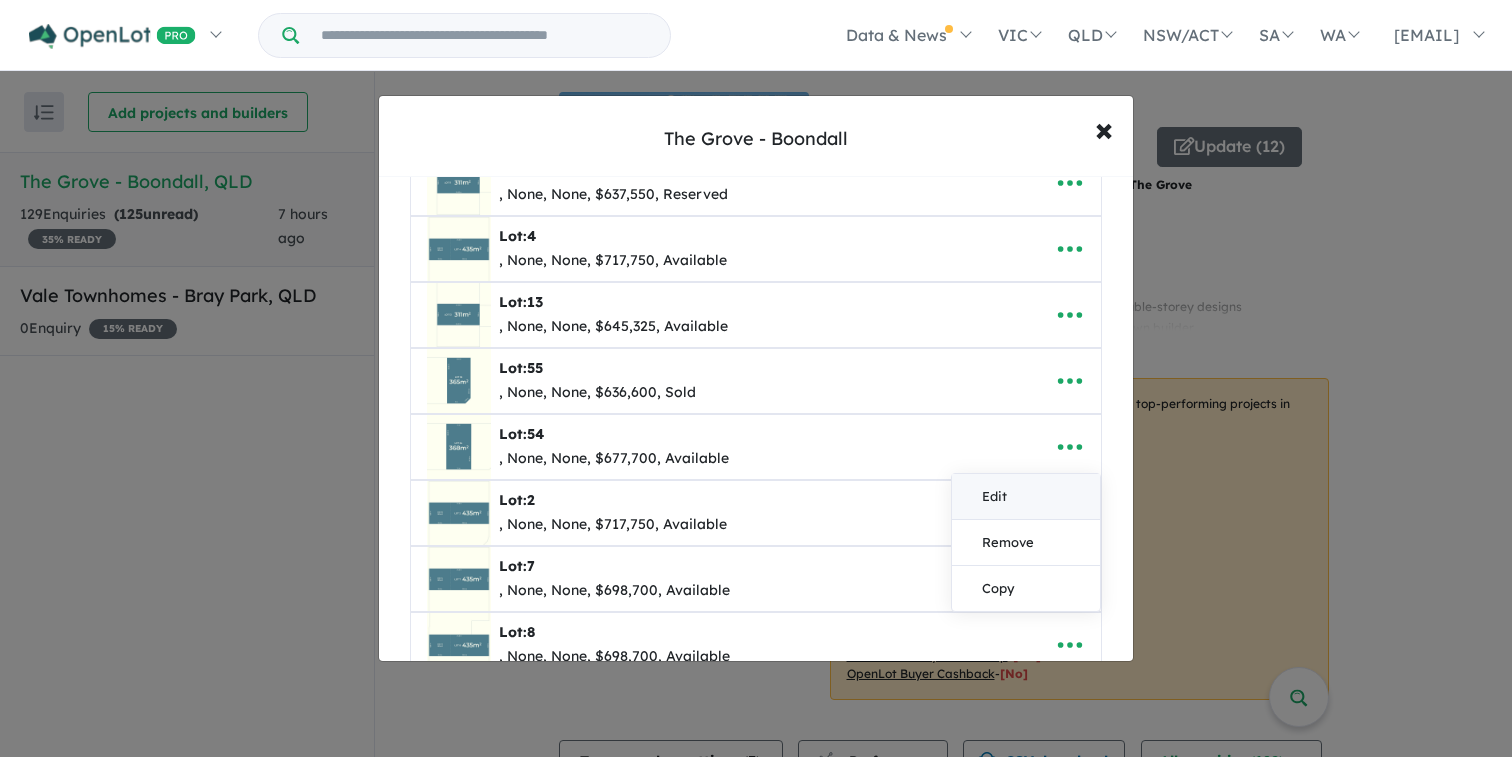 click on "Edit" at bounding box center (1026, 497) 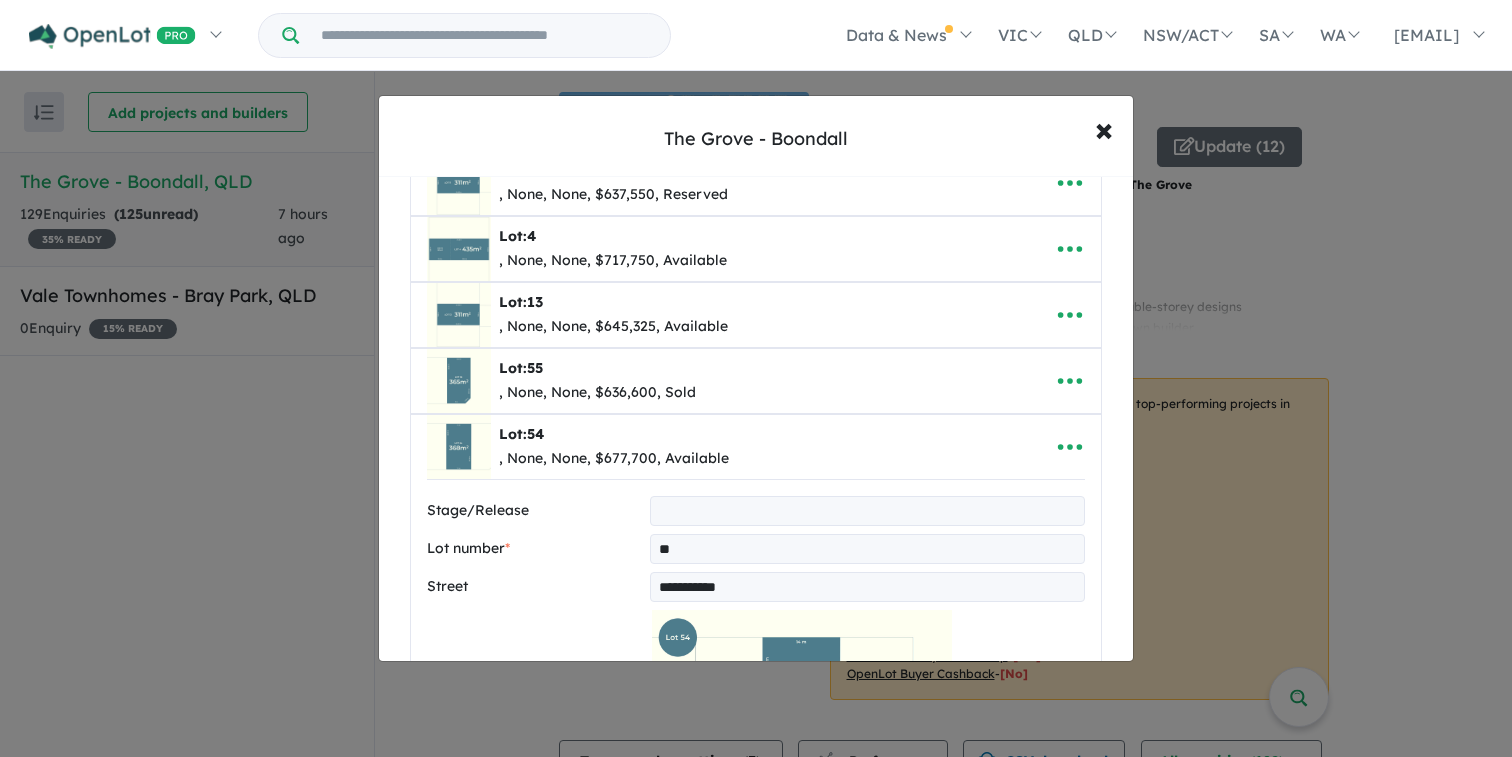 click on "**********" at bounding box center (867, 587) 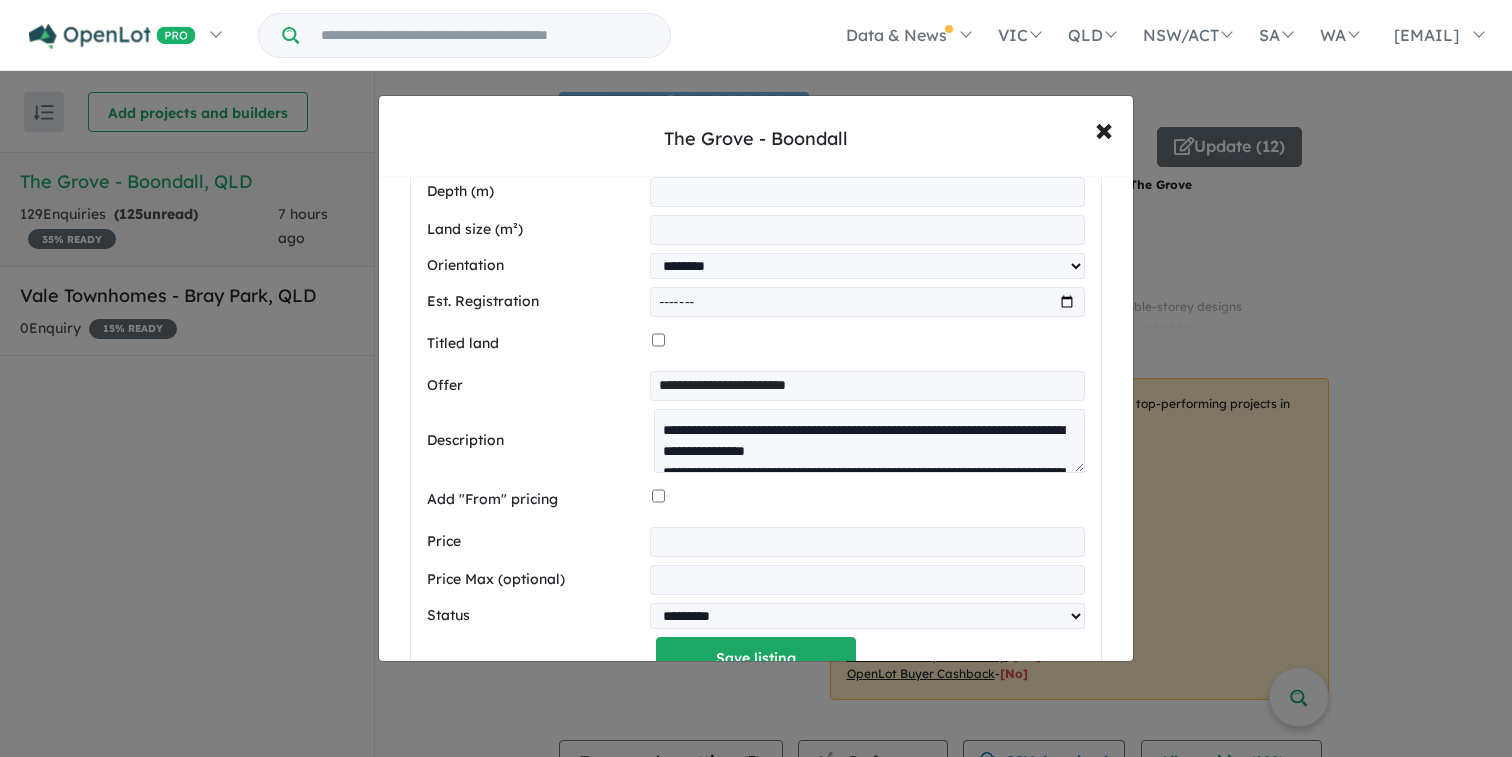 scroll, scrollTop: 1018, scrollLeft: 0, axis: vertical 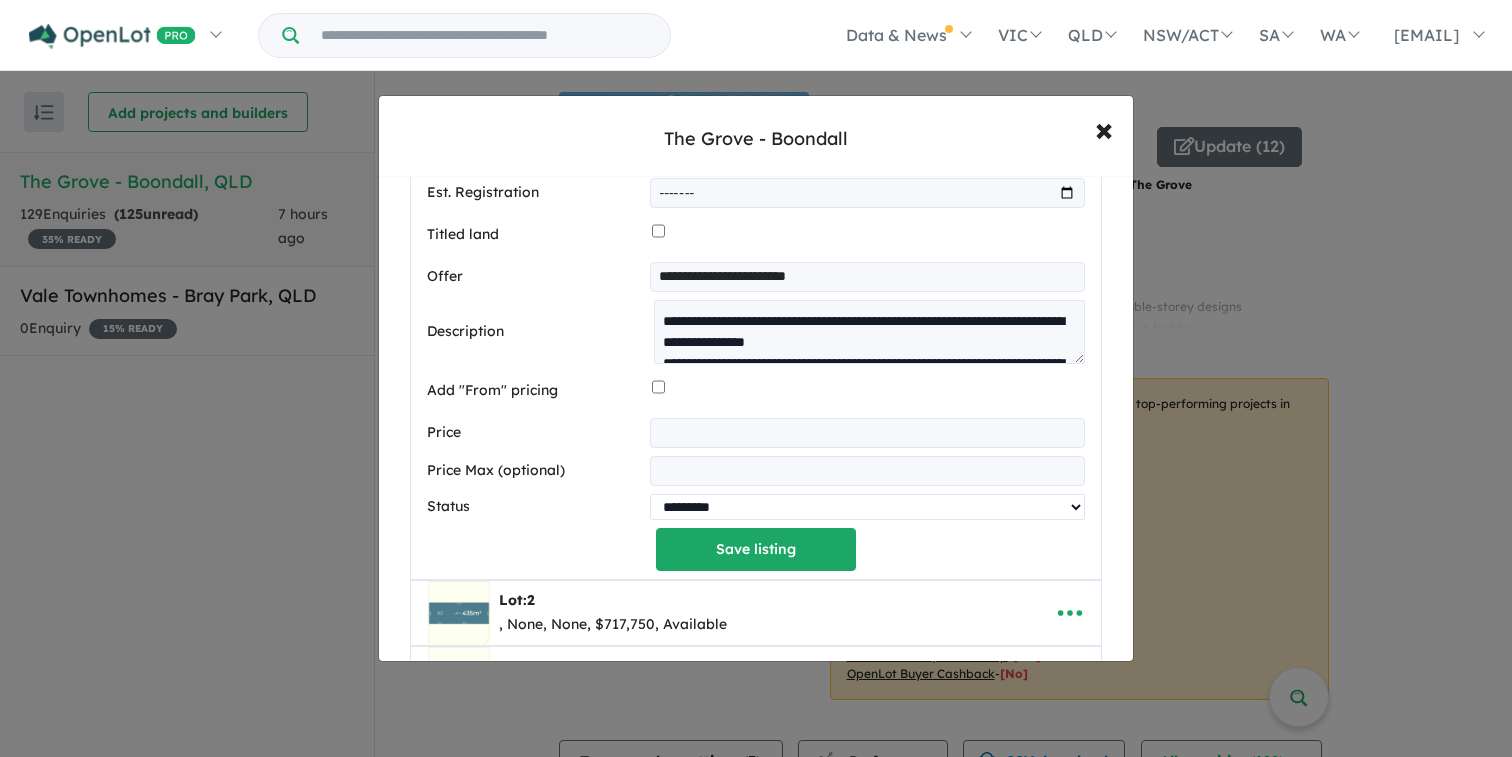 click on "********* ******** **** ******" at bounding box center (867, 507) 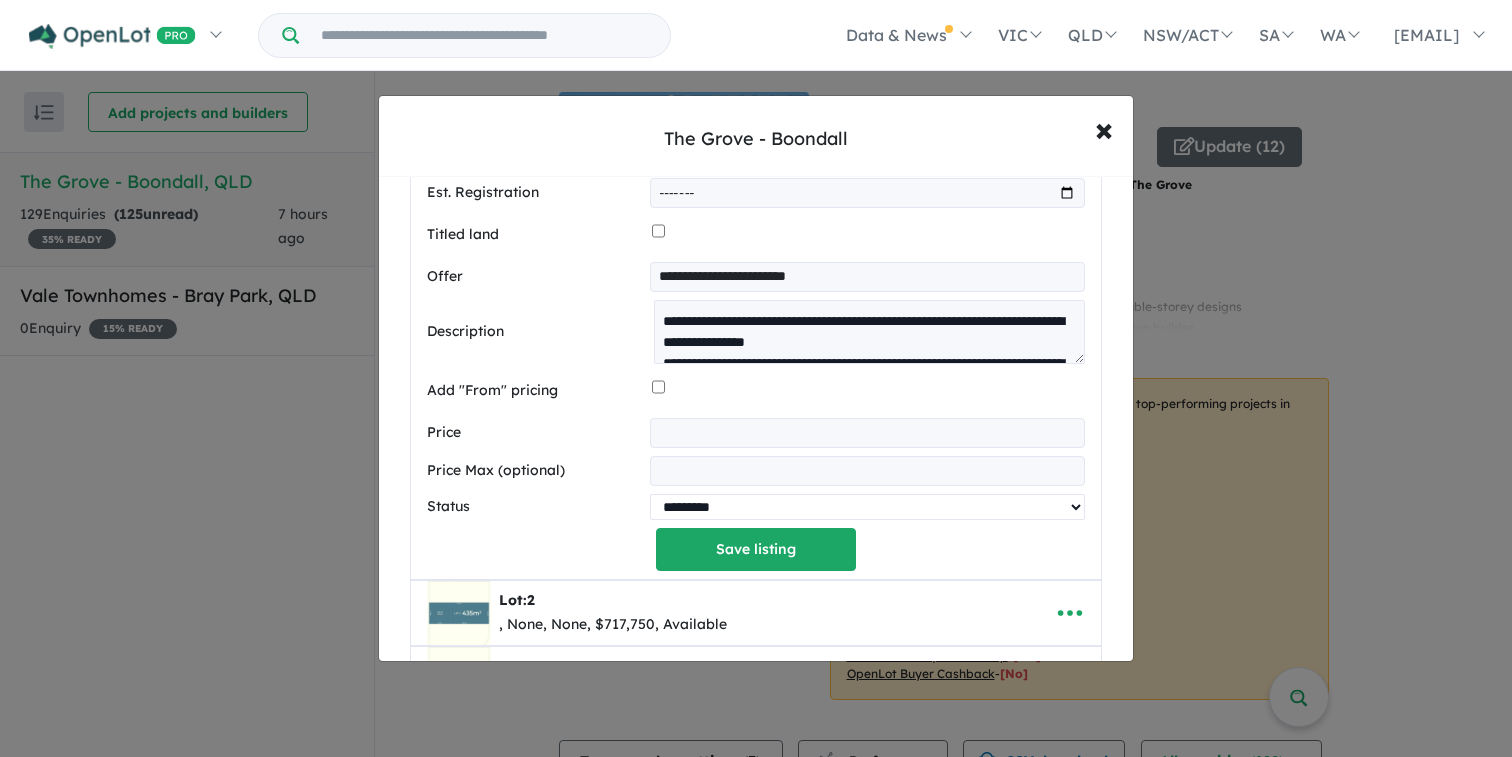 select on "****" 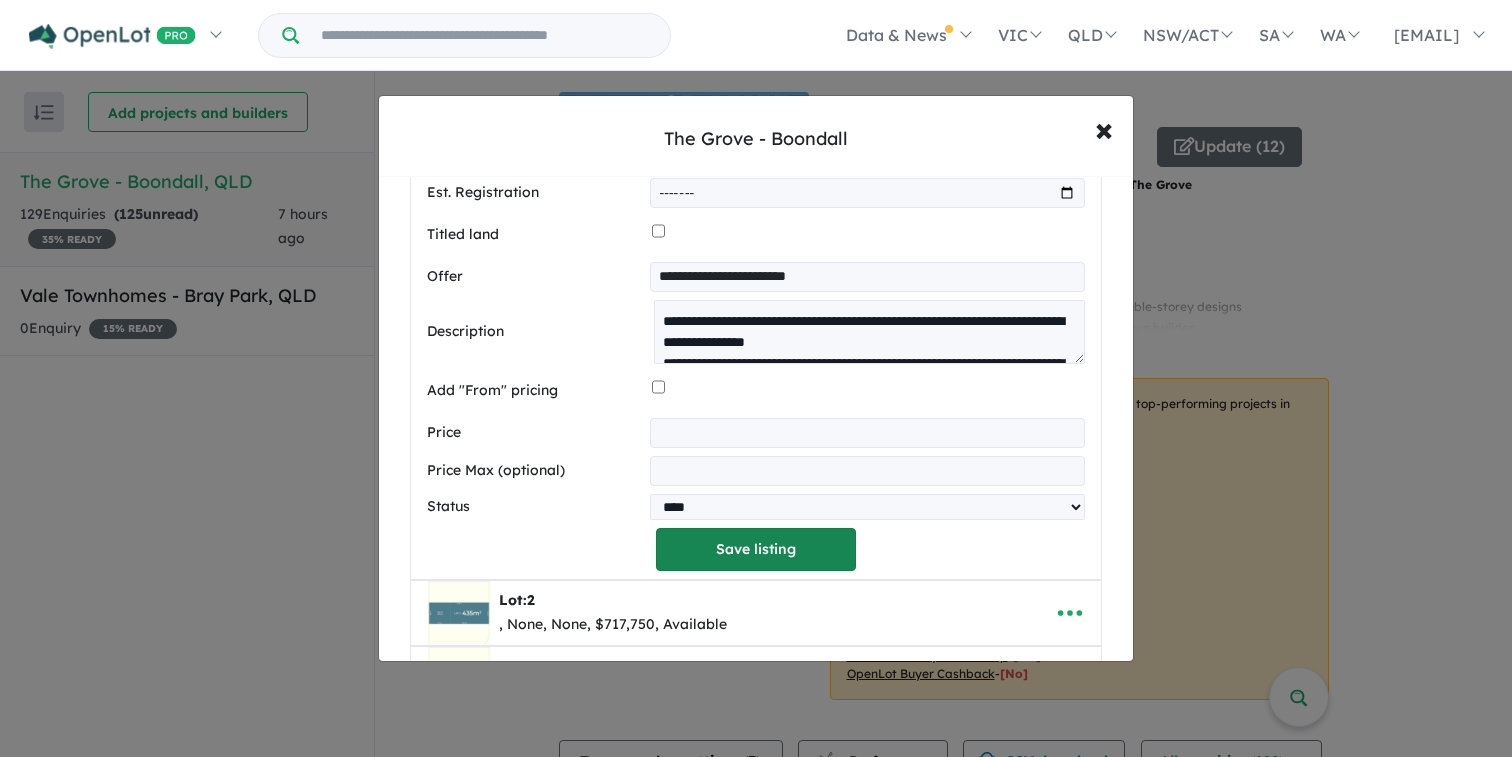 click on "Save listing" at bounding box center (756, 549) 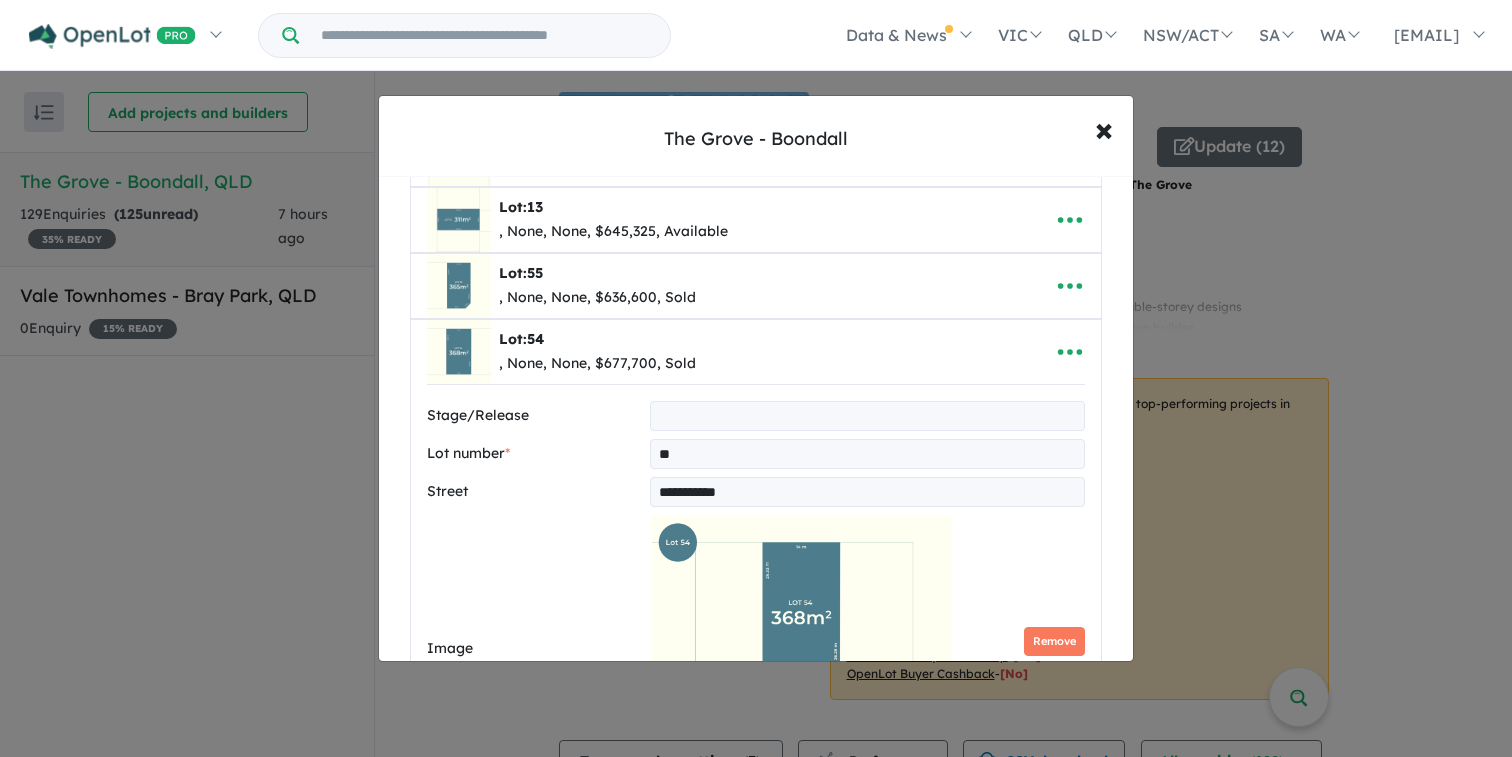 select on "****" 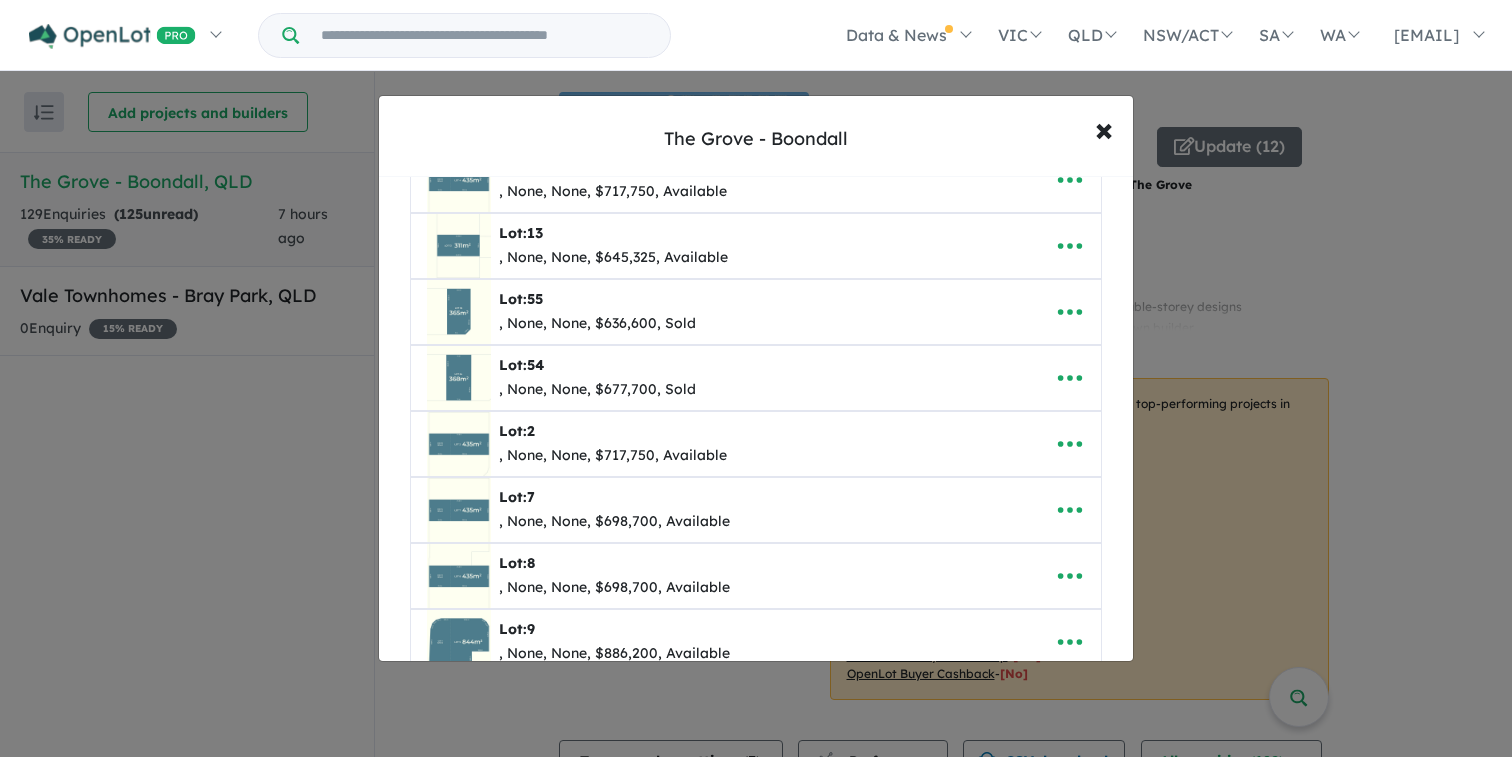 scroll, scrollTop: 246, scrollLeft: 0, axis: vertical 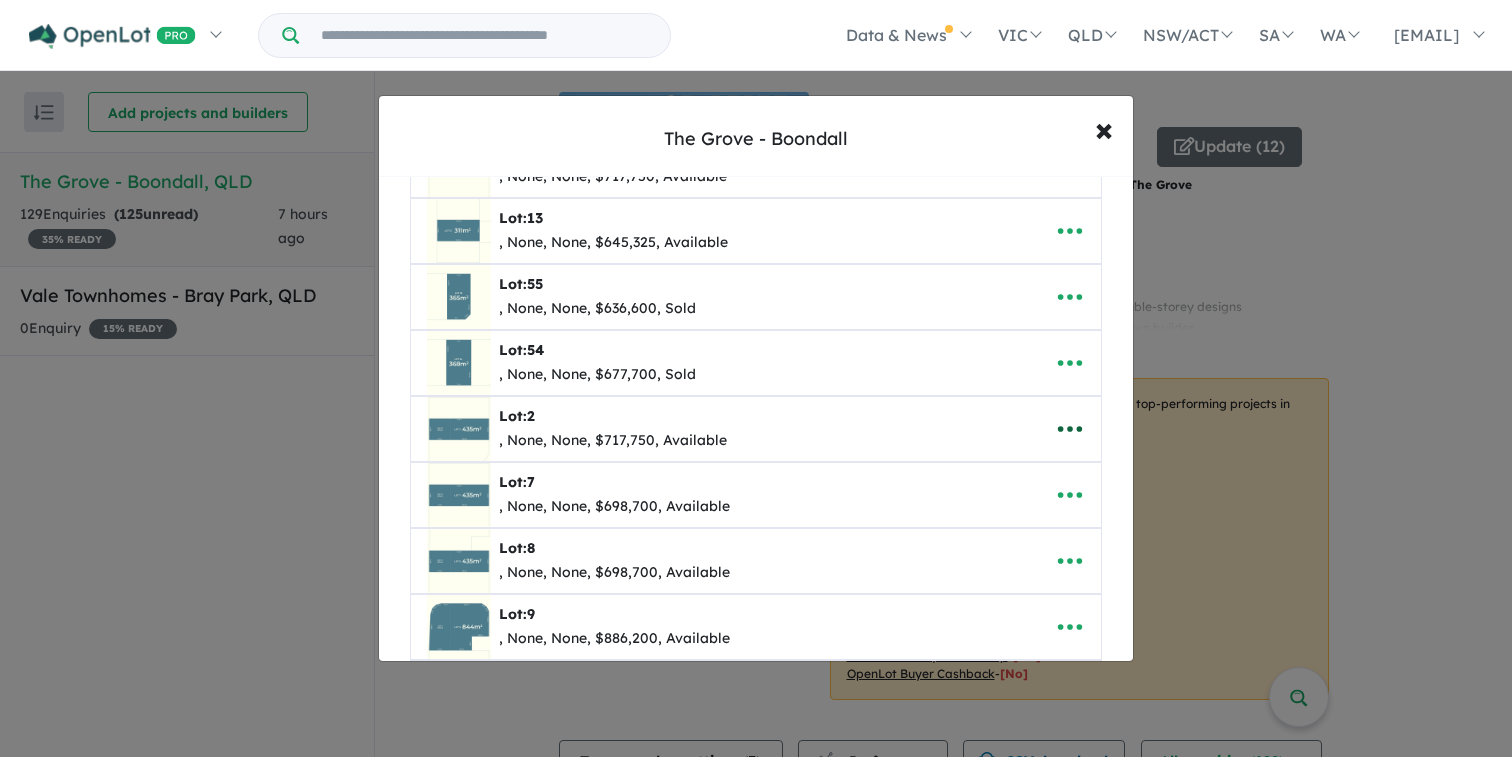 click 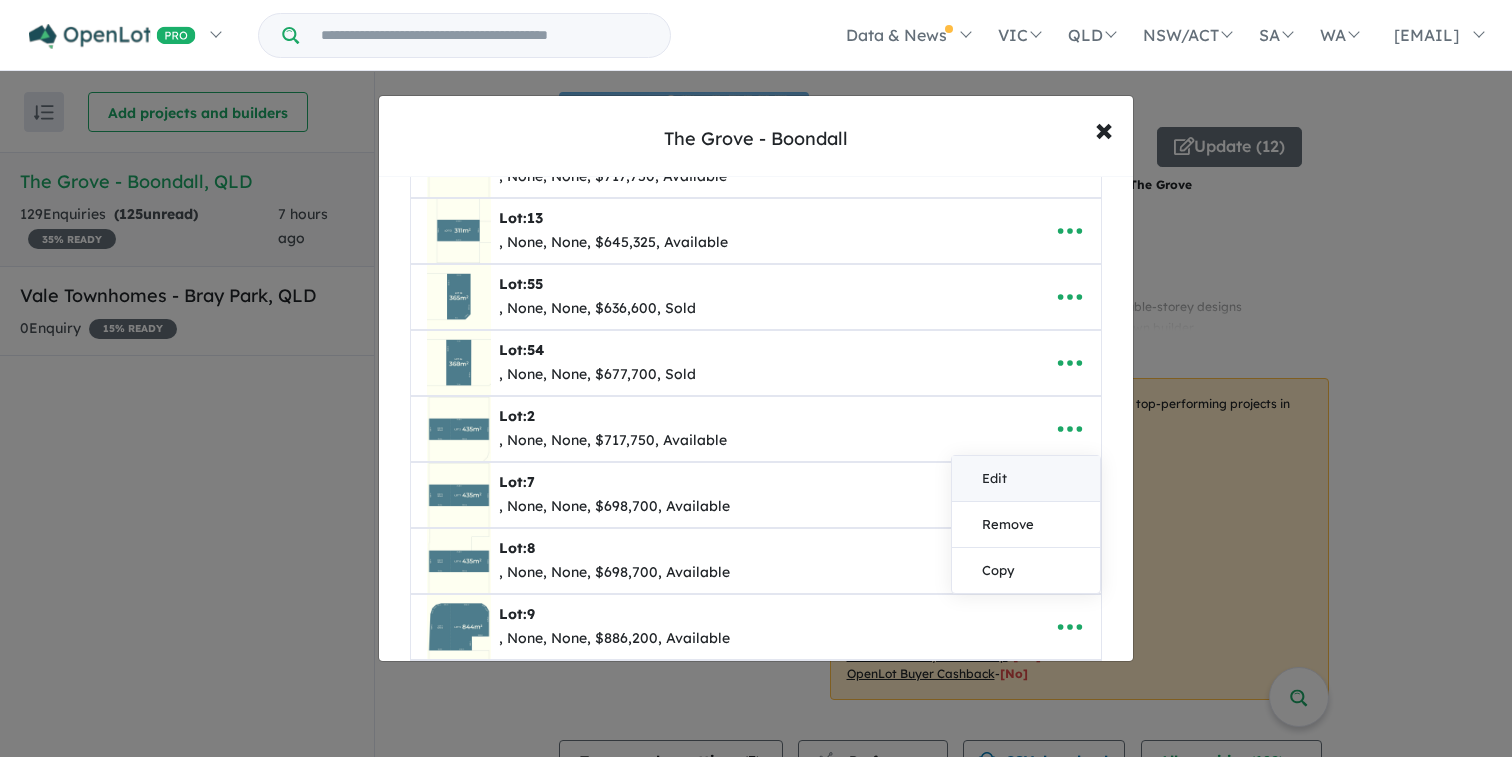 click on "Edit" at bounding box center (1026, 479) 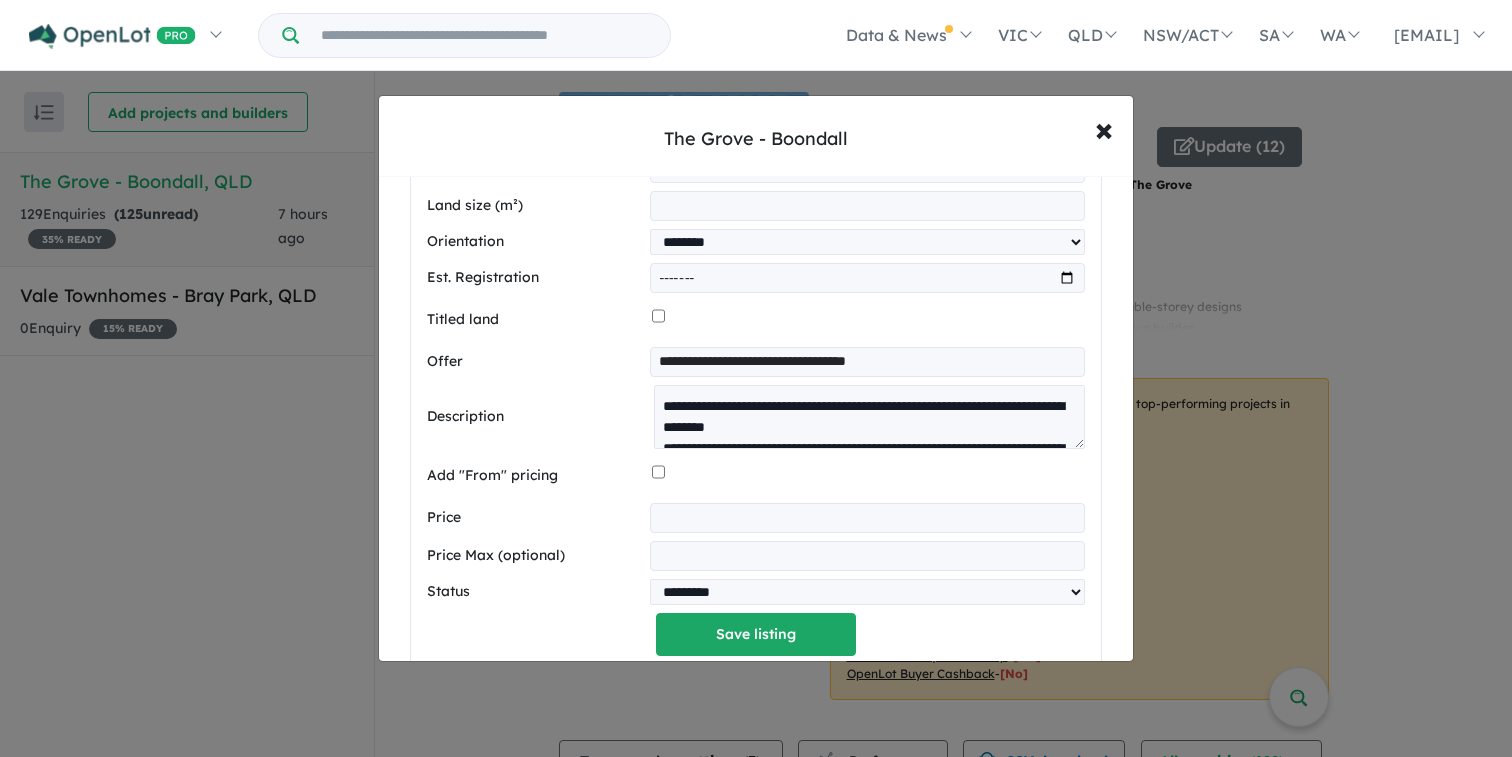 scroll, scrollTop: 1019, scrollLeft: 0, axis: vertical 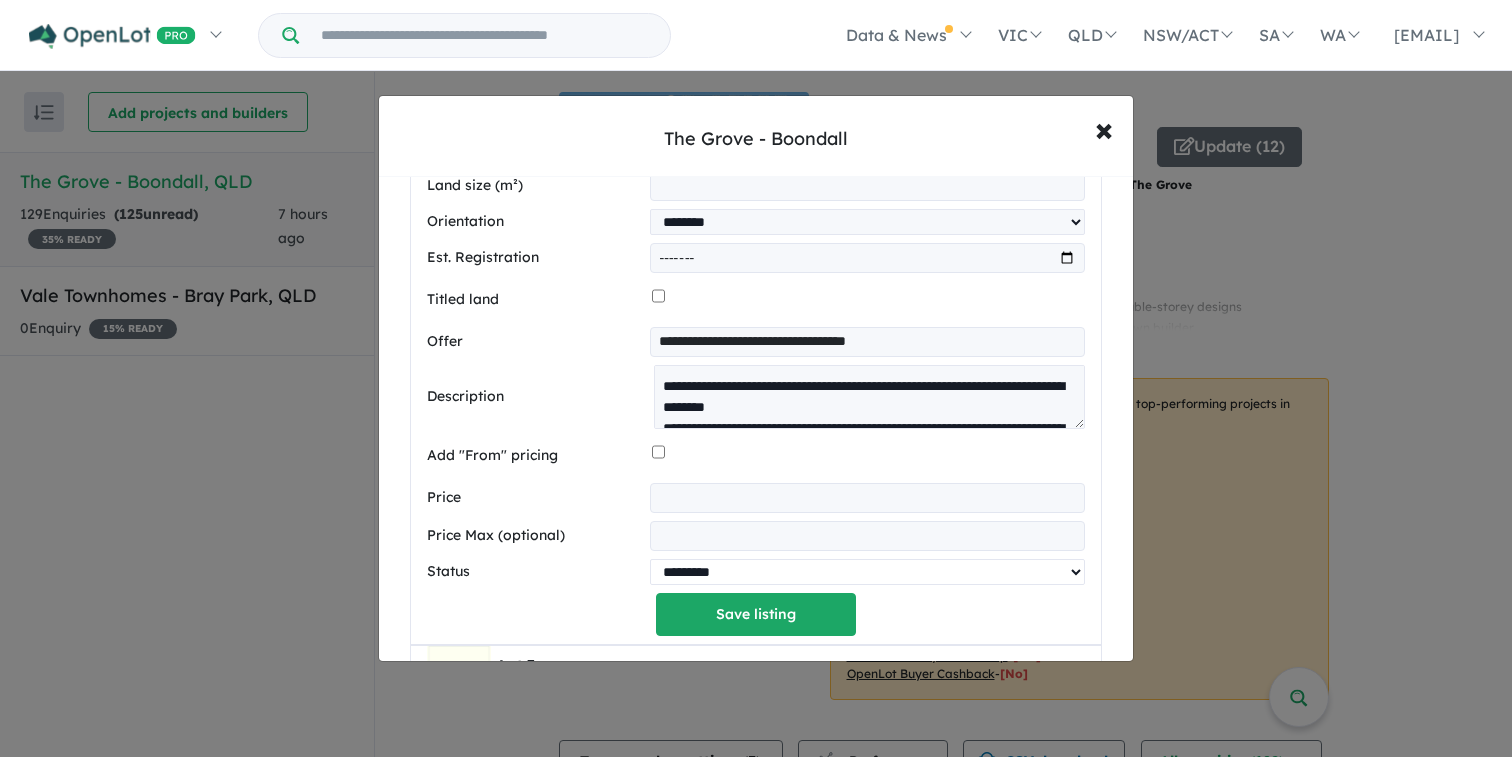 click on "********* ******** **** ******" at bounding box center [867, 572] 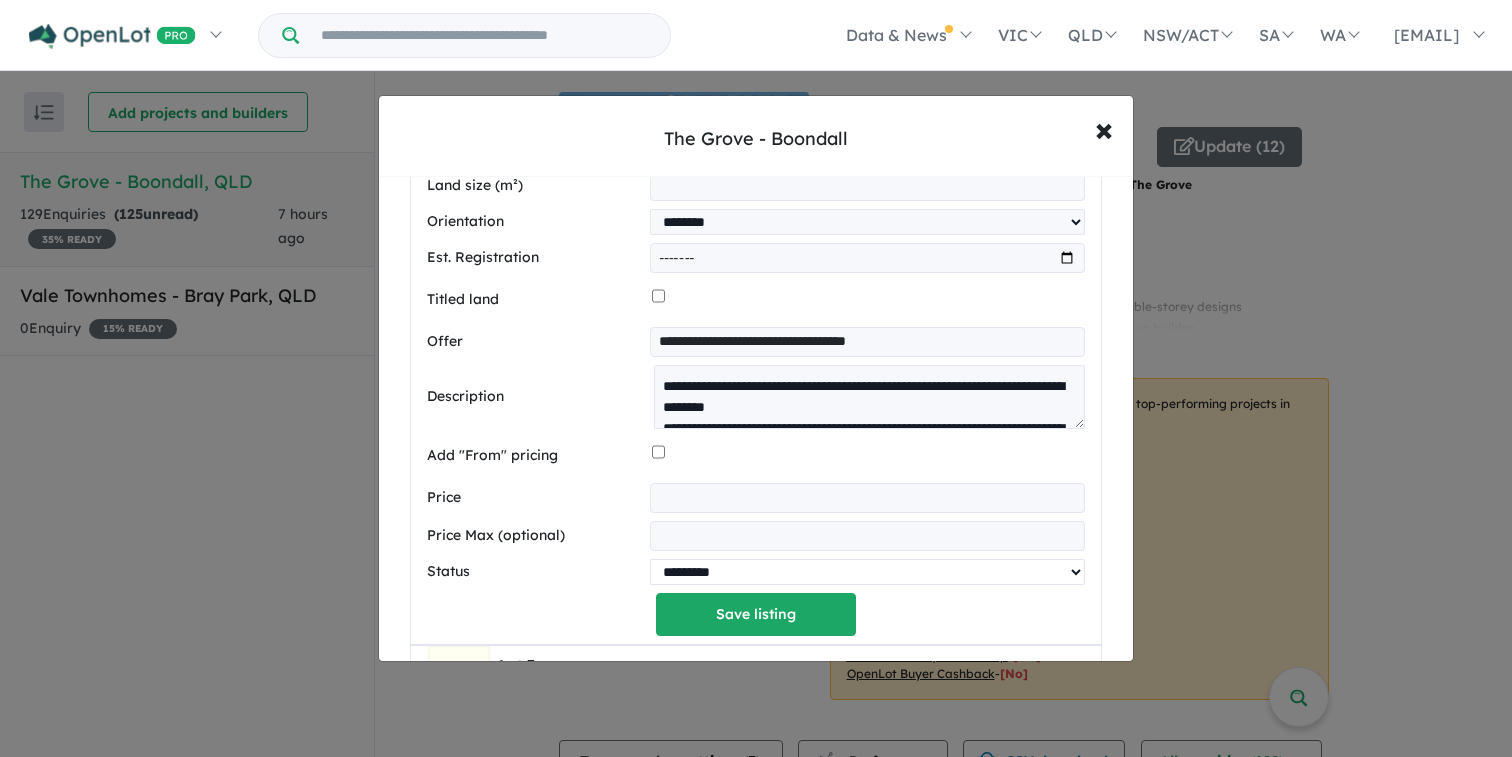 select on "********" 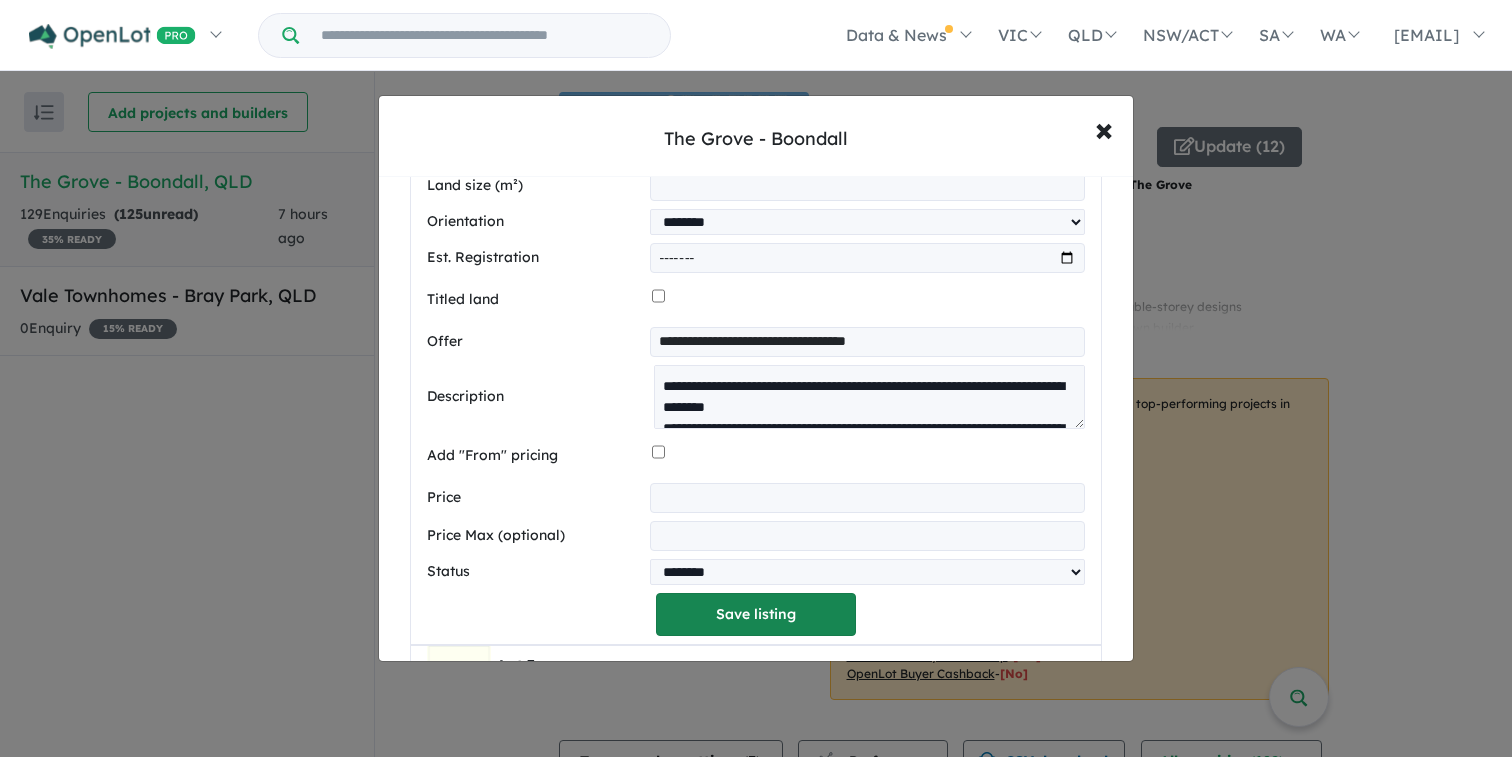 click on "Save listing" at bounding box center [756, 614] 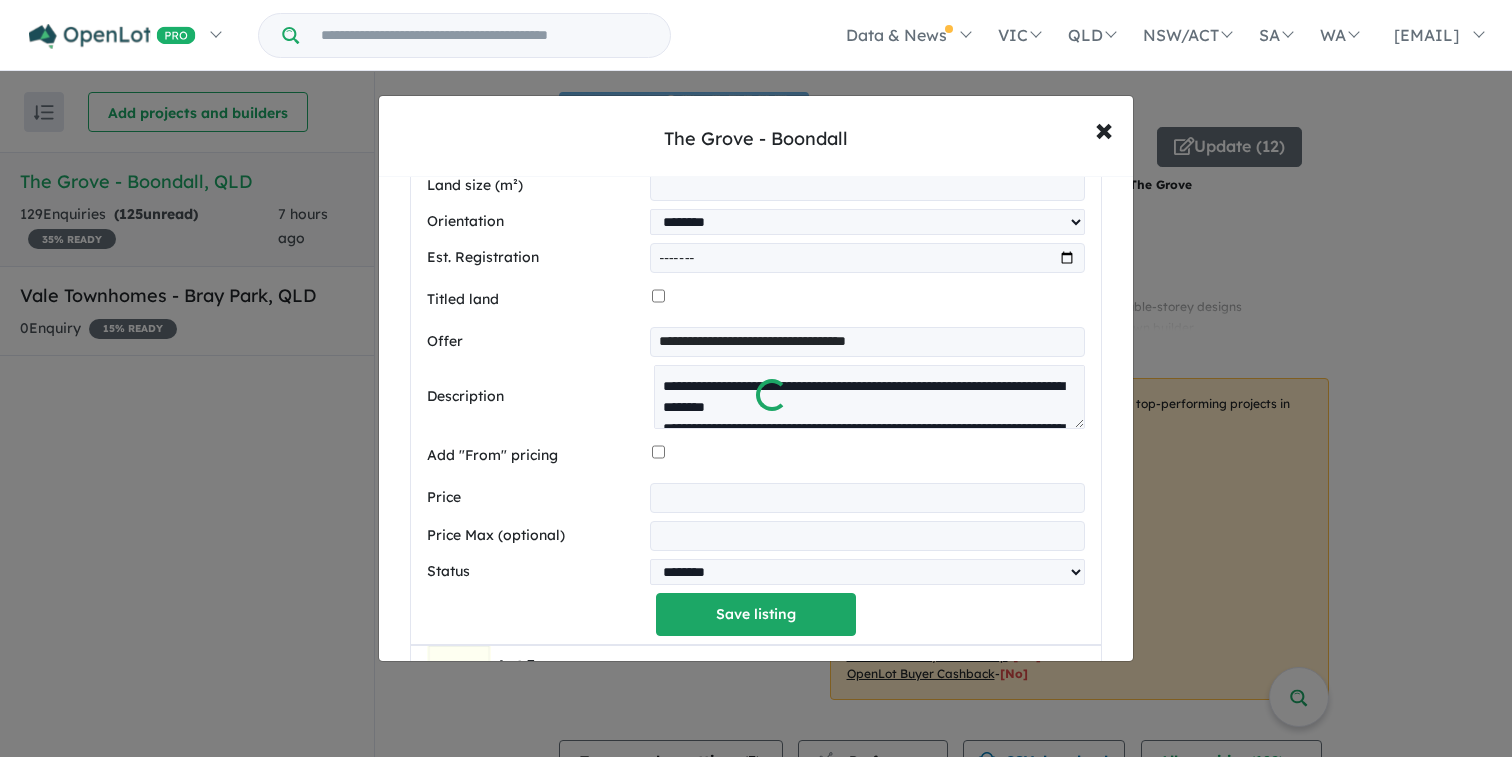 scroll, scrollTop: 323, scrollLeft: 0, axis: vertical 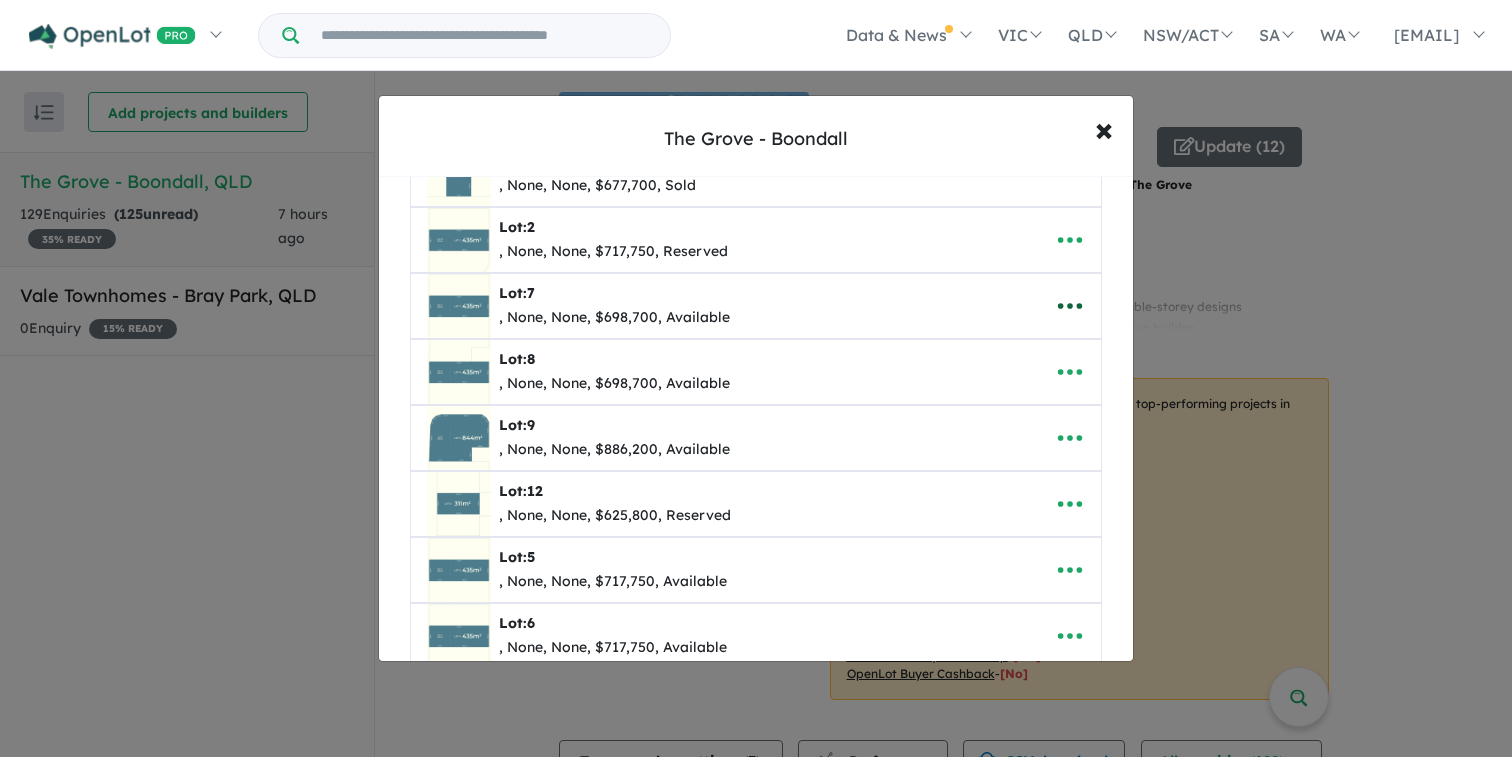click 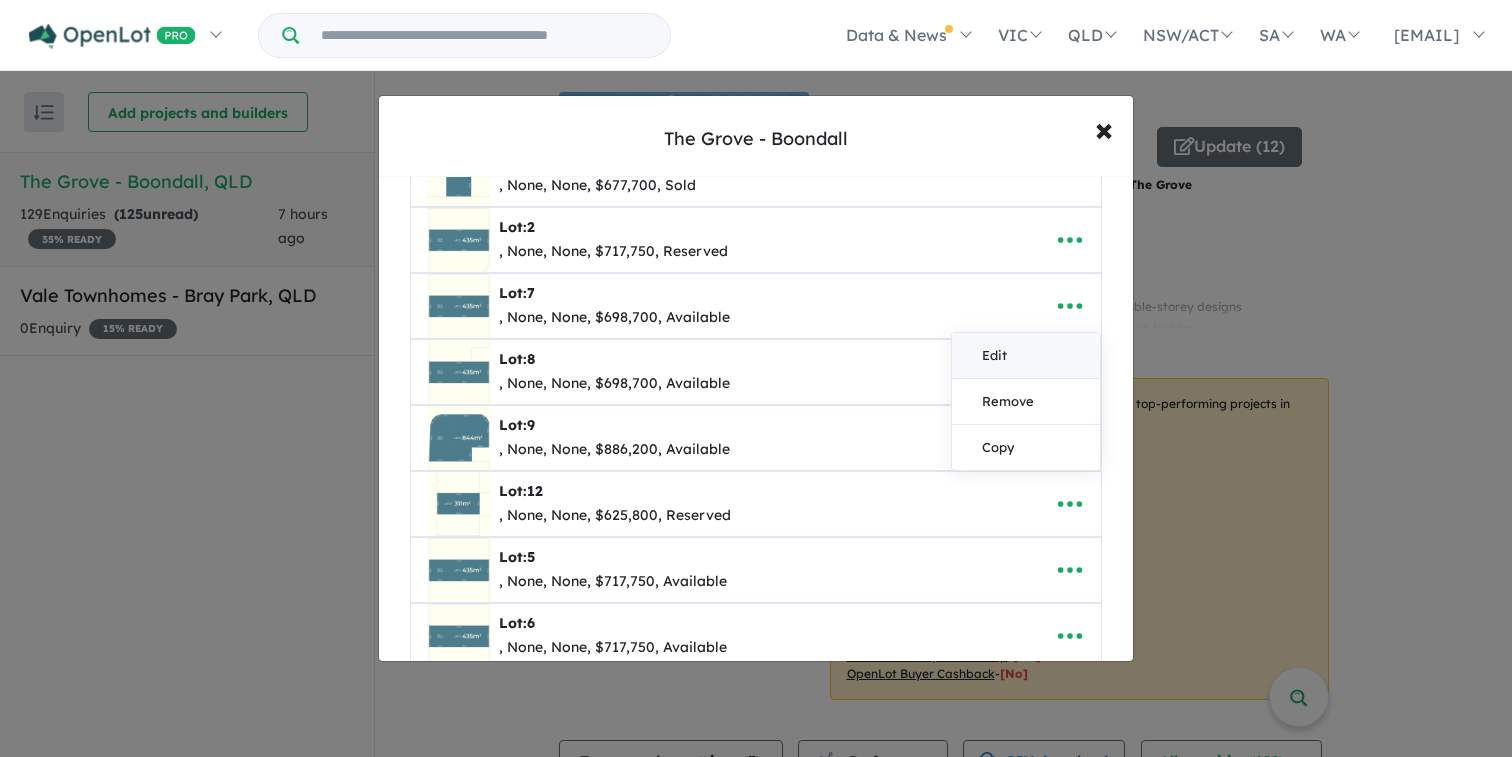 click on "Edit" at bounding box center [1026, 356] 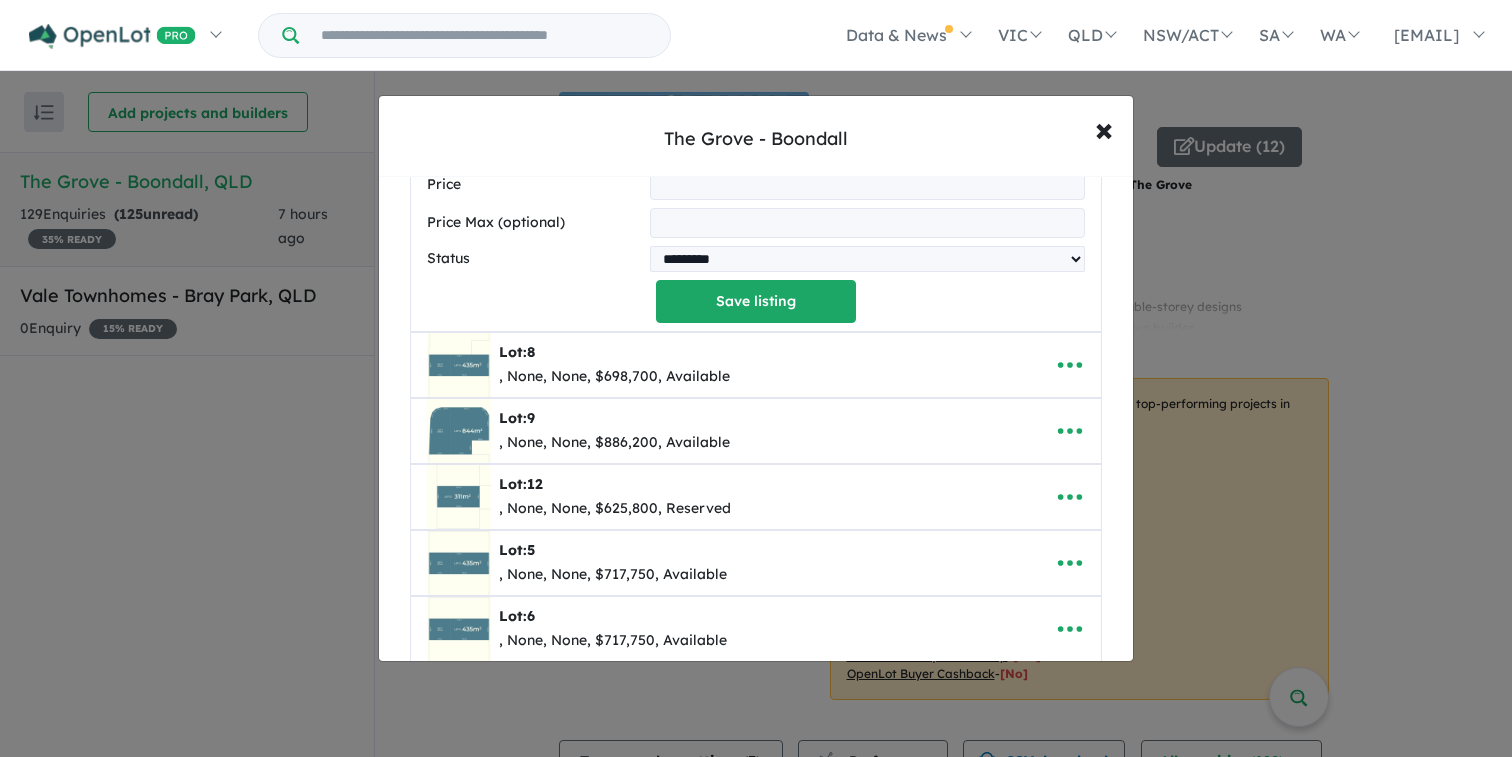 scroll, scrollTop: 1232, scrollLeft: 0, axis: vertical 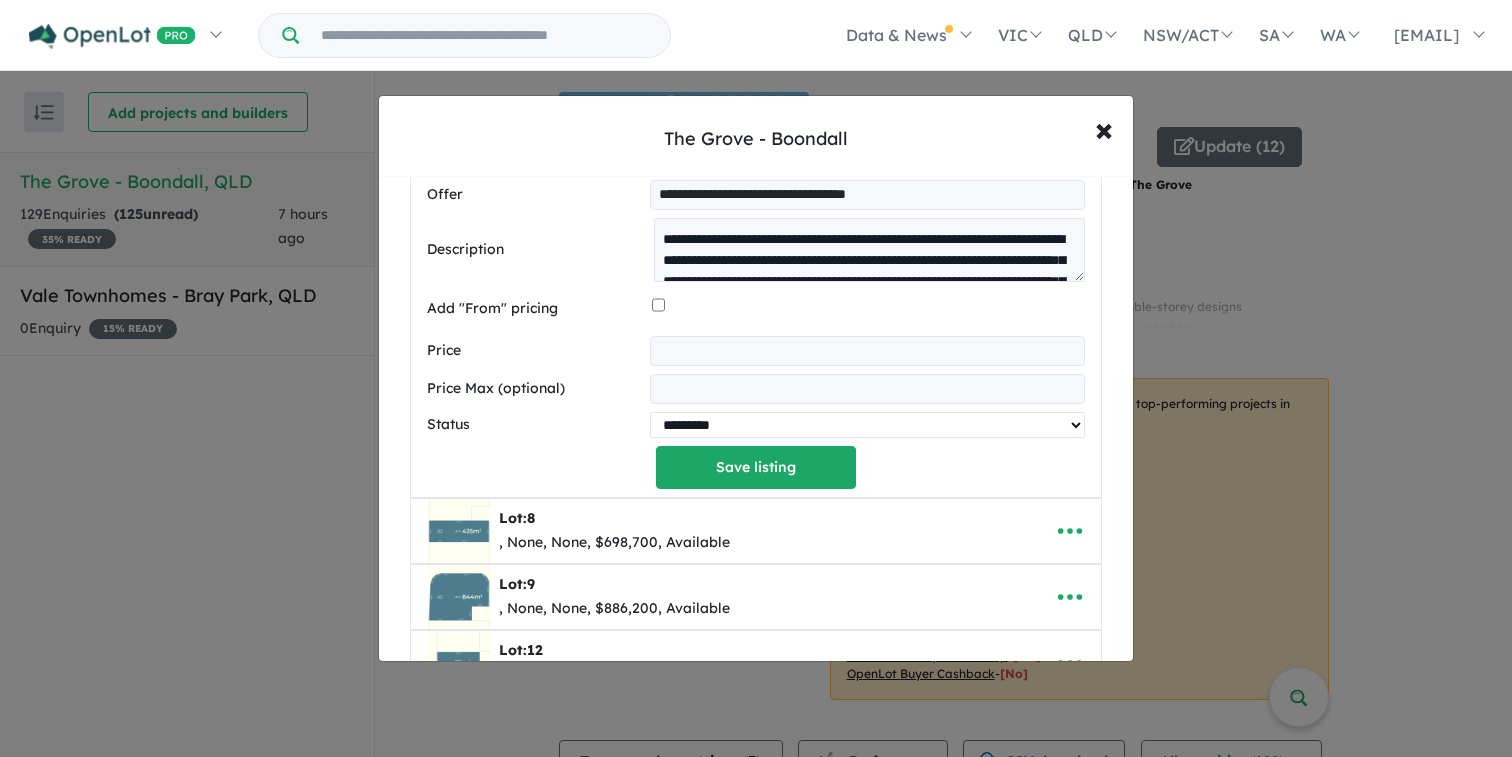 click on "********* ******** **** ******" at bounding box center [867, 425] 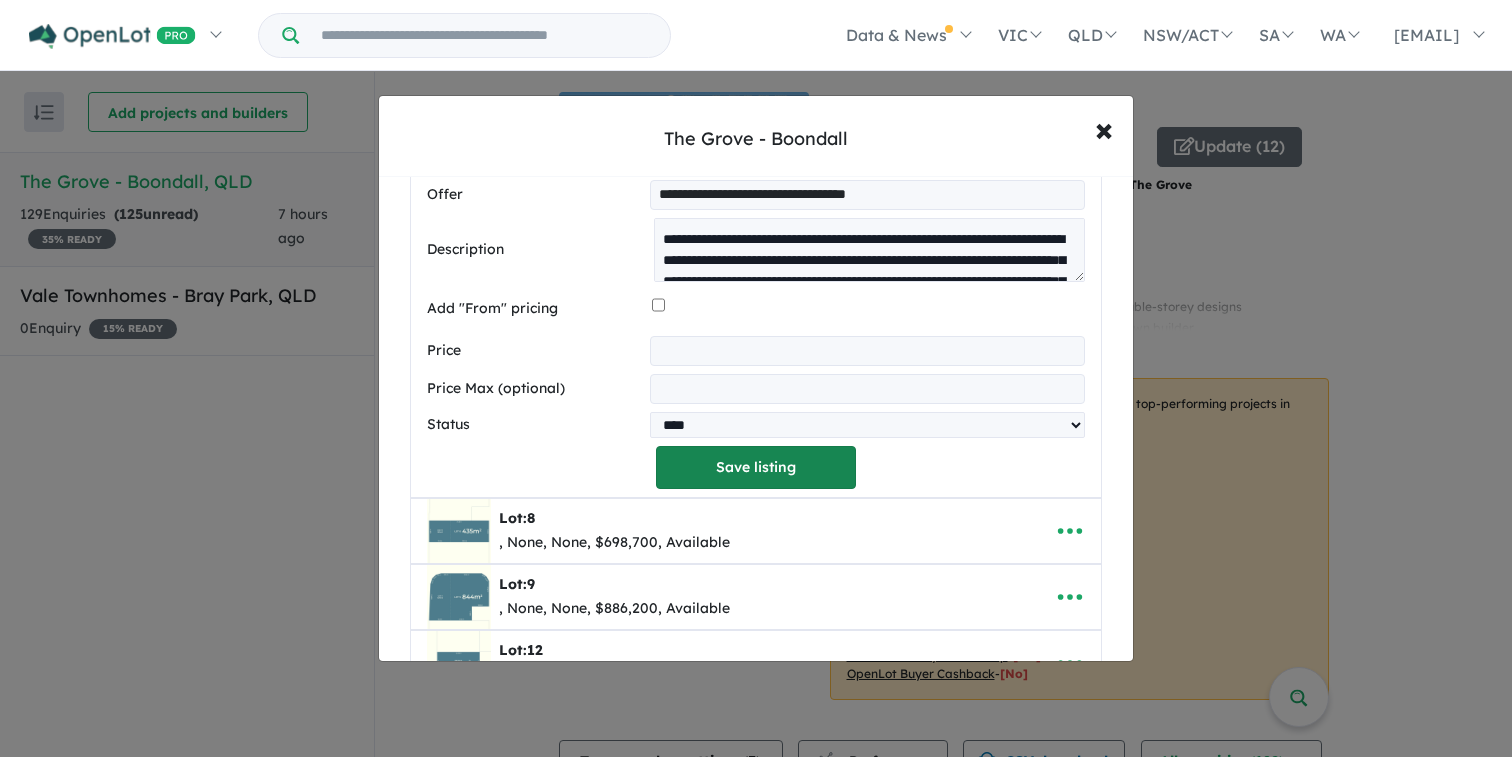 click on "Save listing" at bounding box center (756, 467) 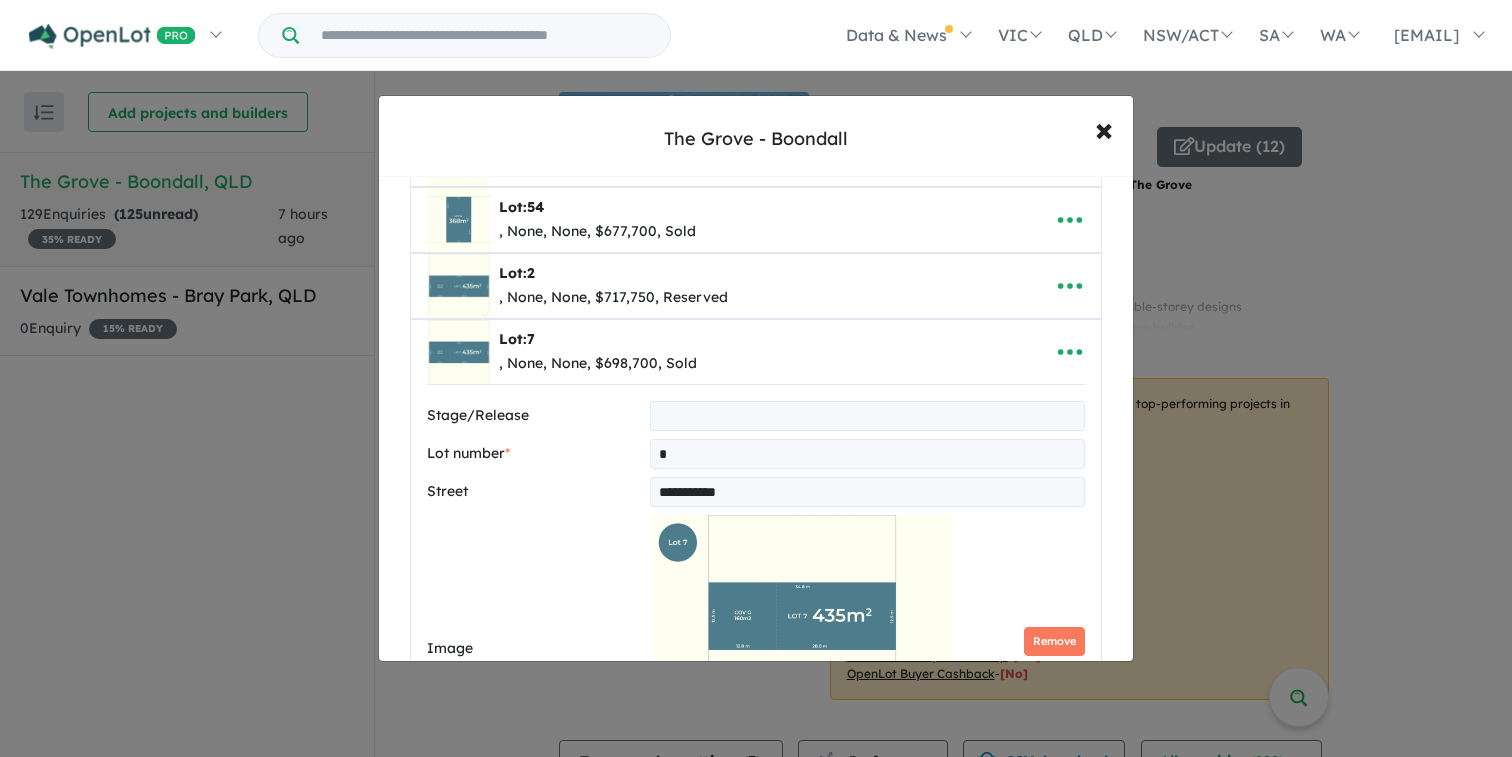 select on "****" 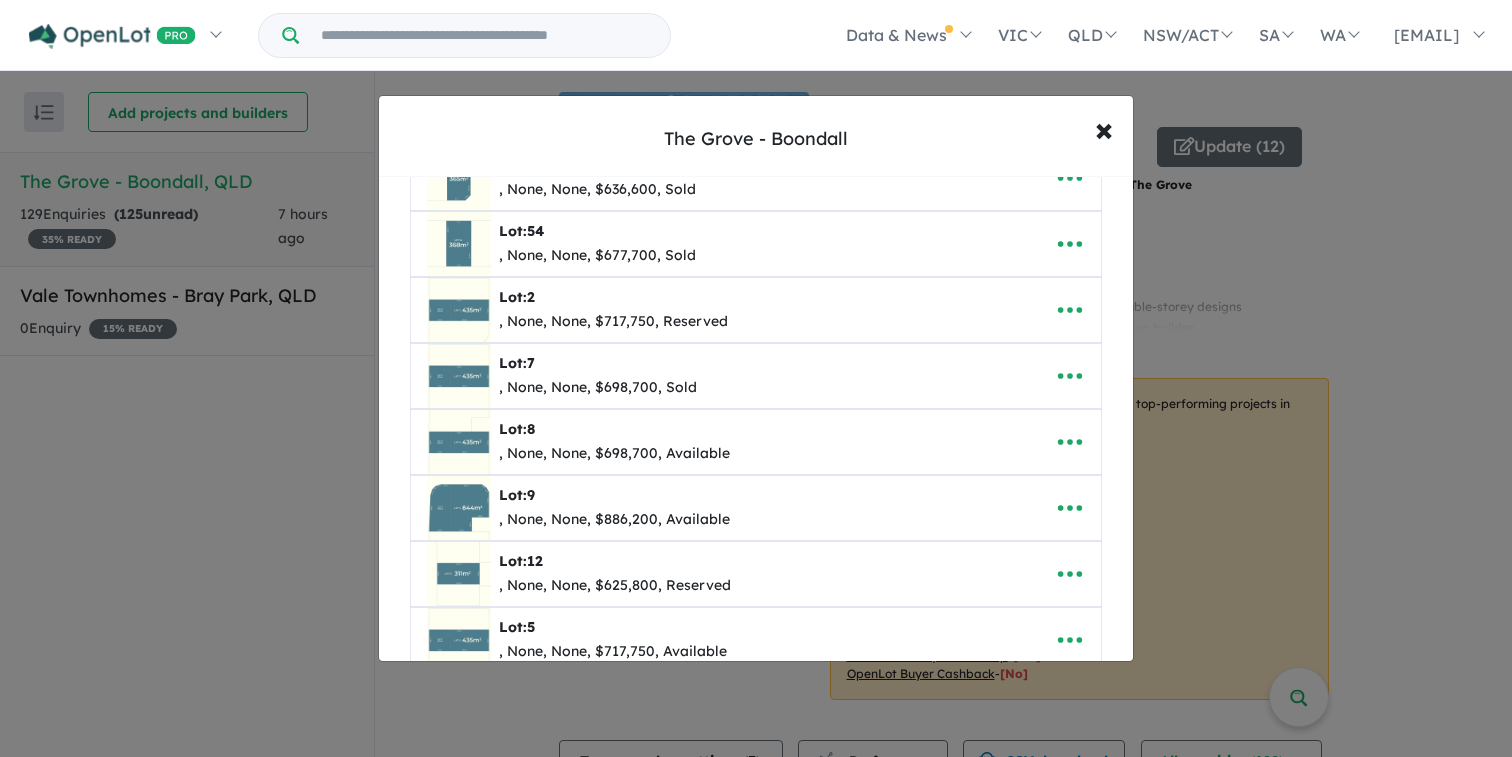 scroll, scrollTop: 436, scrollLeft: 0, axis: vertical 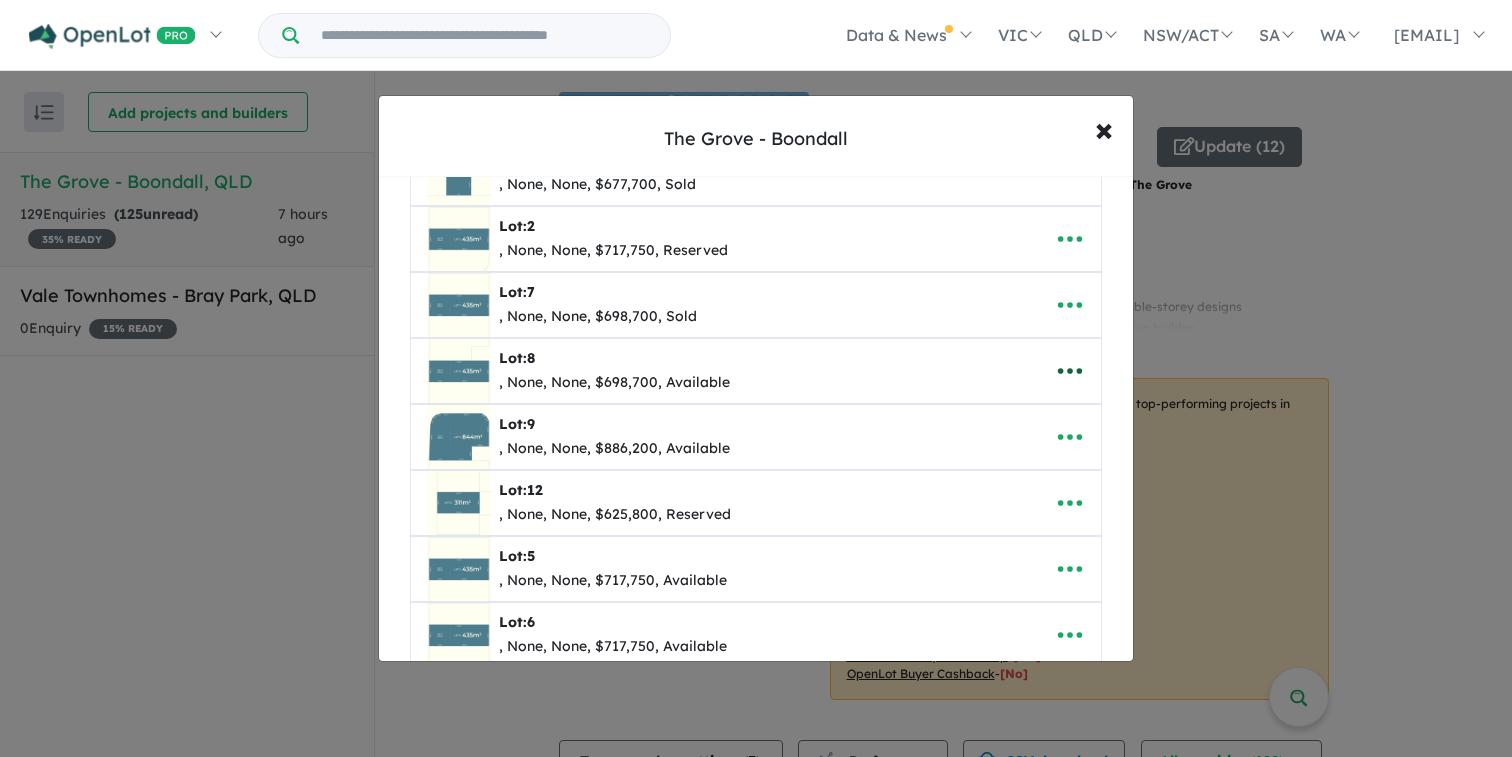 click 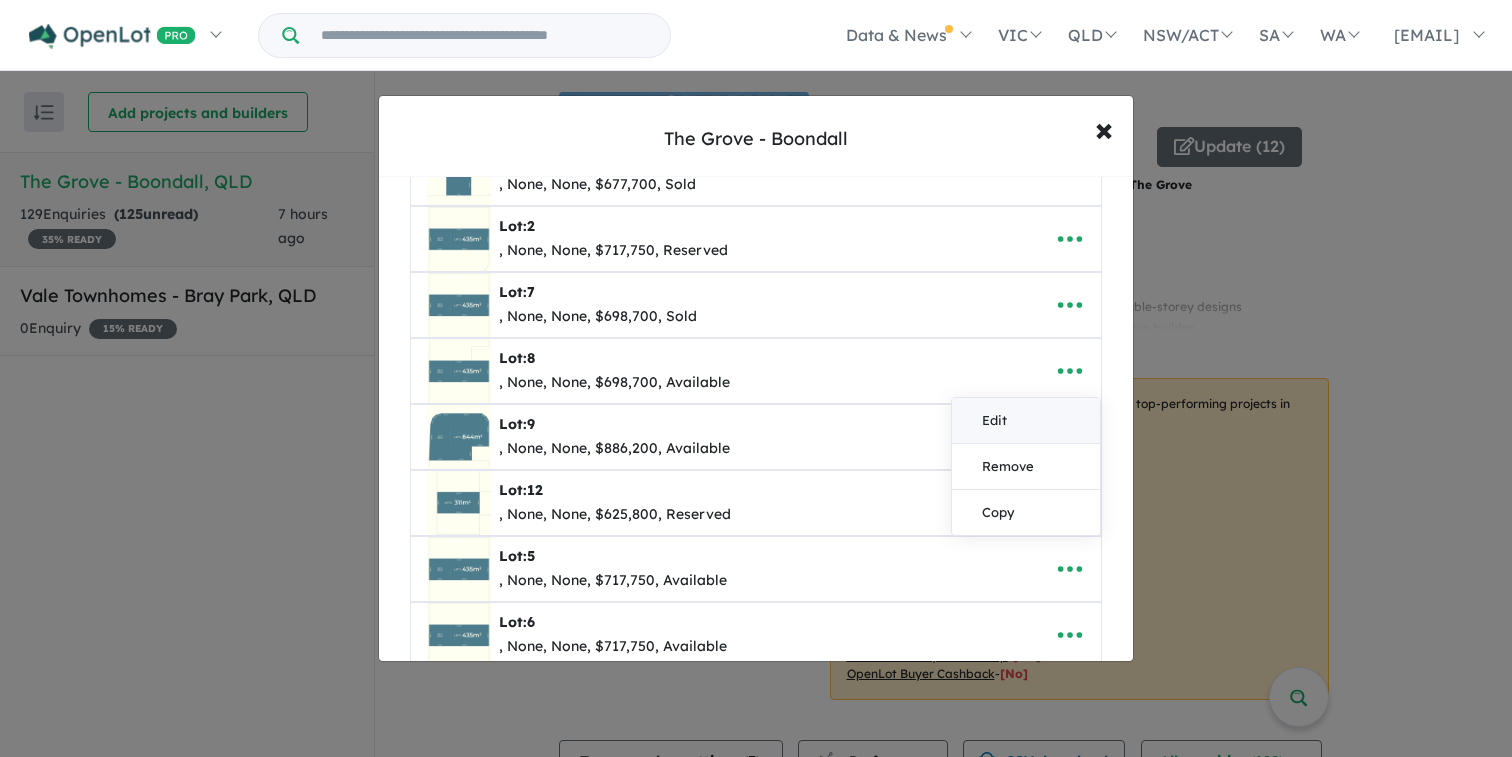 click on "Edit" at bounding box center [1026, 421] 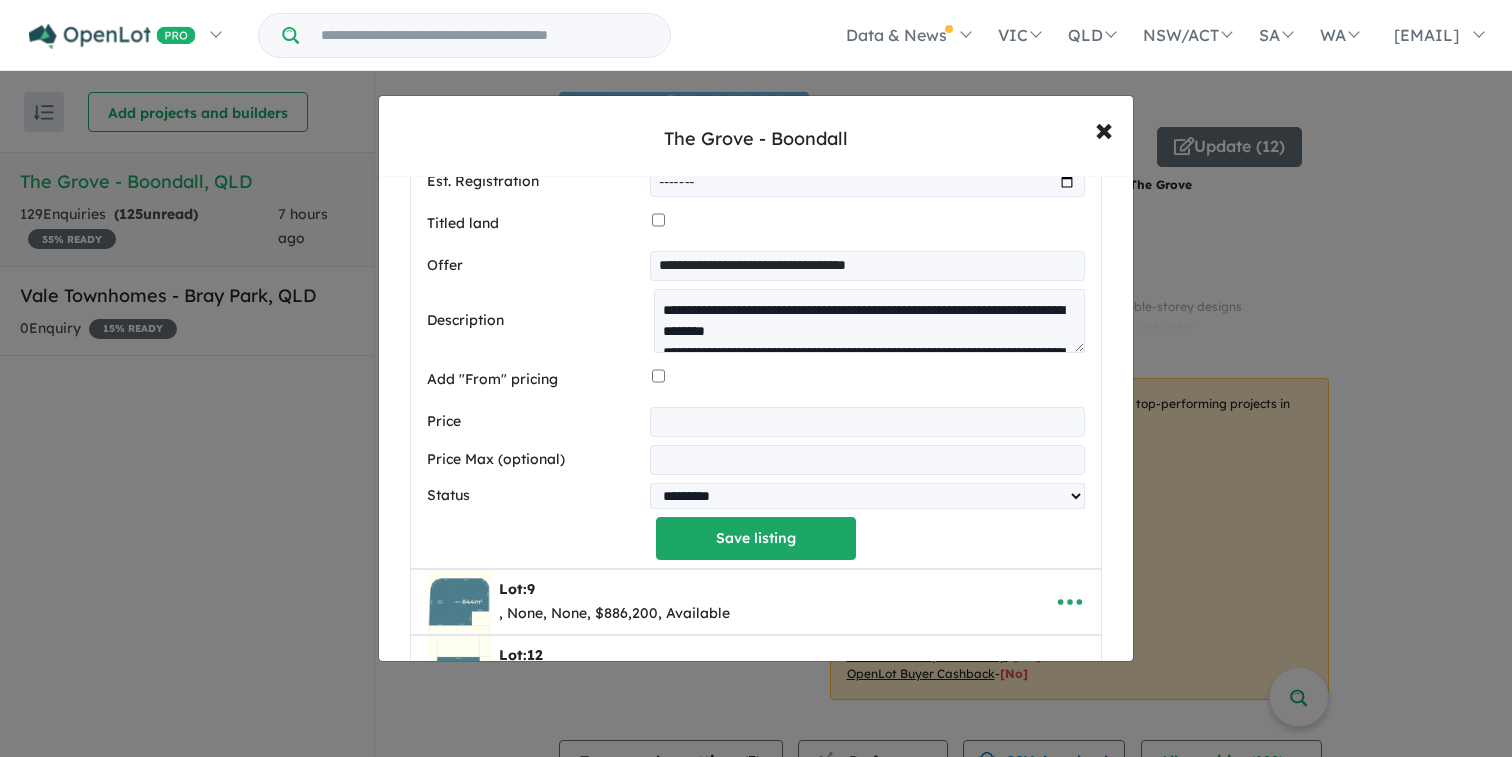 scroll, scrollTop: 1221, scrollLeft: 0, axis: vertical 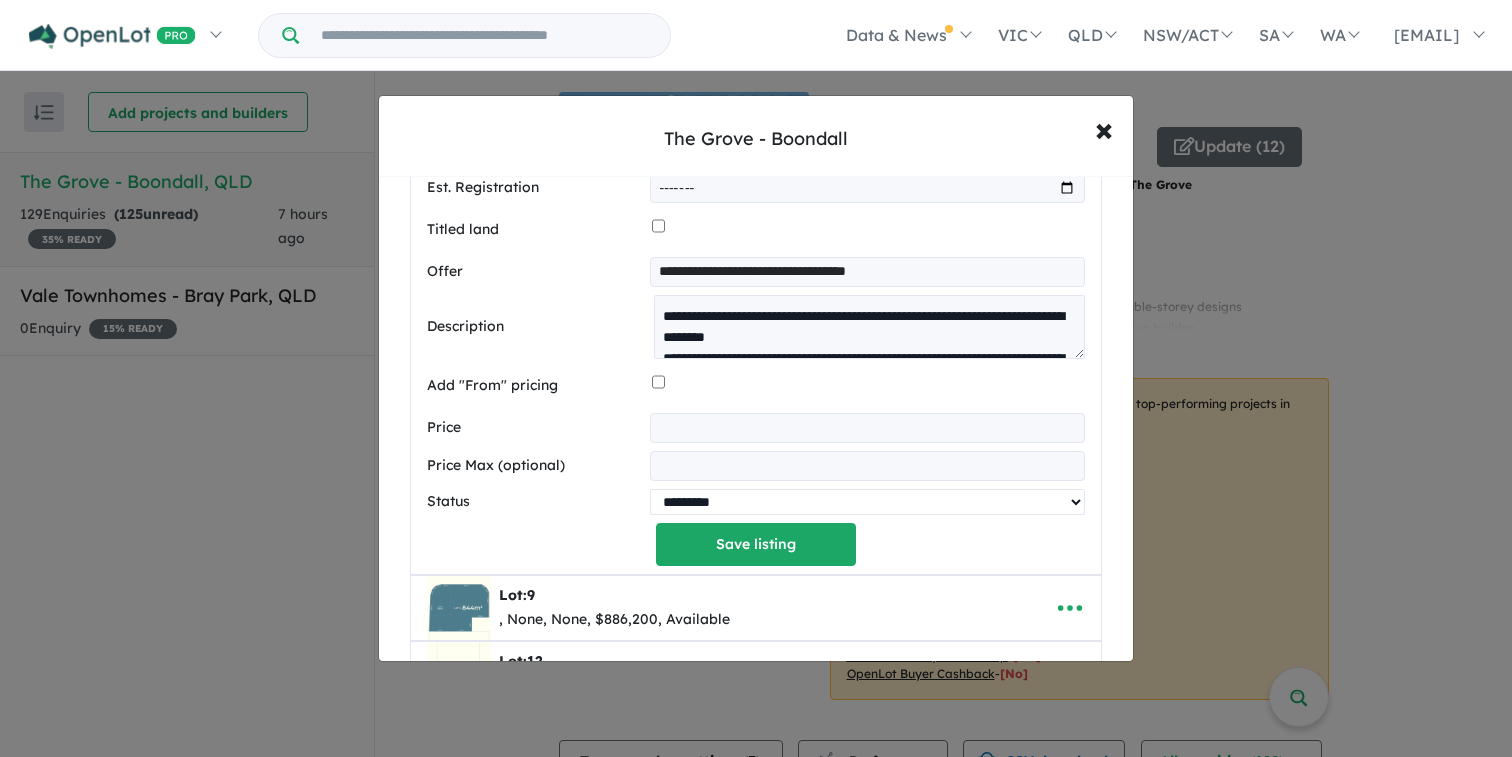 click on "********* ******** **** ******" at bounding box center (867, 502) 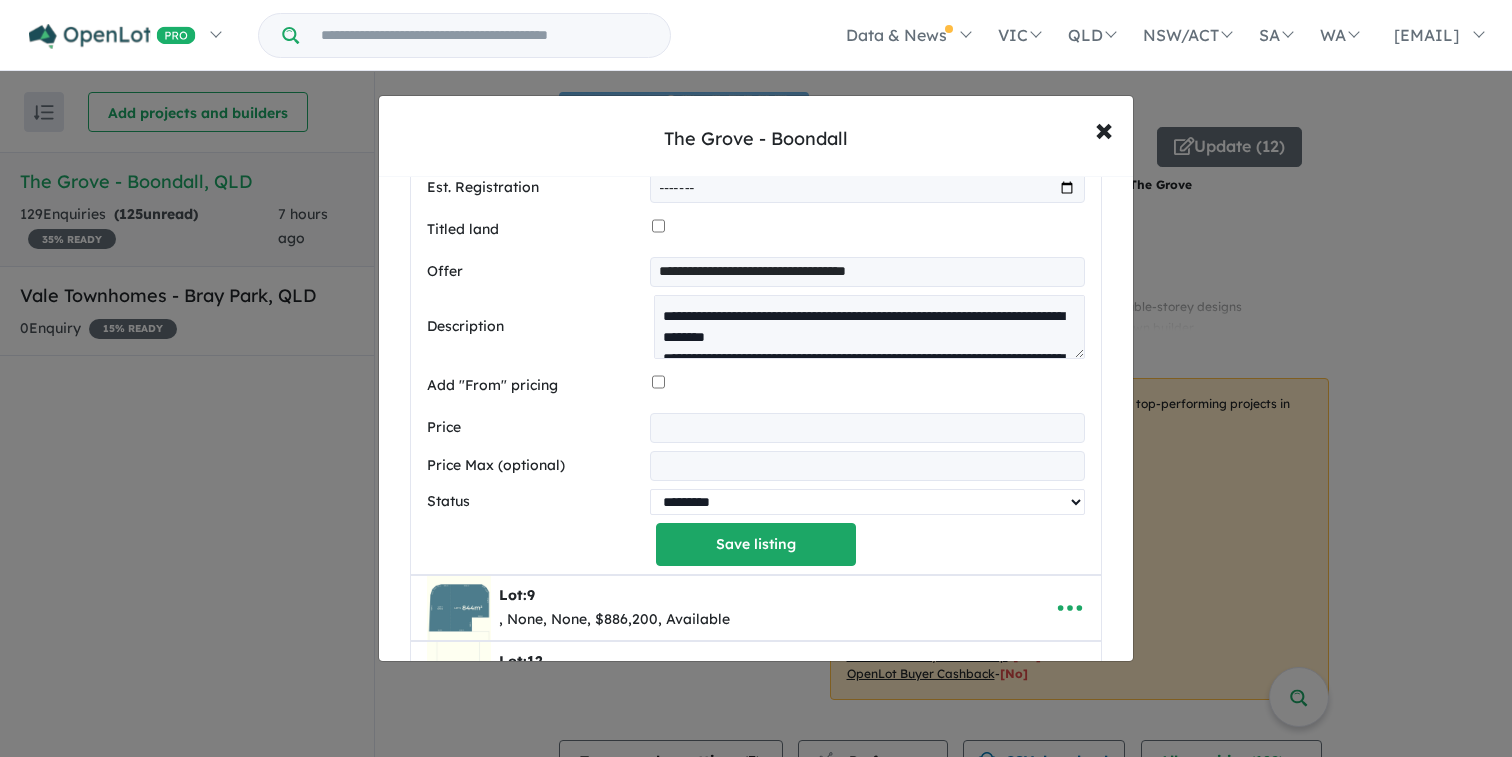 select on "****" 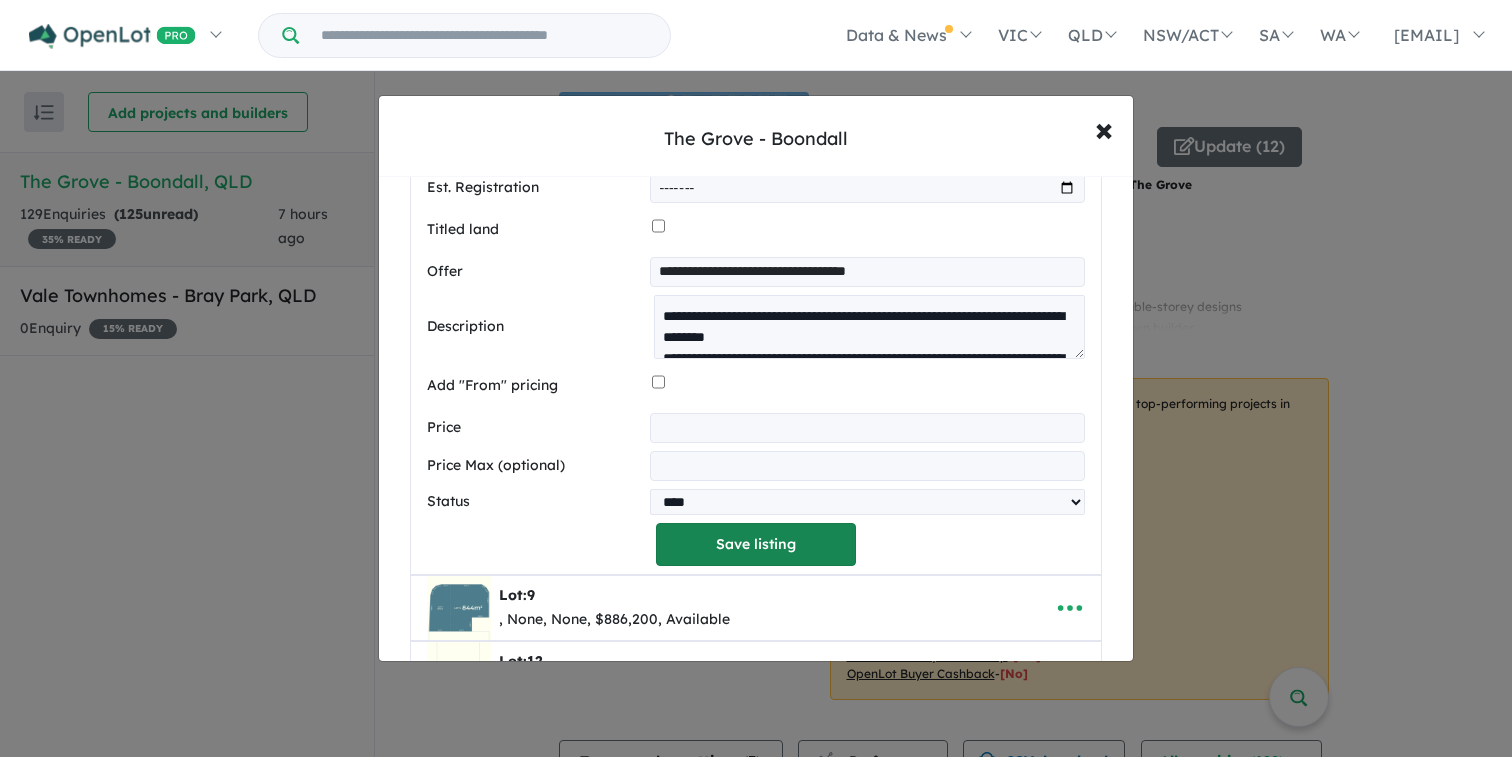 click on "Save listing" at bounding box center [756, 544] 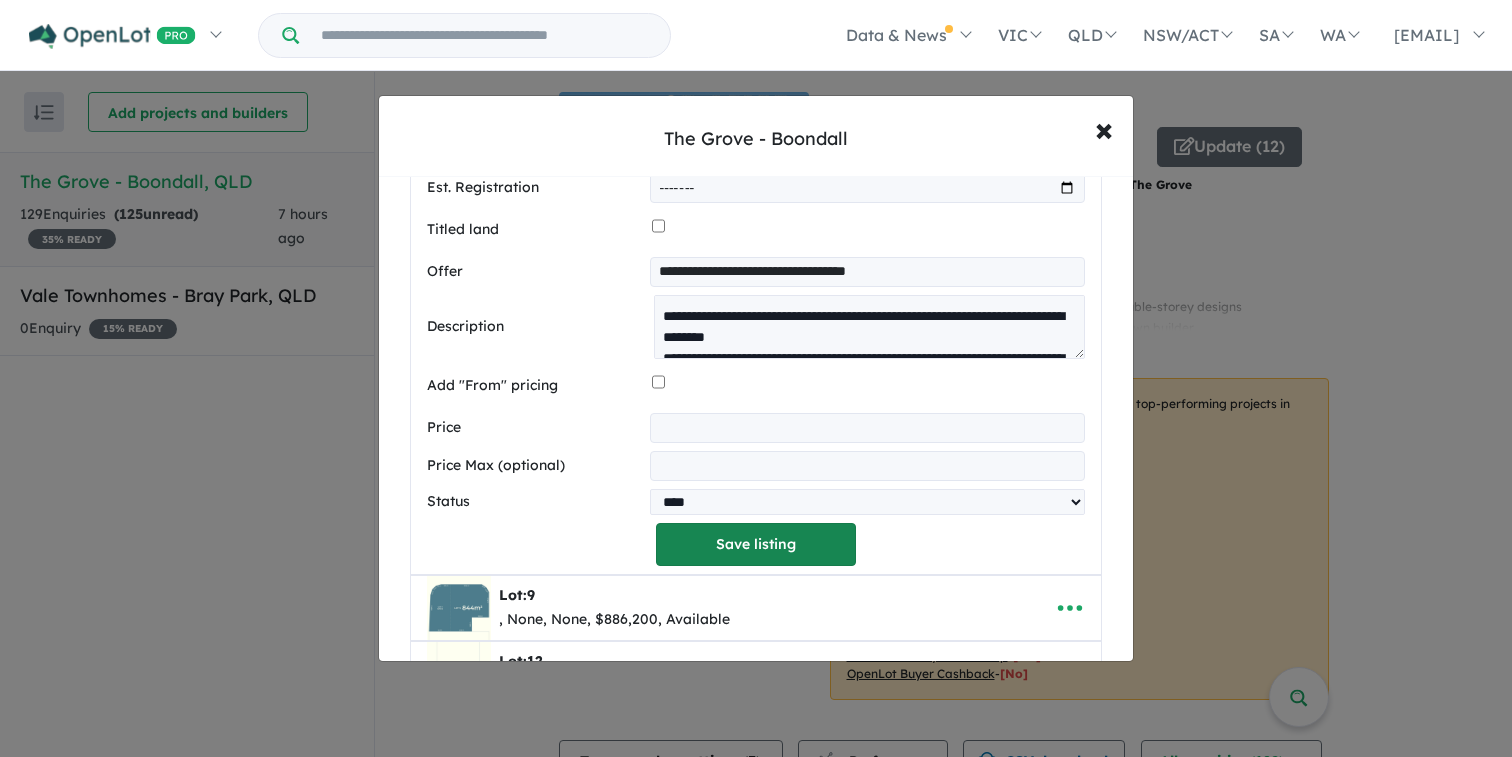 scroll, scrollTop: 455, scrollLeft: 0, axis: vertical 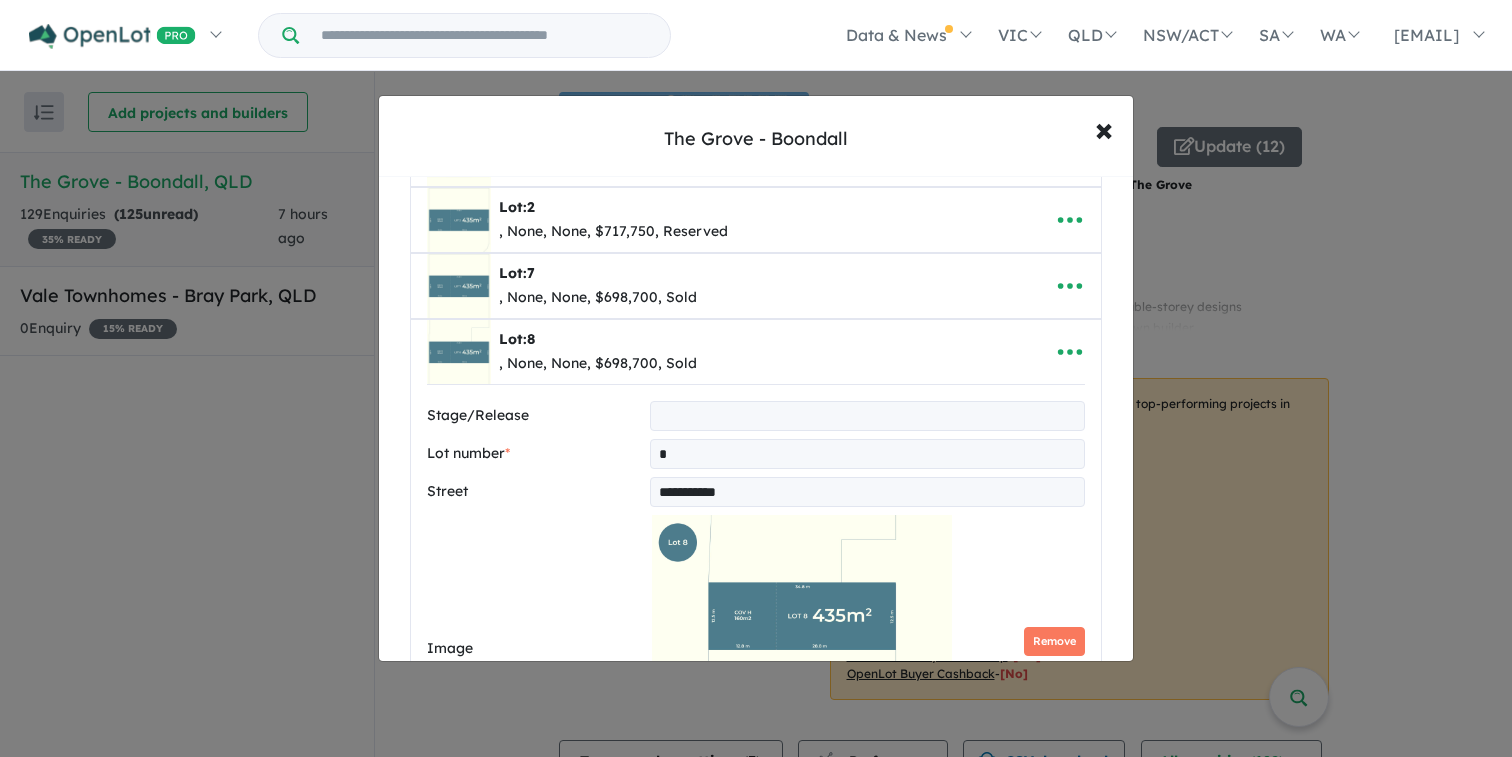 select on "****" 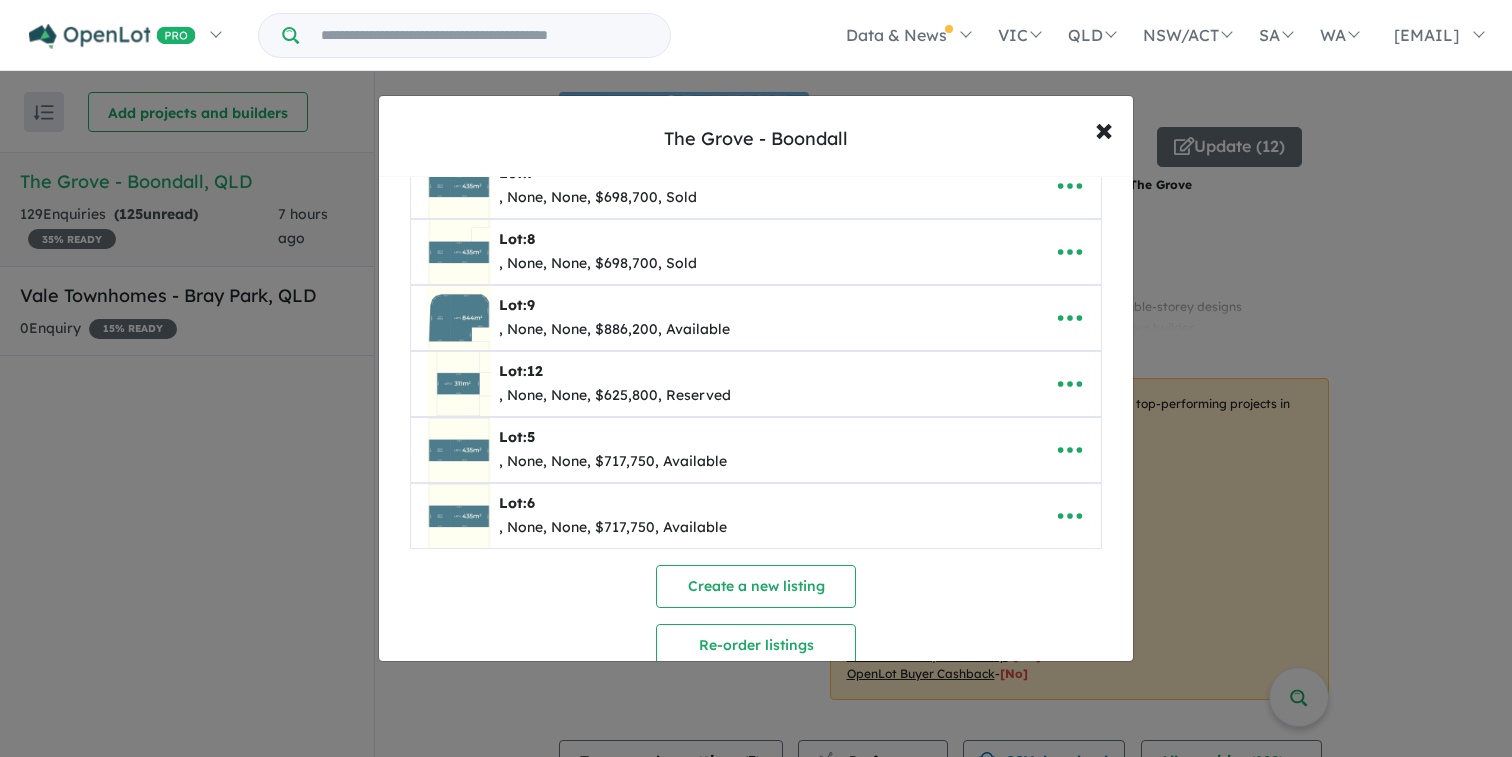 scroll, scrollTop: 565, scrollLeft: 0, axis: vertical 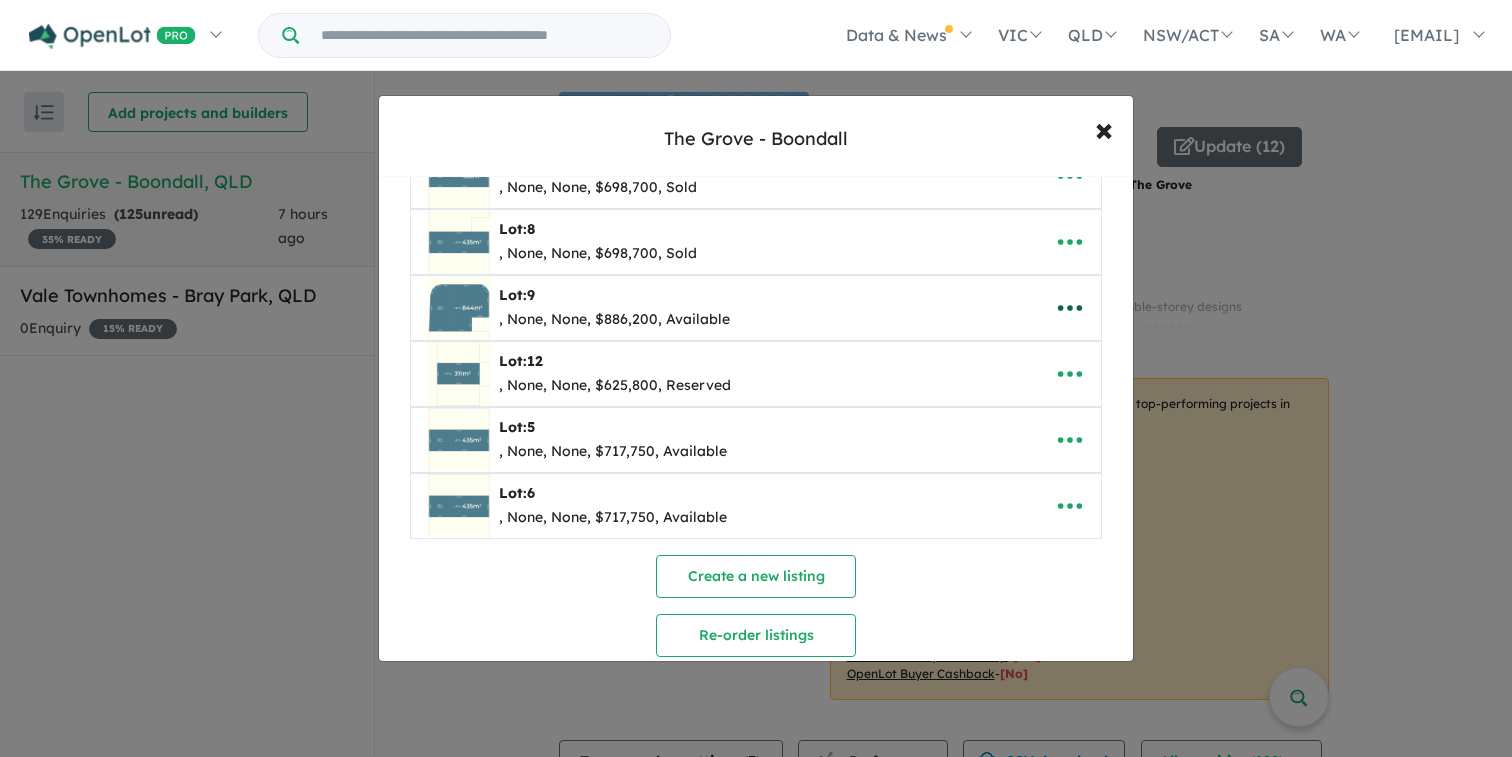click 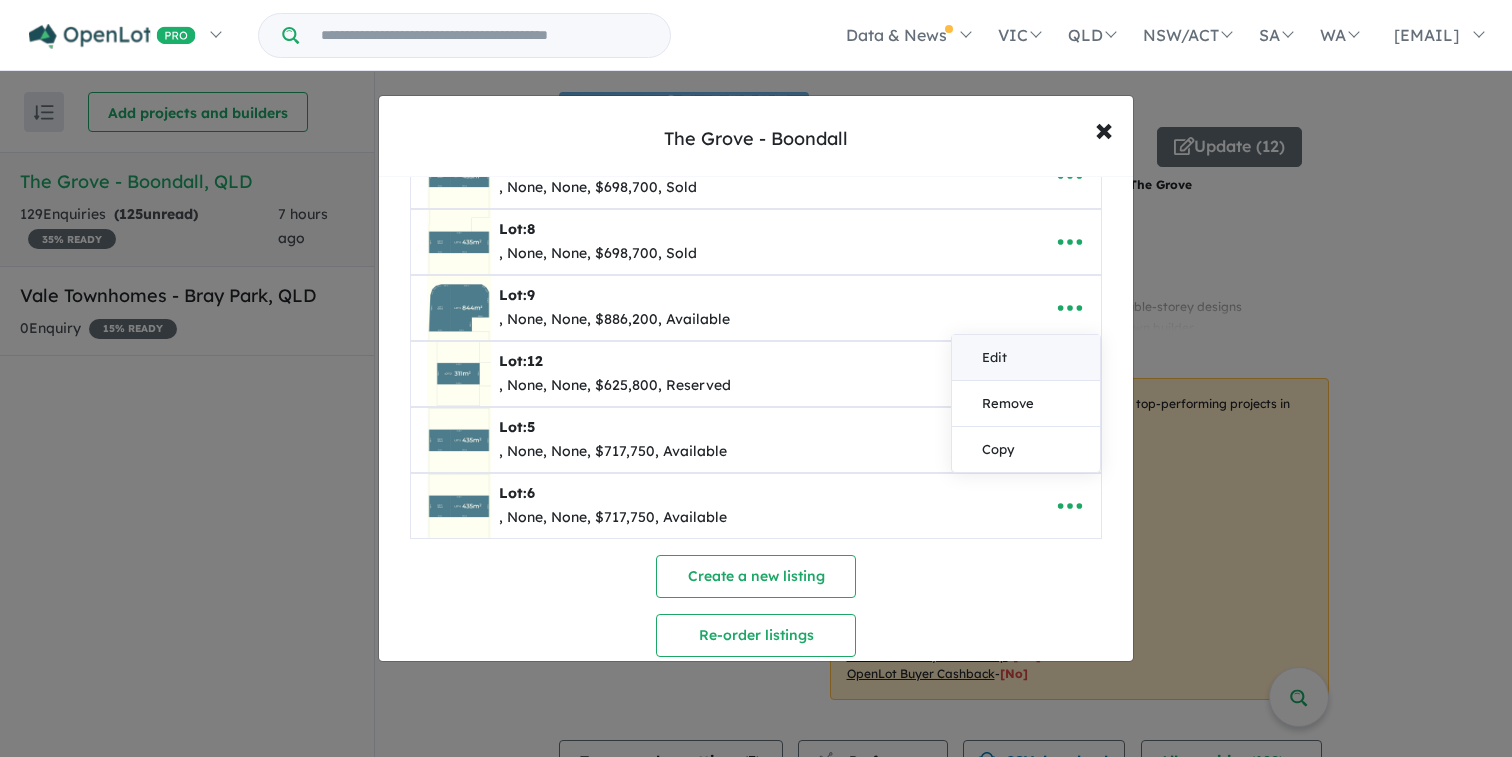 click on "Edit" at bounding box center [1026, 358] 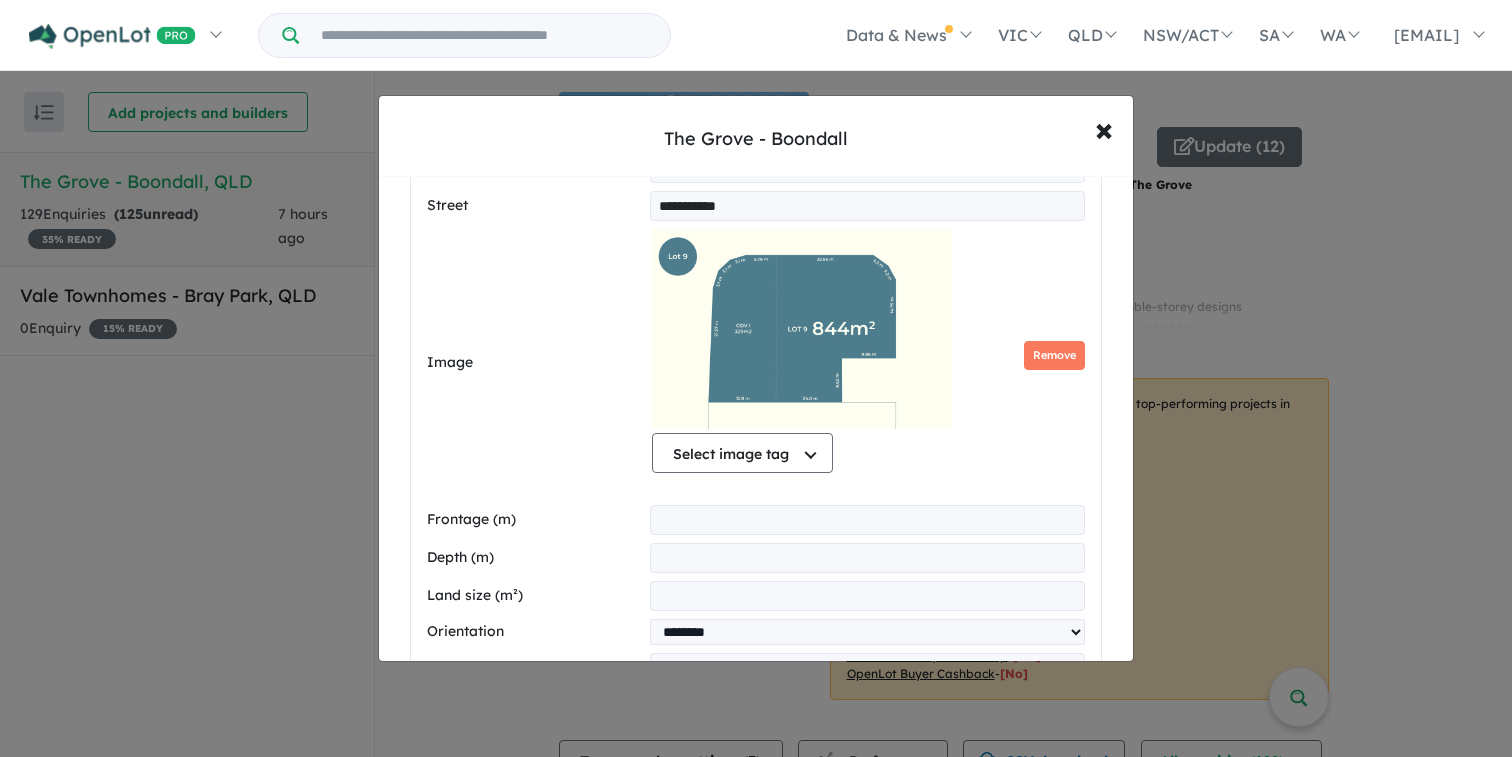 scroll, scrollTop: 1152, scrollLeft: 0, axis: vertical 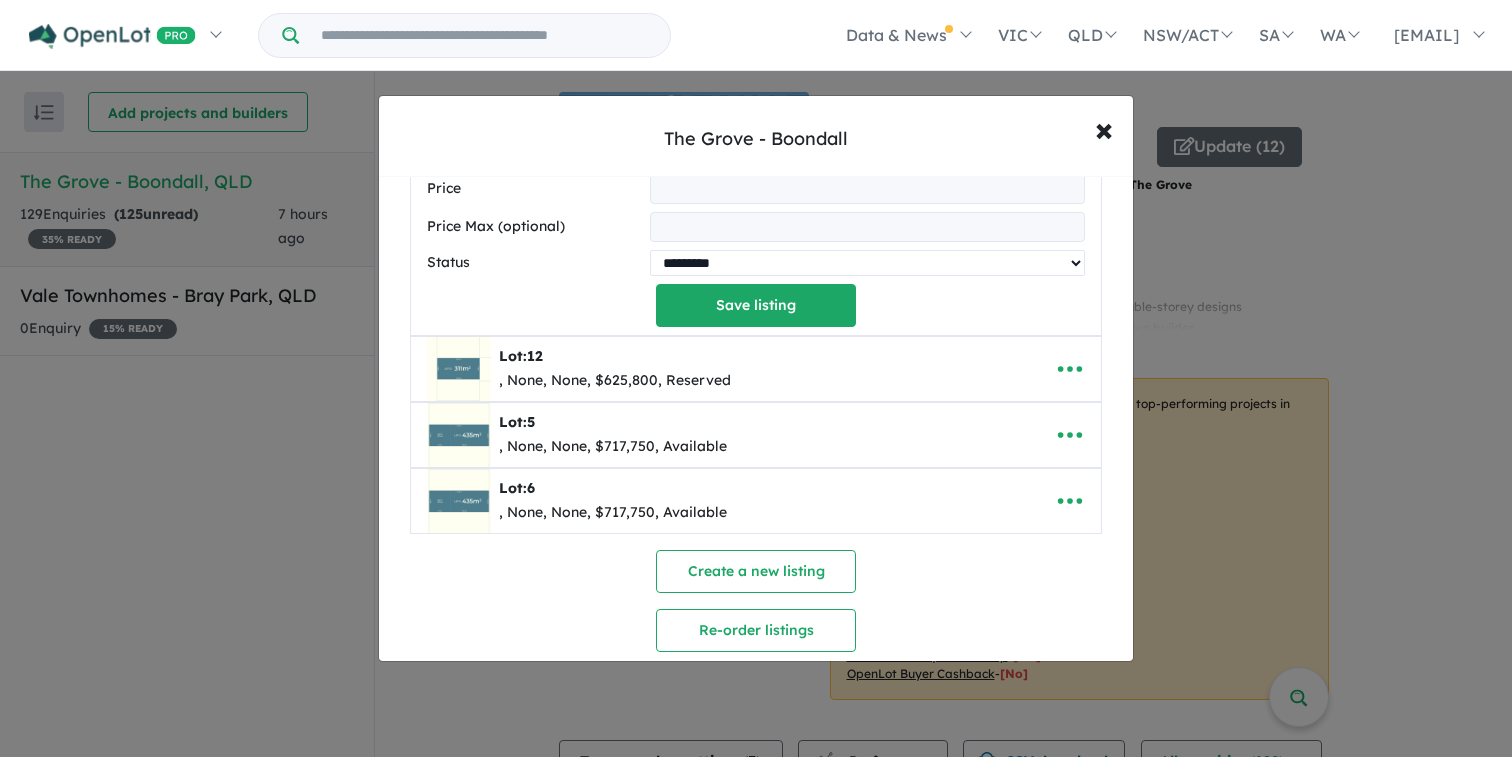 click on "********* ******** **** ******" at bounding box center [867, 263] 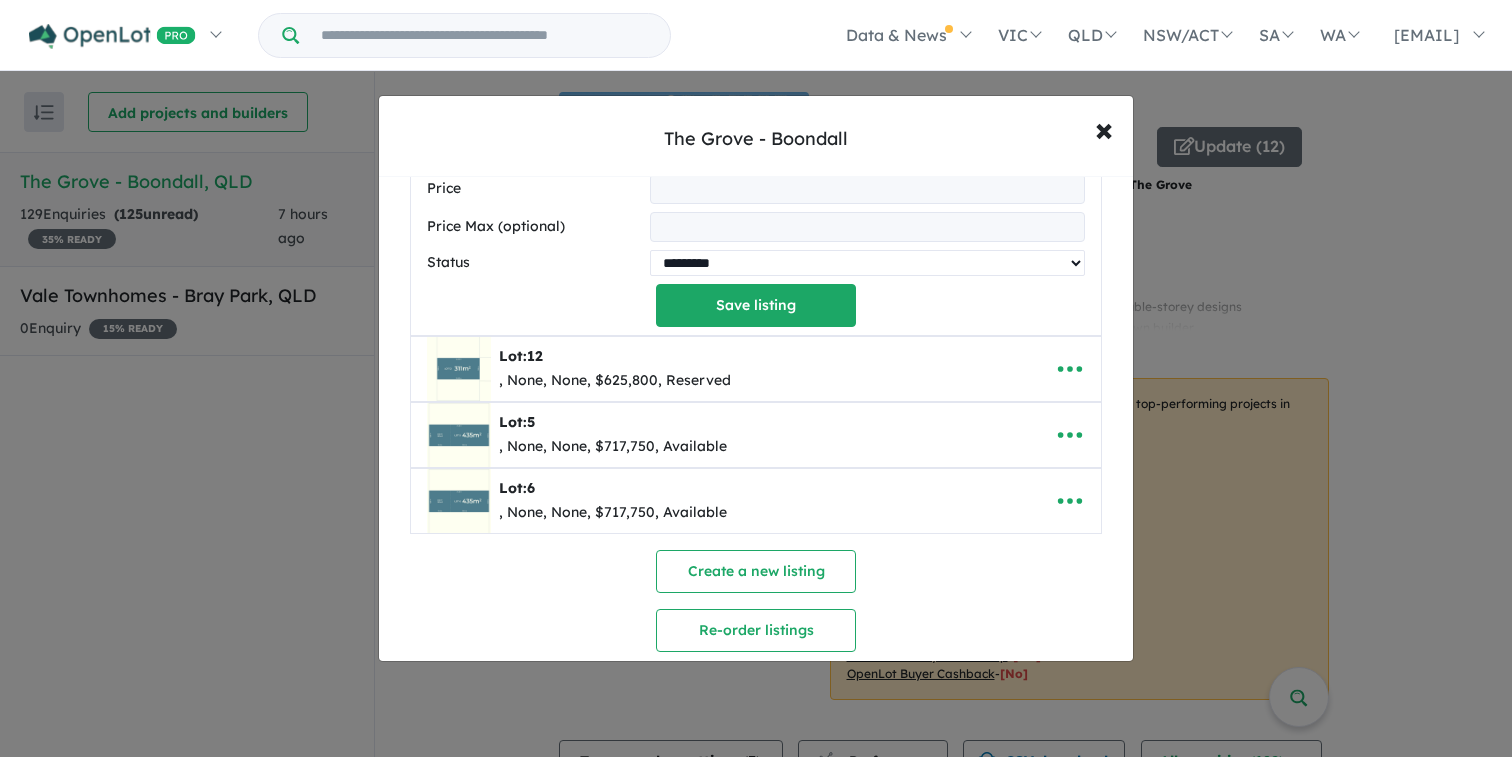 select on "********" 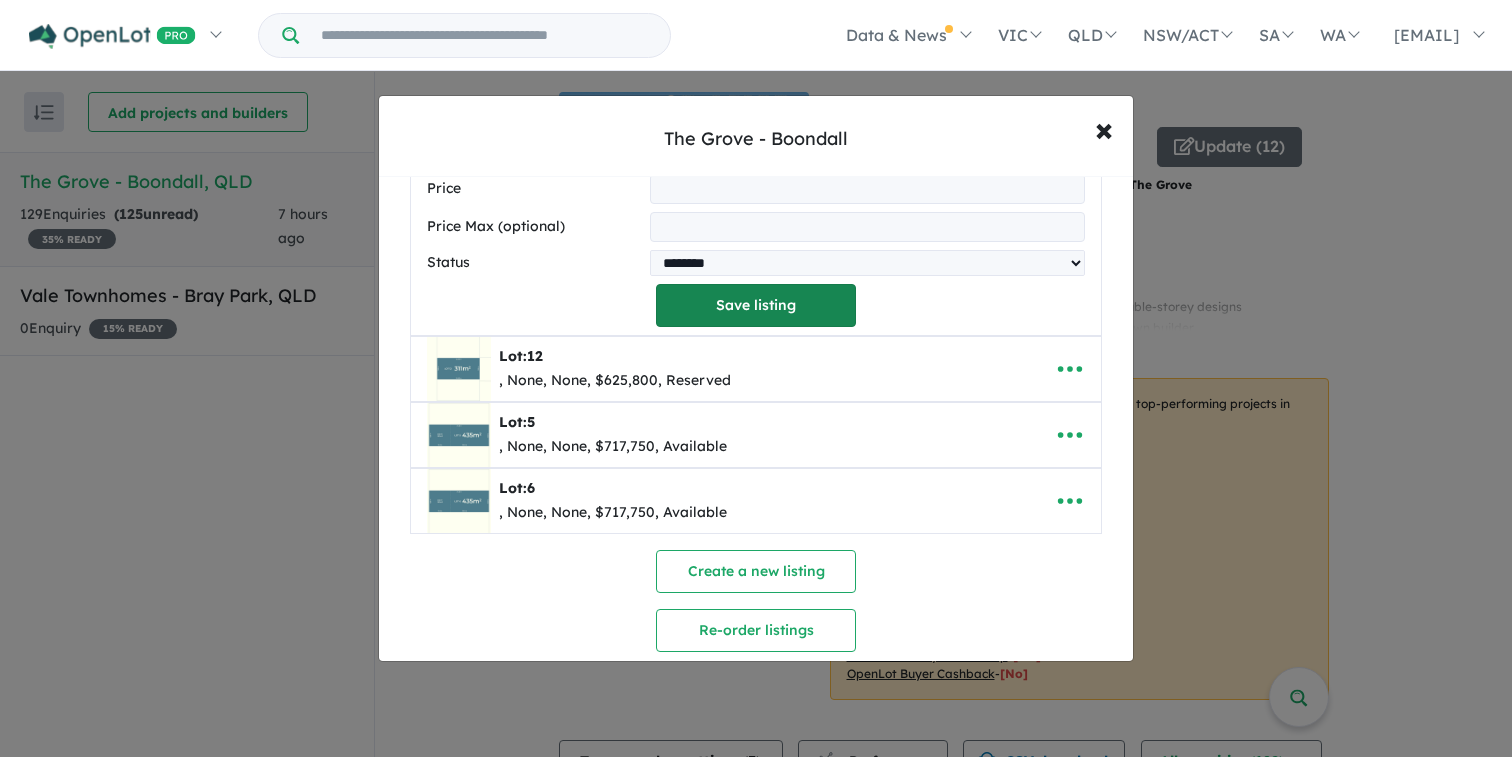 click on "Save listing" at bounding box center (756, 305) 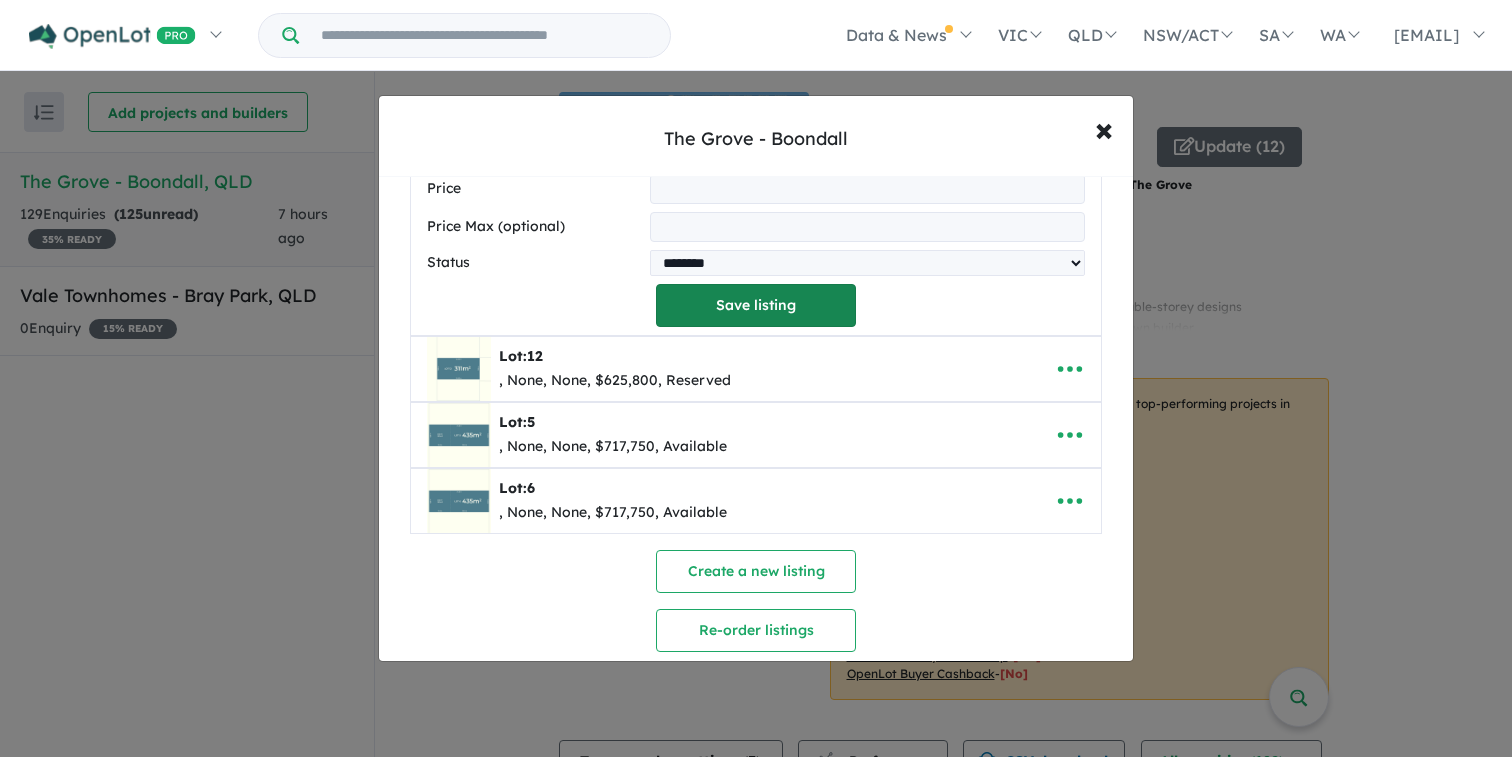 select on "********" 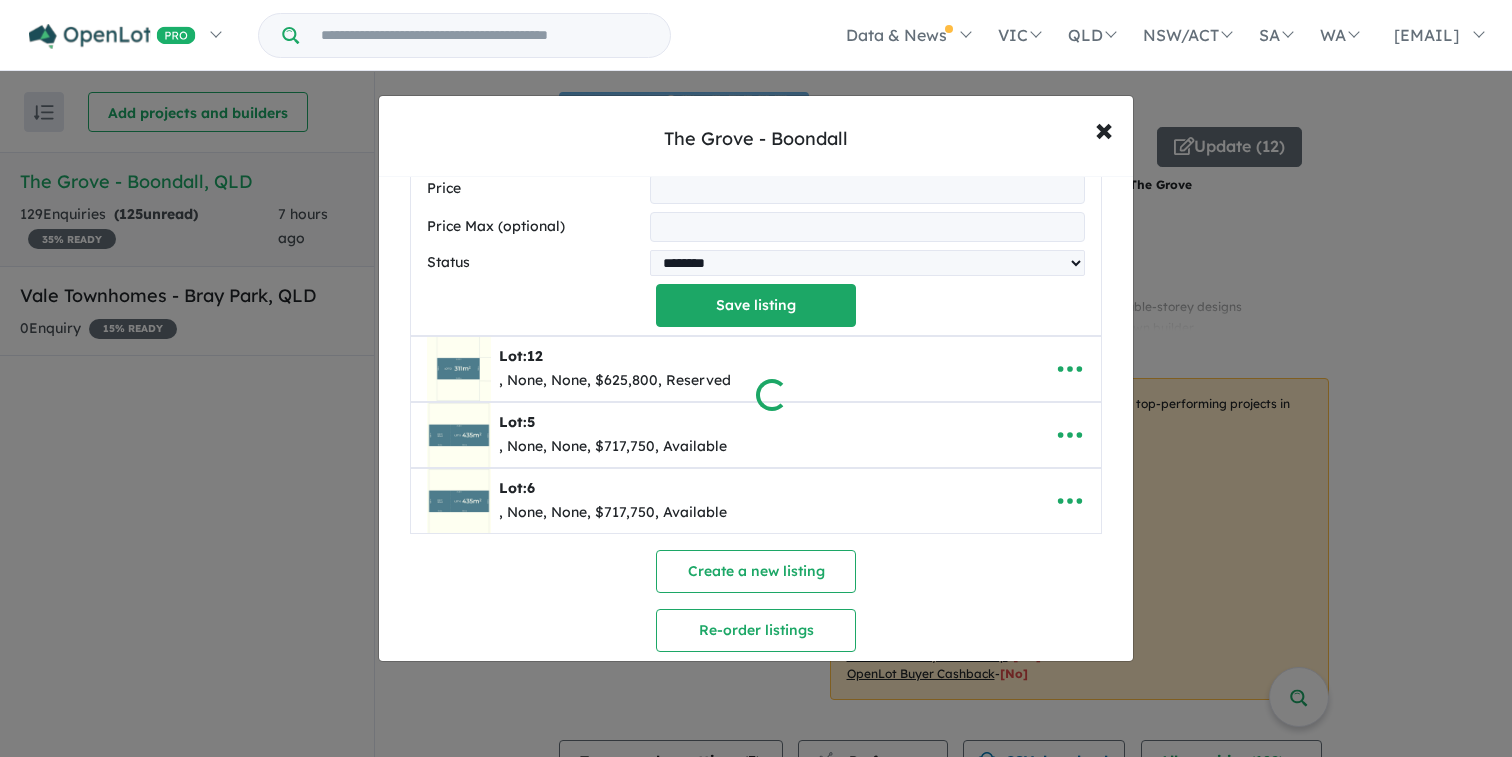 scroll, scrollTop: 521, scrollLeft: 0, axis: vertical 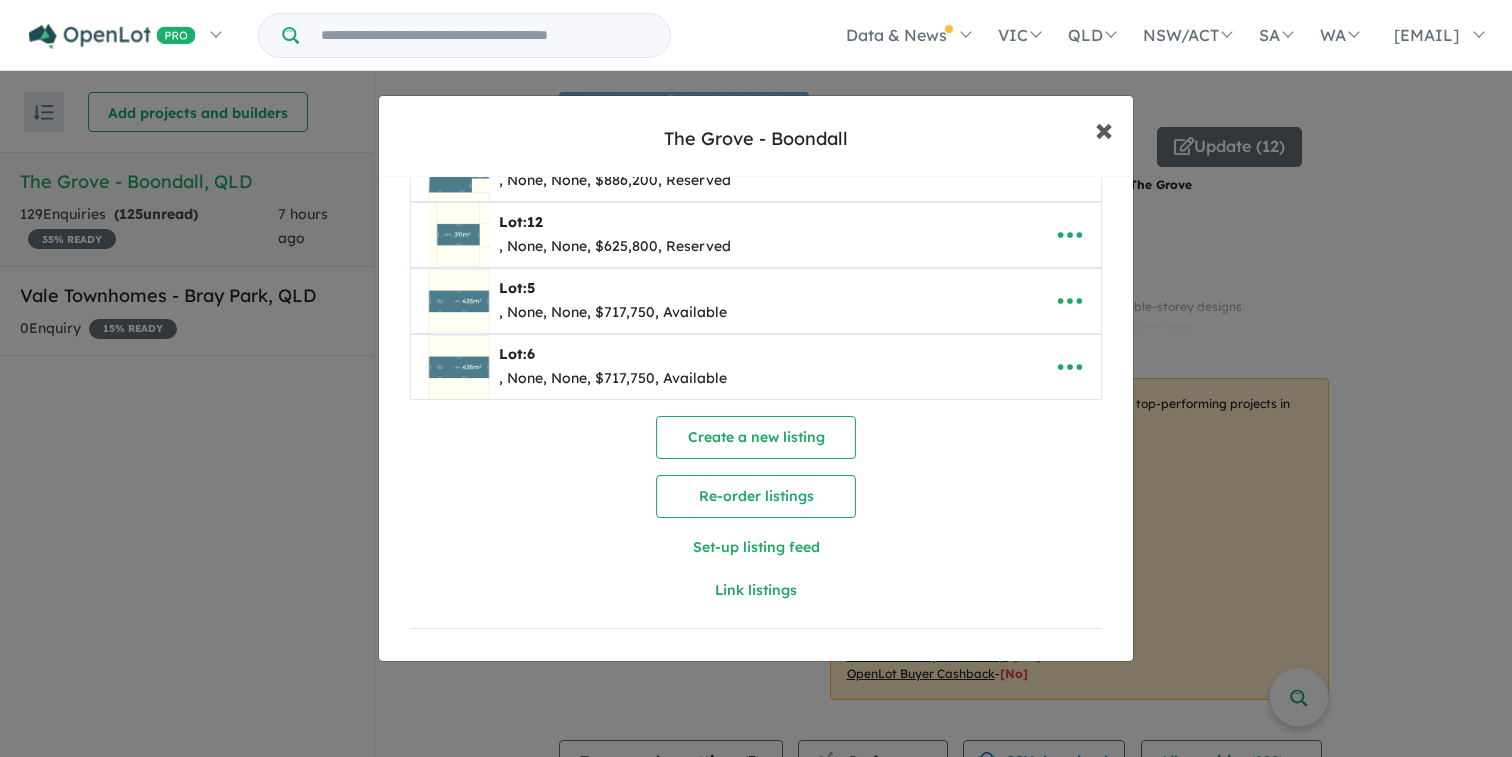 click on "×" at bounding box center (1104, 128) 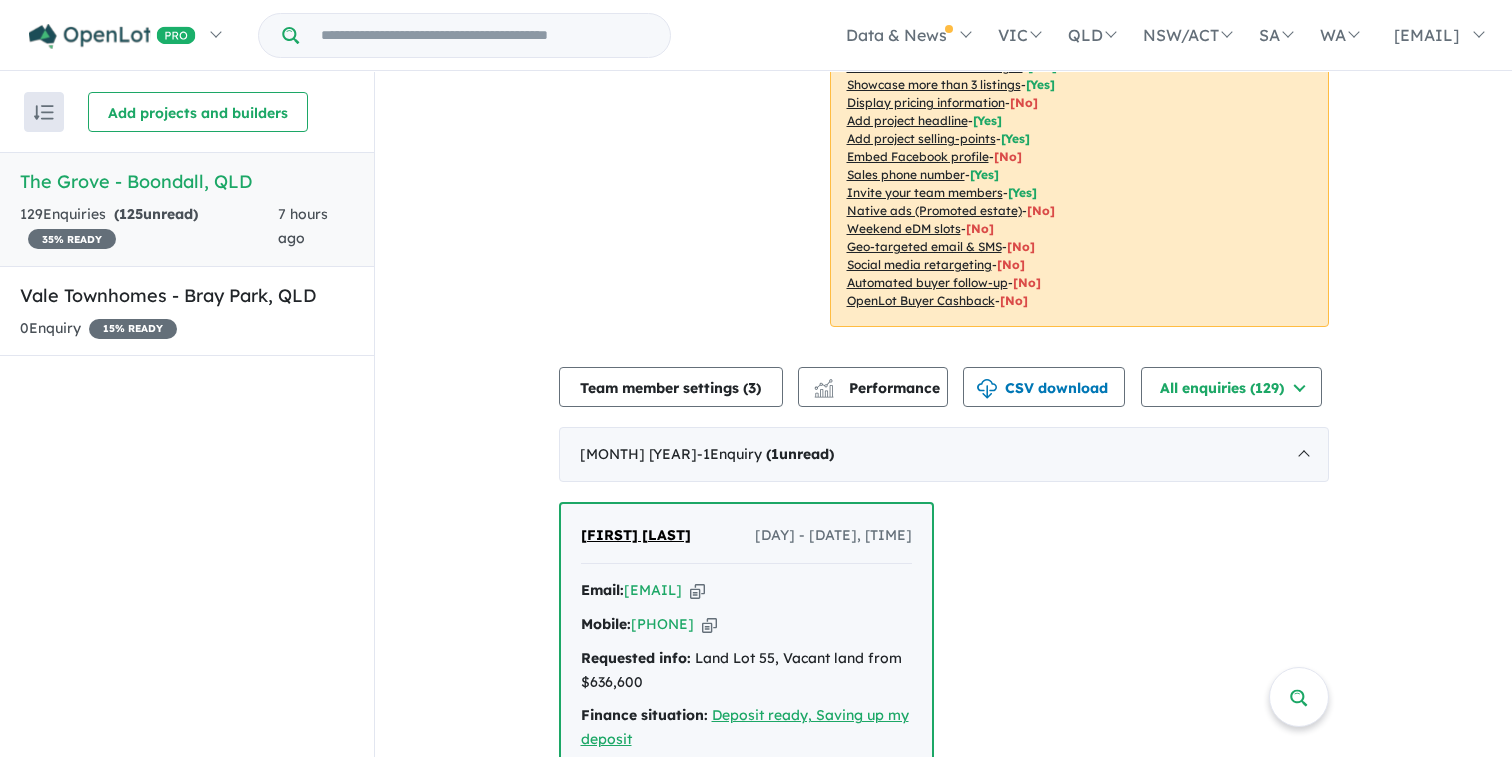 scroll, scrollTop: 520, scrollLeft: 0, axis: vertical 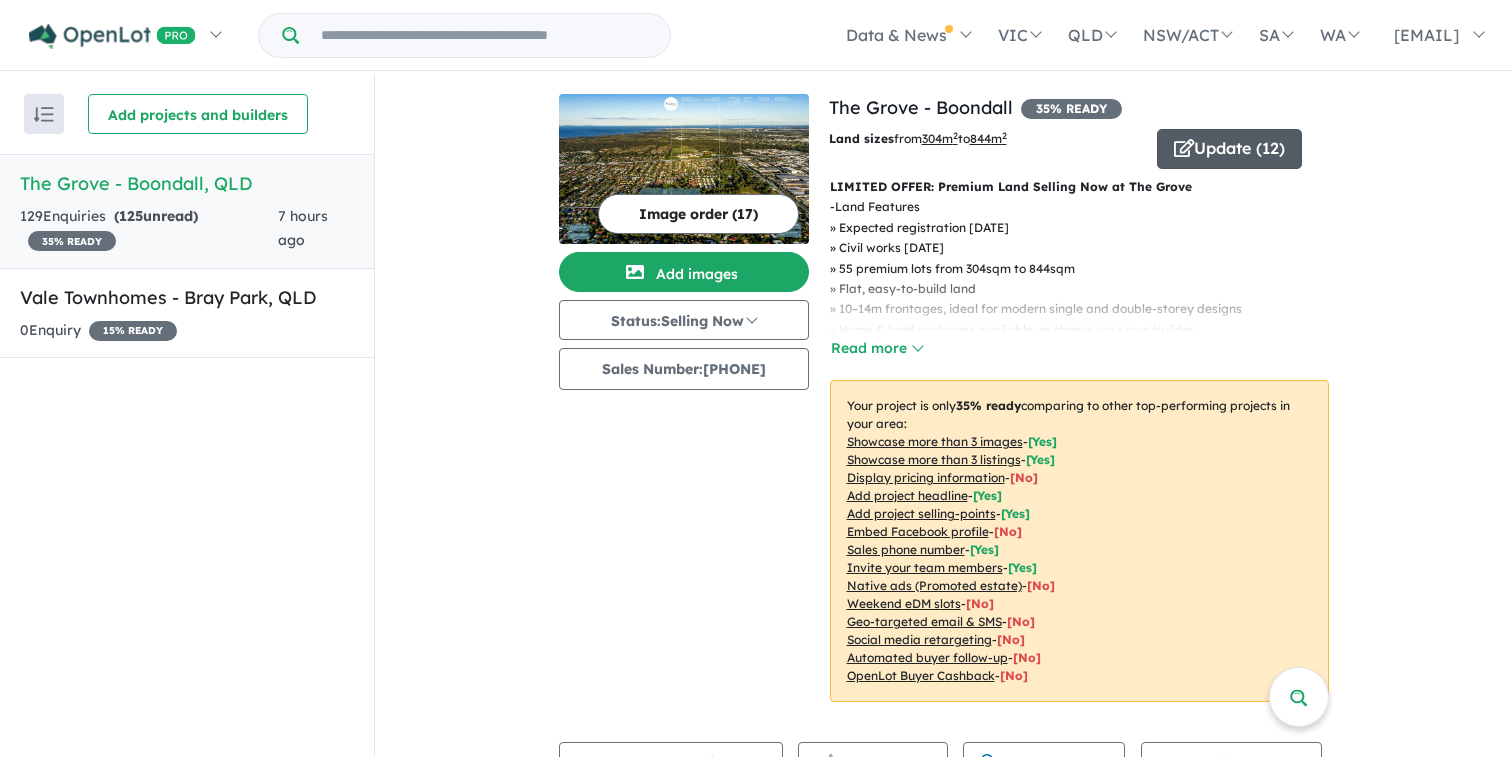 click on "Update ( 12 )" at bounding box center (1229, 149) 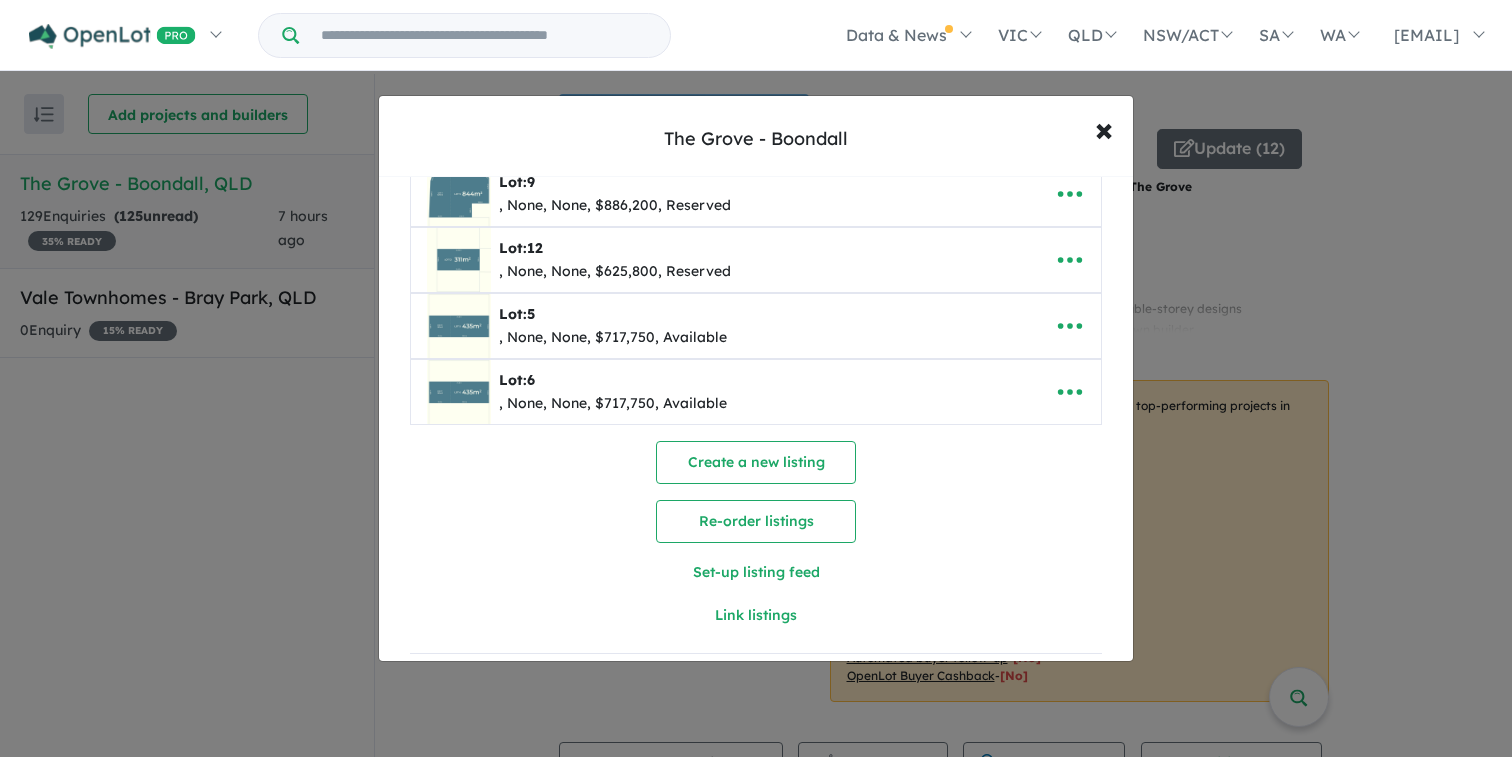 scroll, scrollTop: 653, scrollLeft: 0, axis: vertical 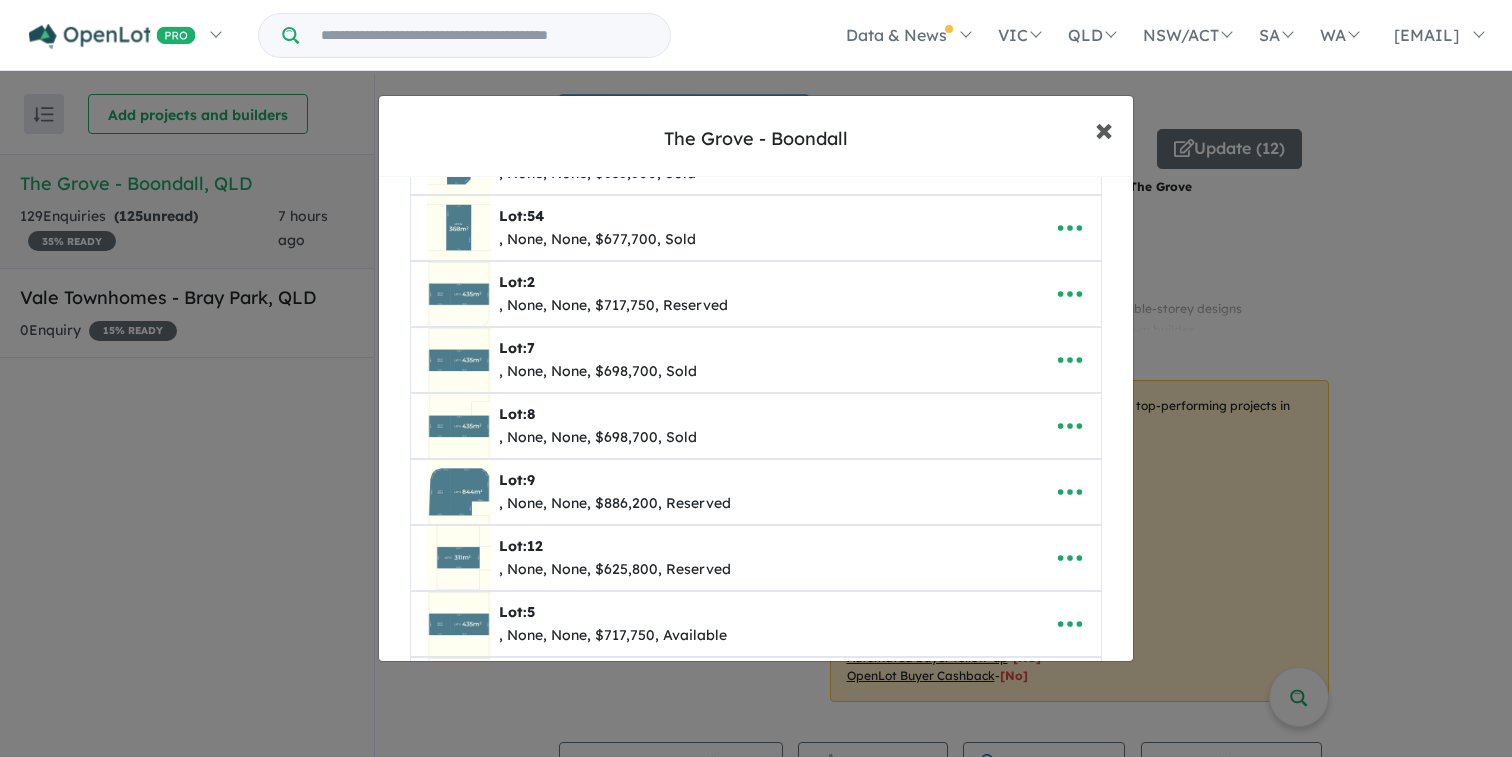 click on "×" at bounding box center [1104, 128] 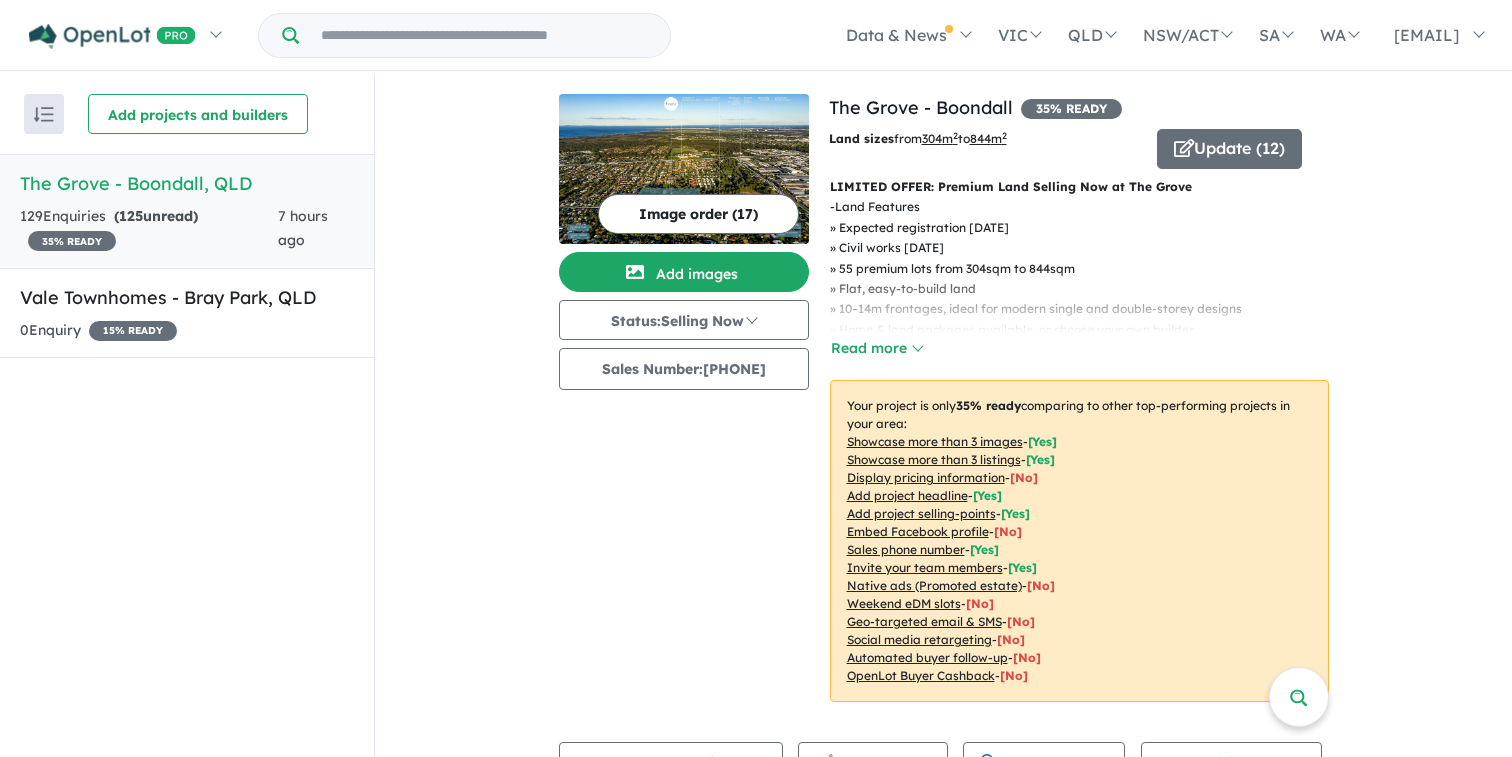 scroll, scrollTop: 0, scrollLeft: 0, axis: both 